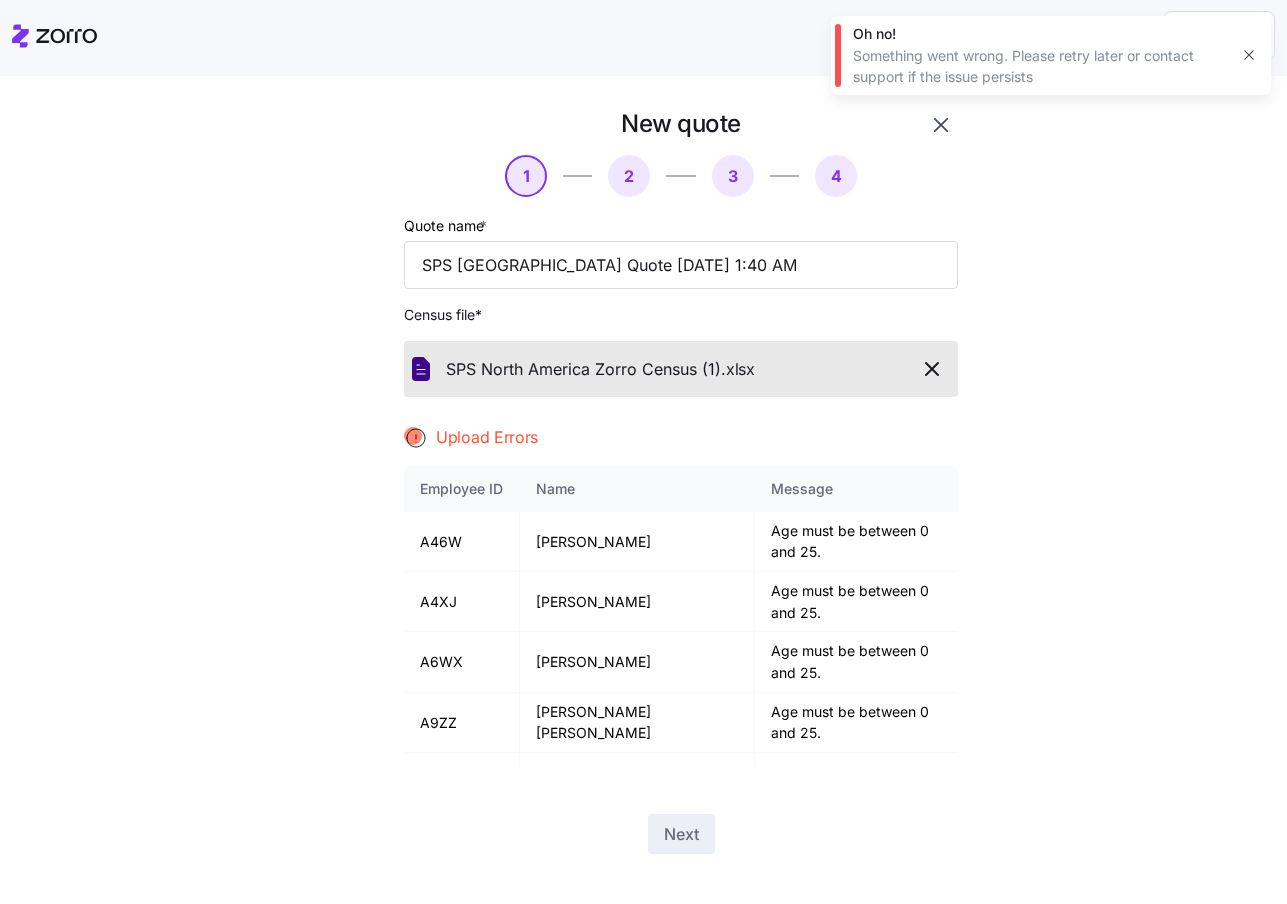 scroll, scrollTop: 0, scrollLeft: 0, axis: both 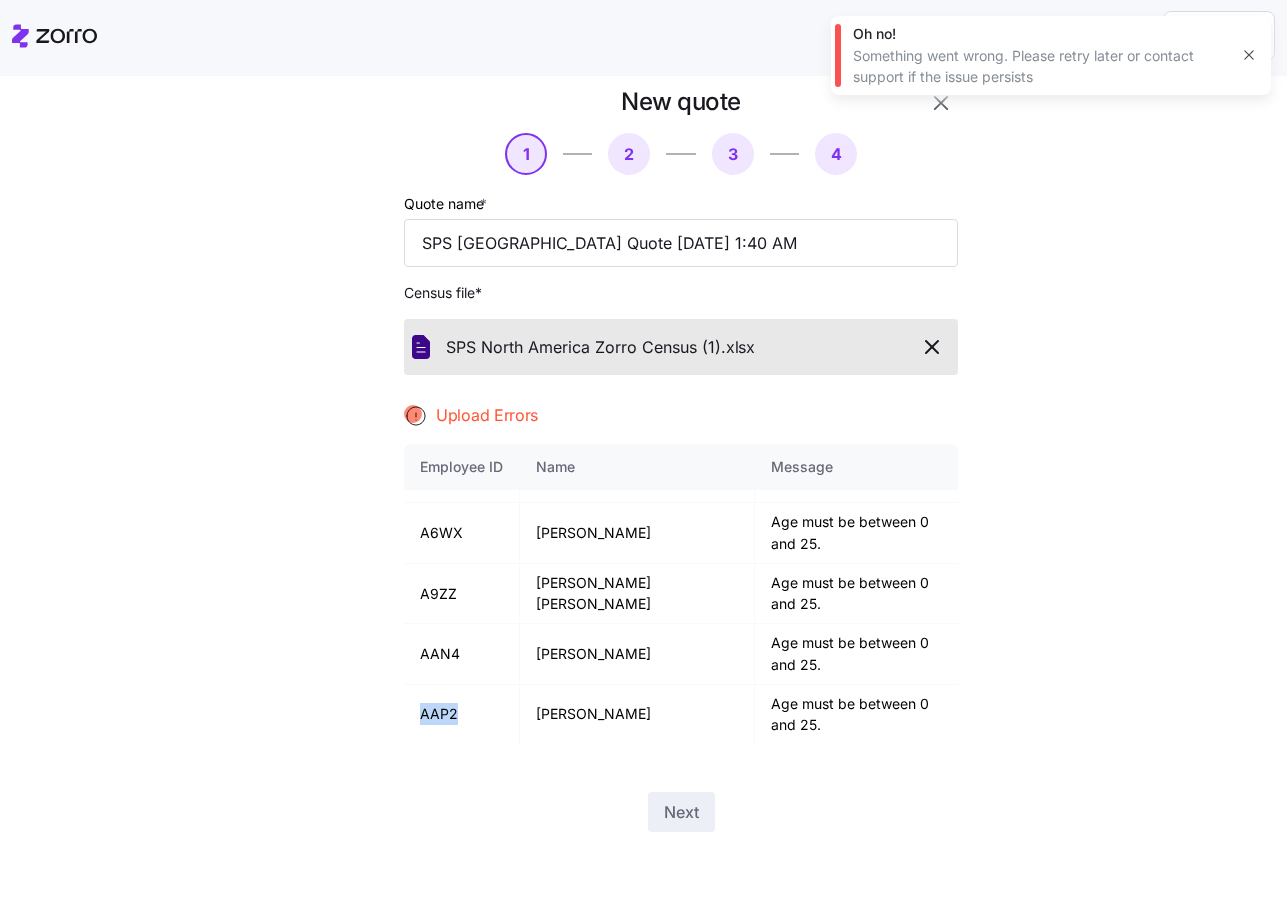 click 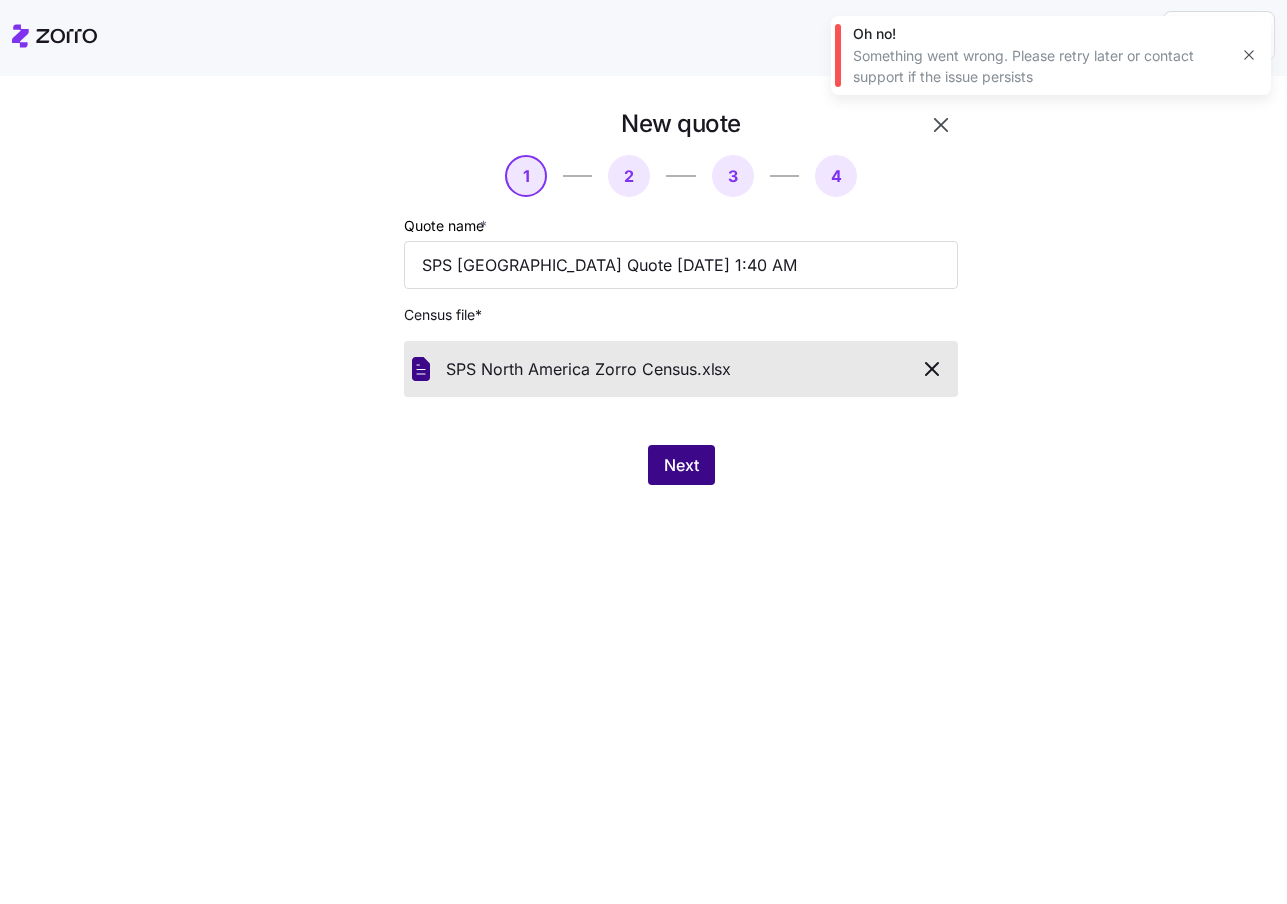 click on "Next" at bounding box center (681, 465) 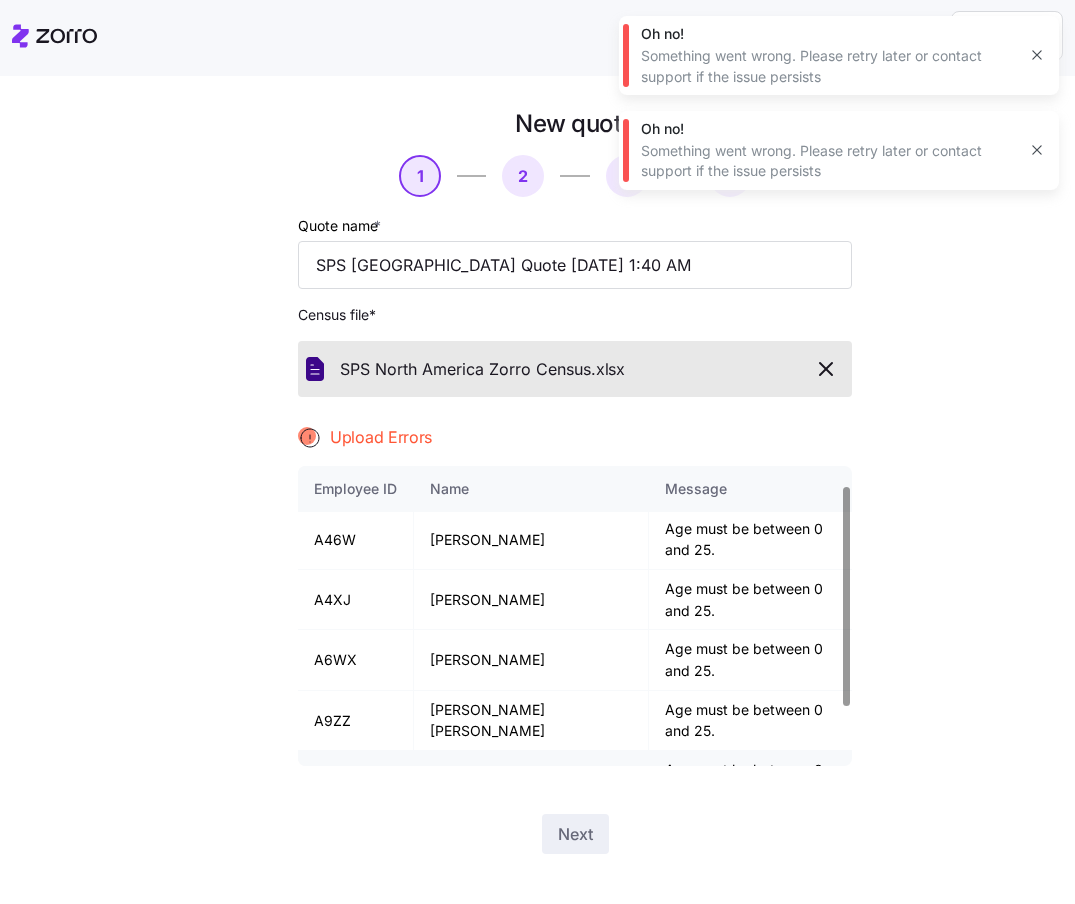 scroll, scrollTop: 0, scrollLeft: 0, axis: both 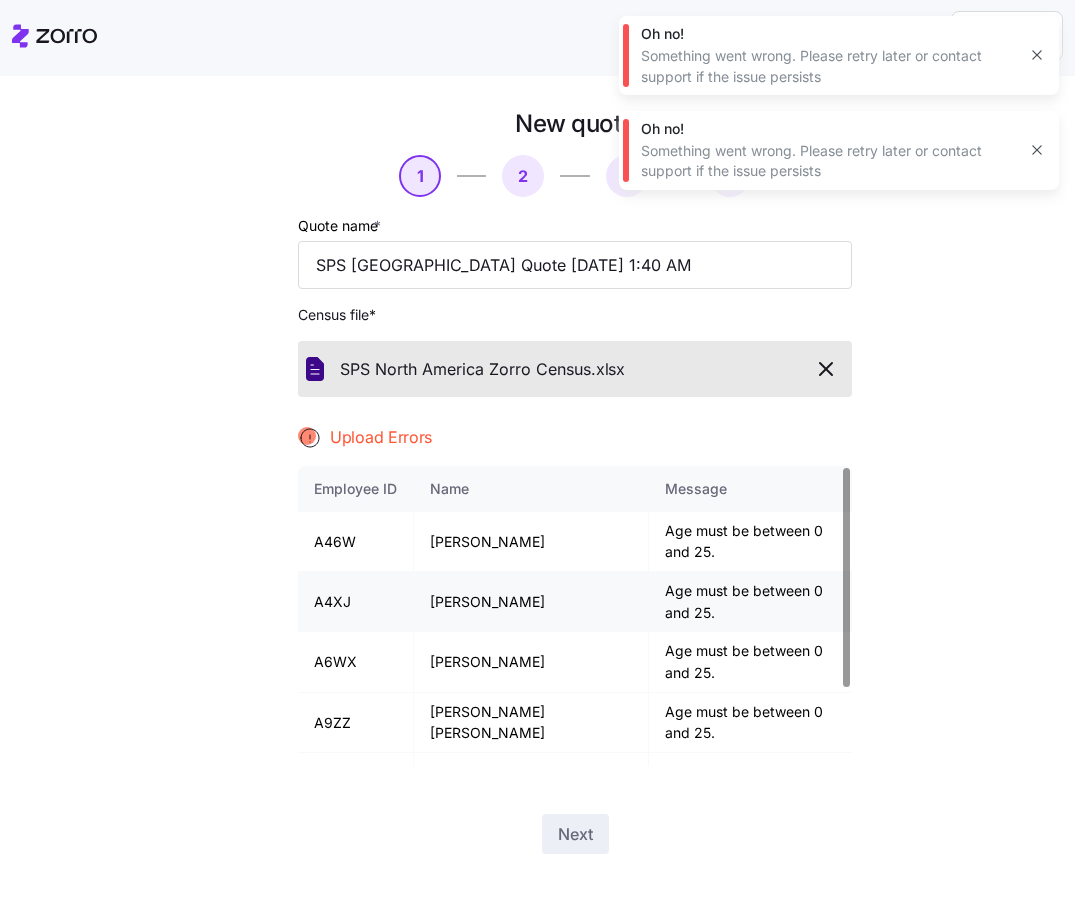 click on "A4XJ" at bounding box center (356, 602) 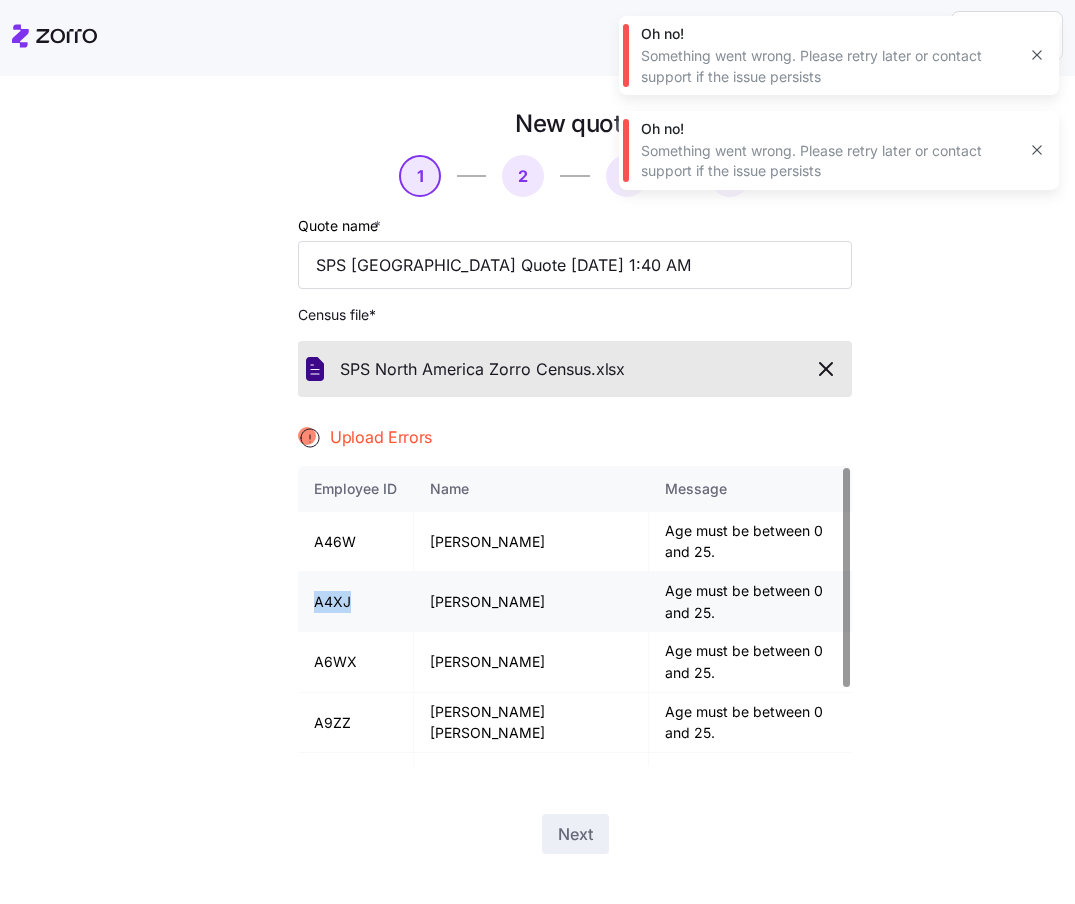 click on "A4XJ" at bounding box center [356, 602] 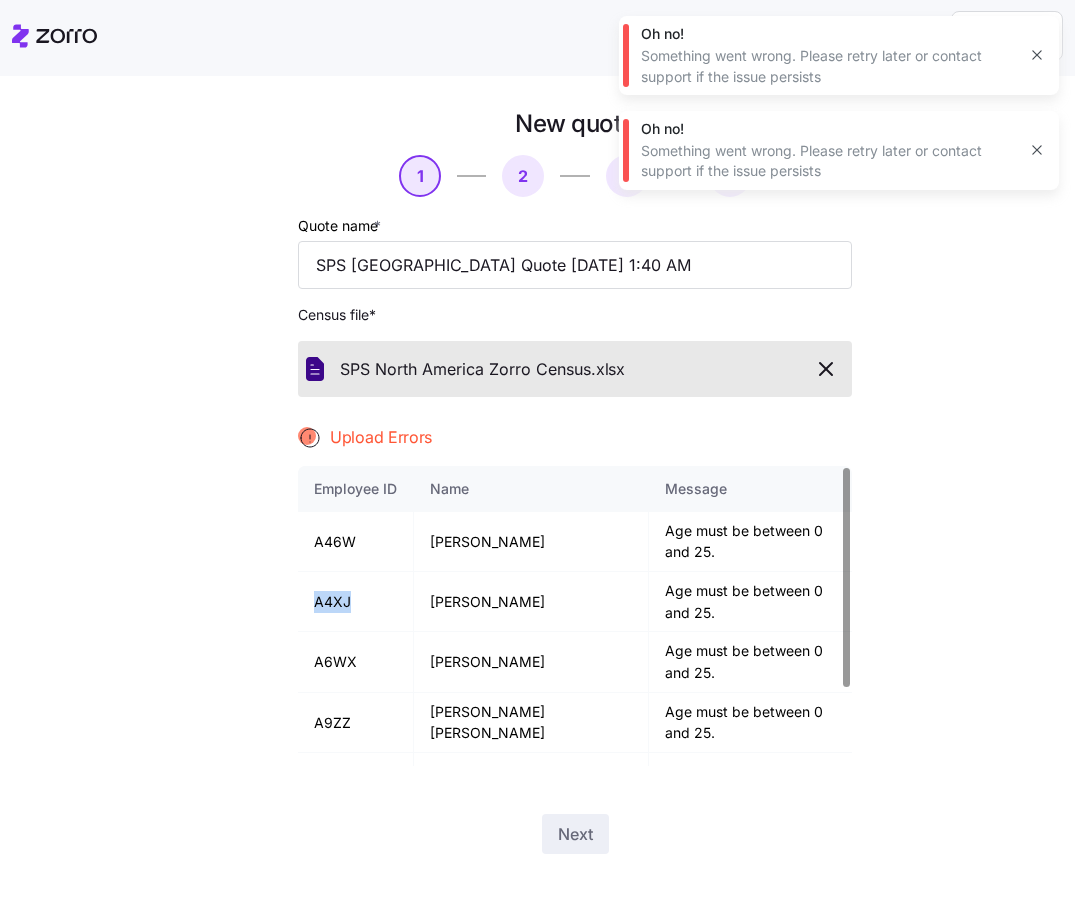 copy on "A4XJ" 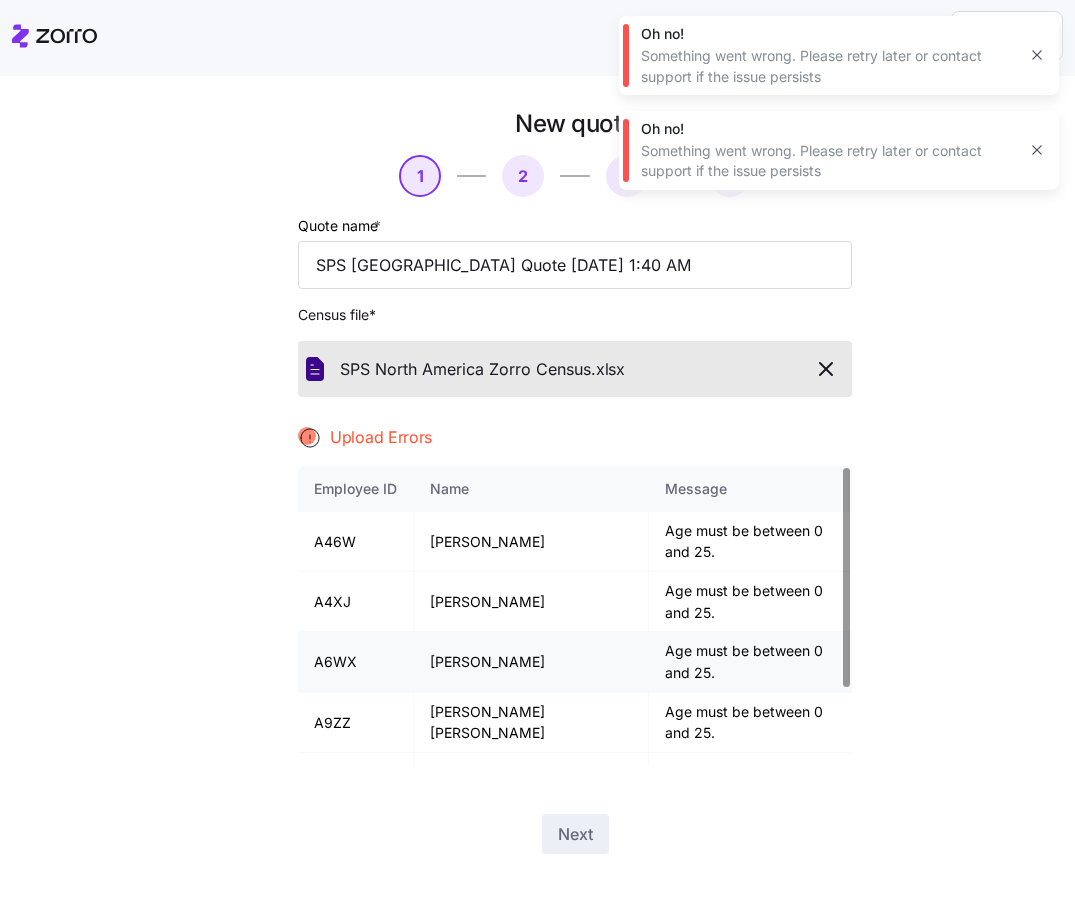 click on "A6WX" at bounding box center (356, 662) 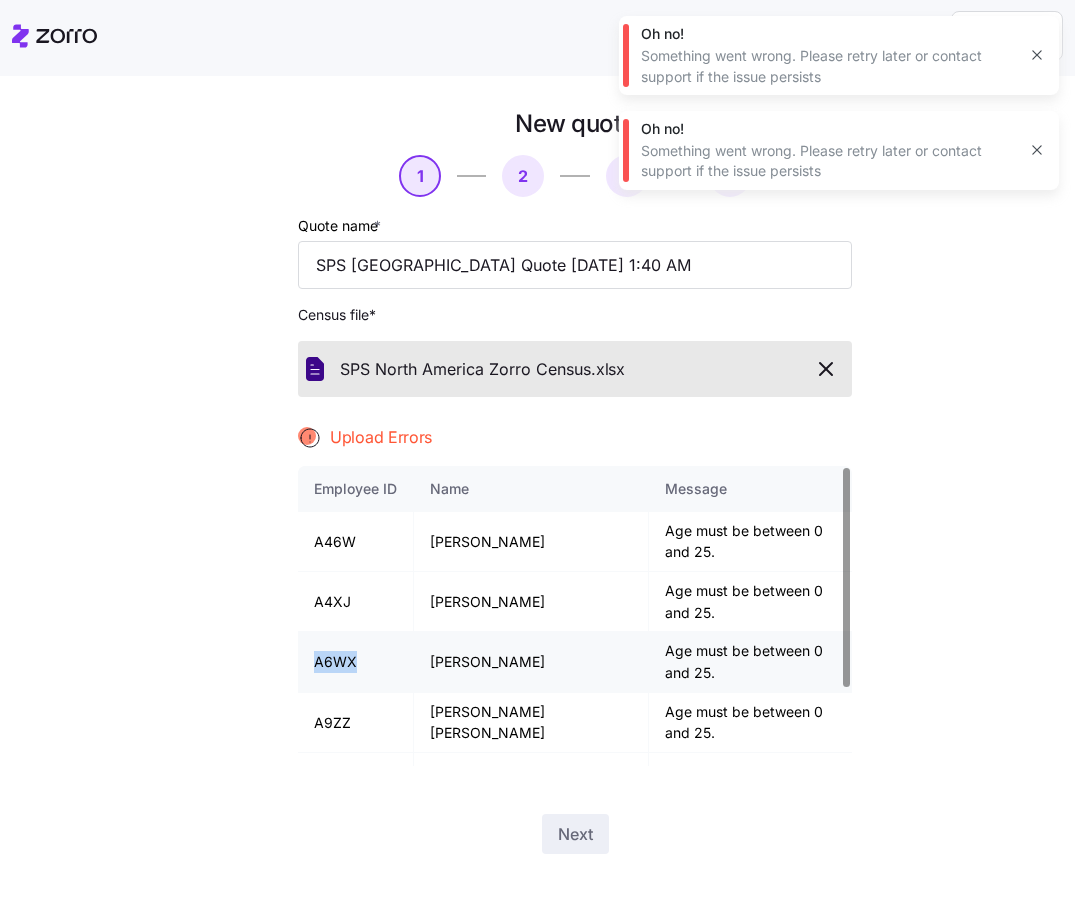 click on "A6WX" at bounding box center (356, 662) 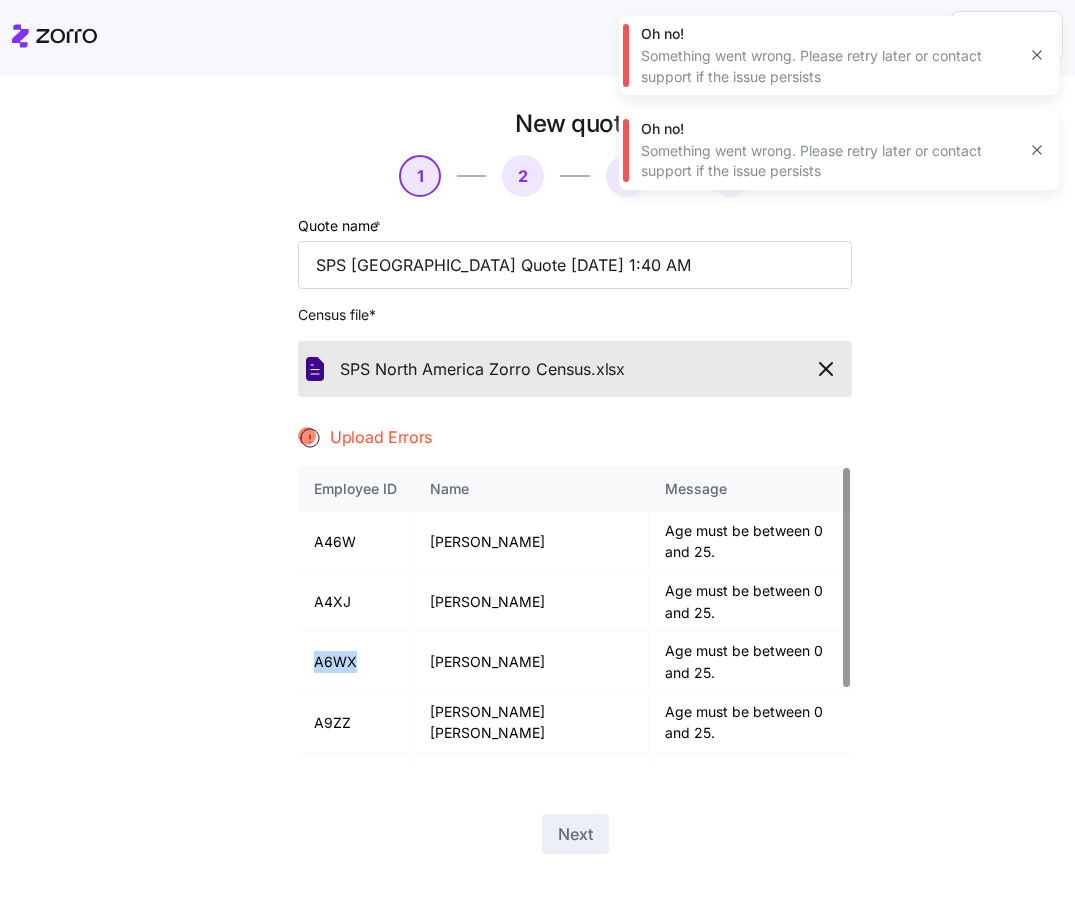 copy on "A6WX" 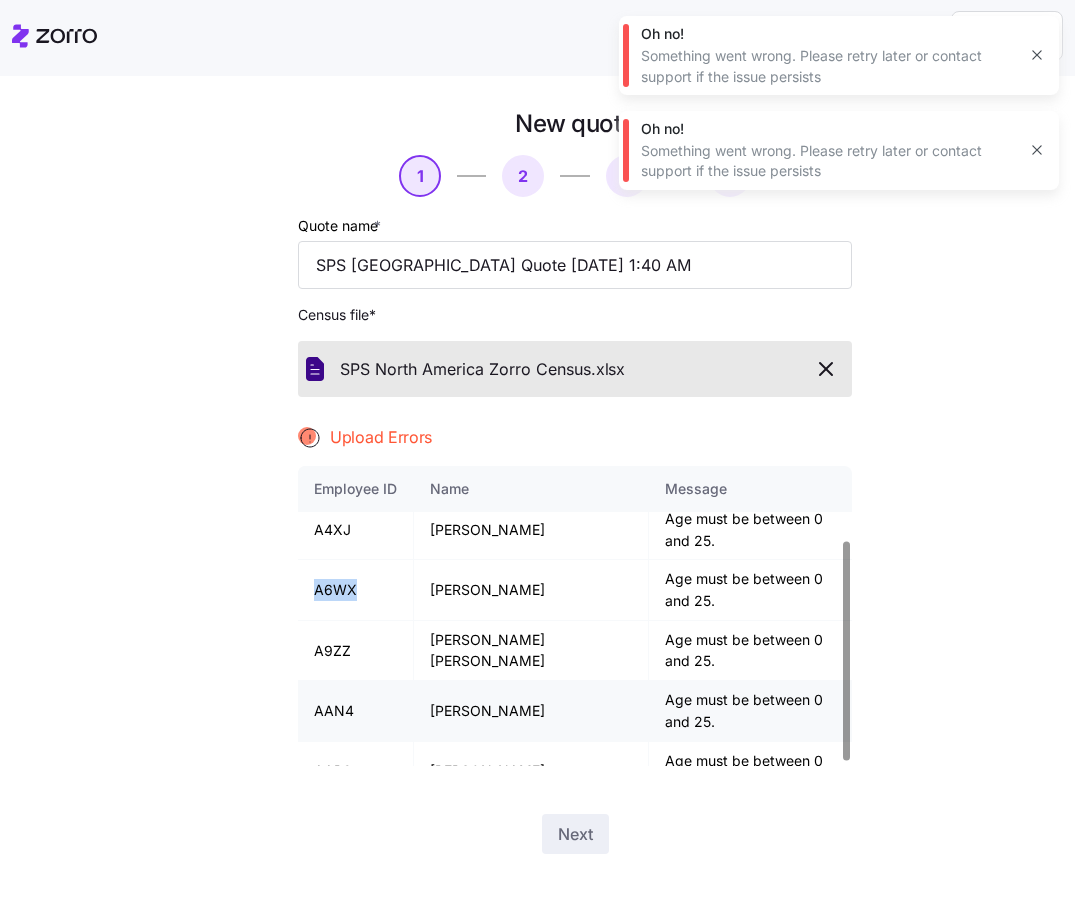 scroll, scrollTop: 107, scrollLeft: 0, axis: vertical 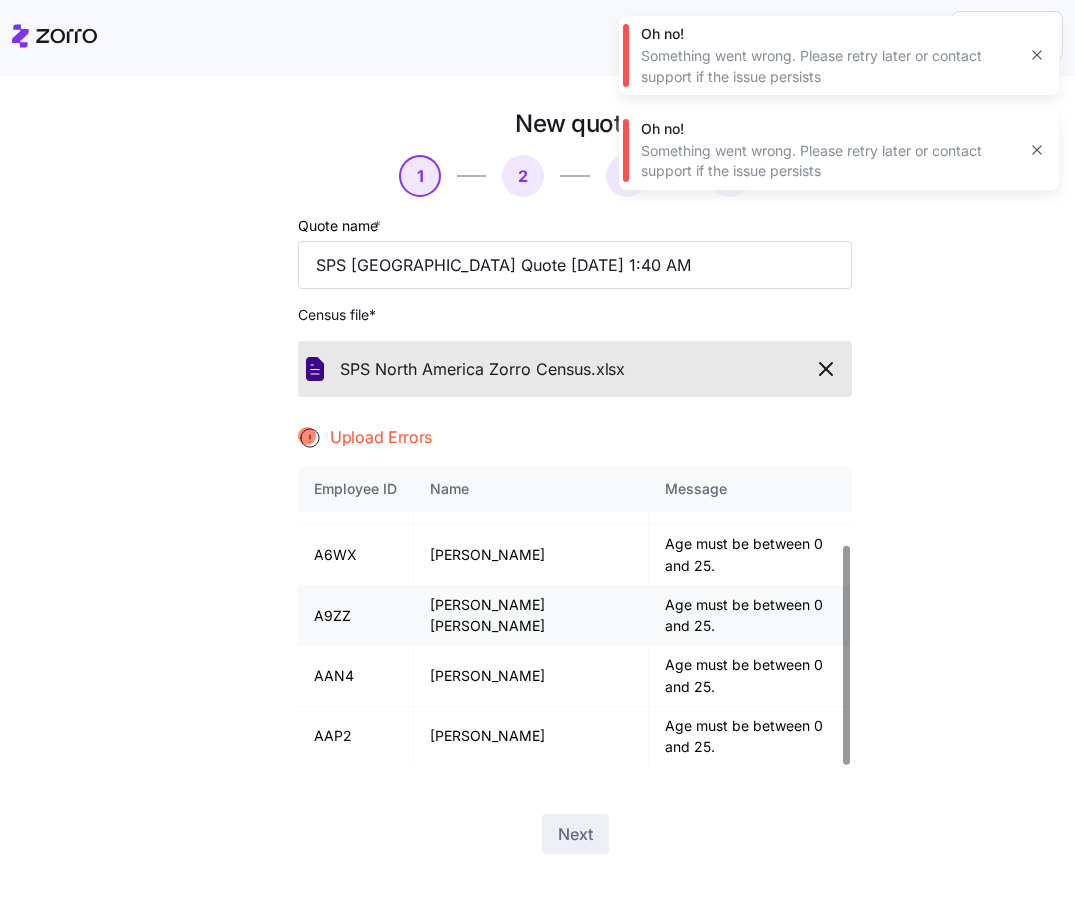 click on "A9ZZ" at bounding box center (356, 616) 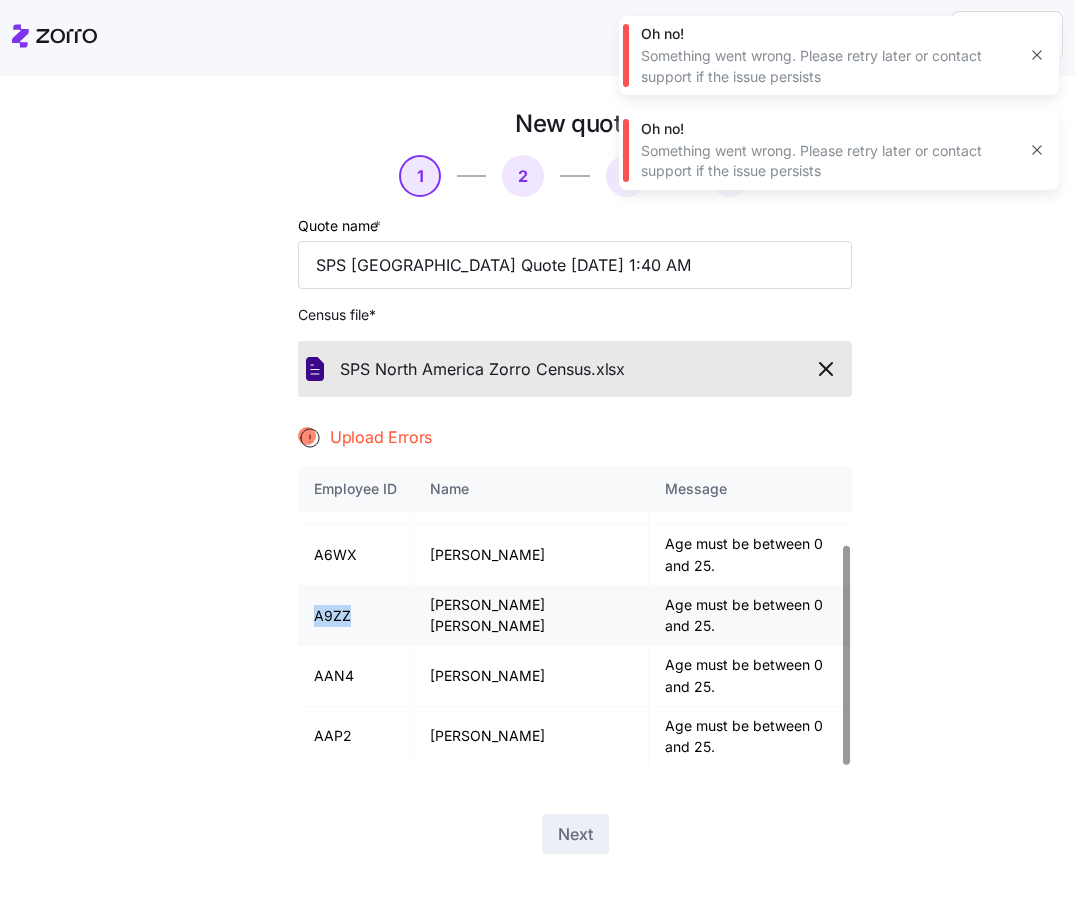 click on "A9ZZ" at bounding box center (356, 616) 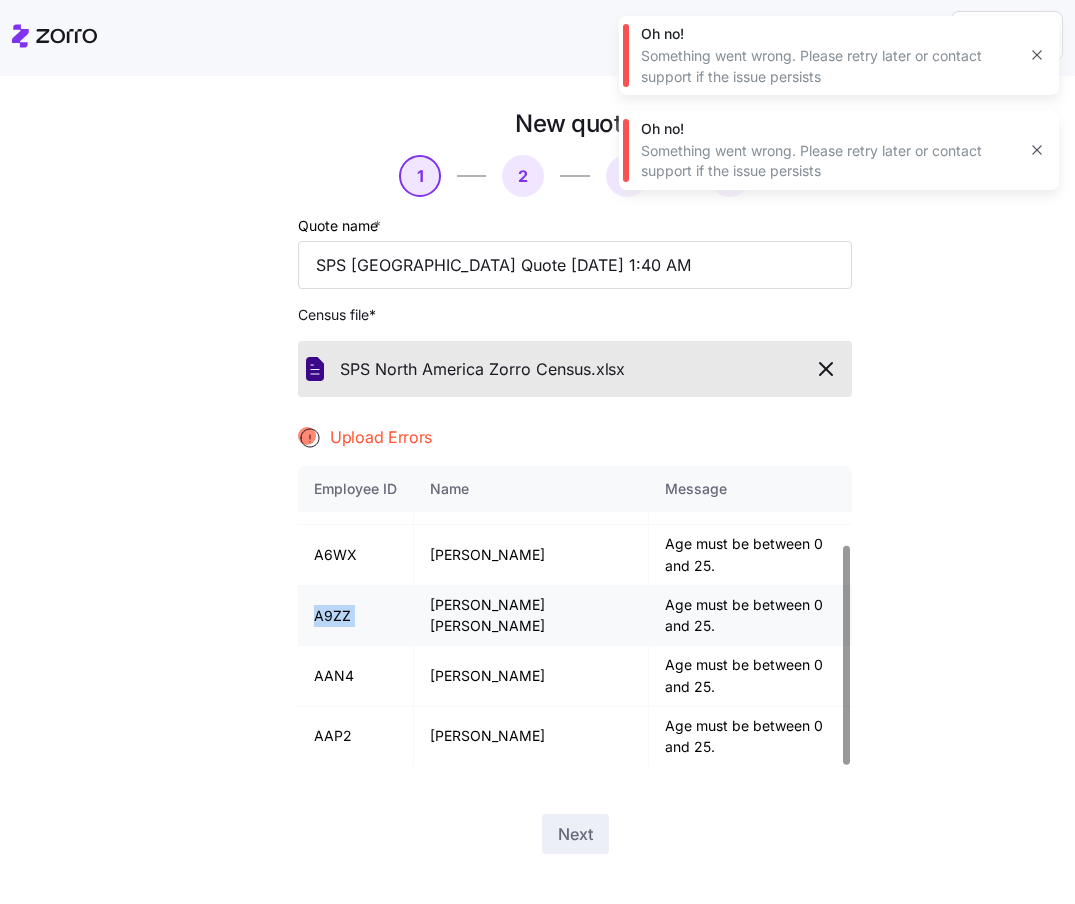 click on "A9ZZ" at bounding box center [356, 616] 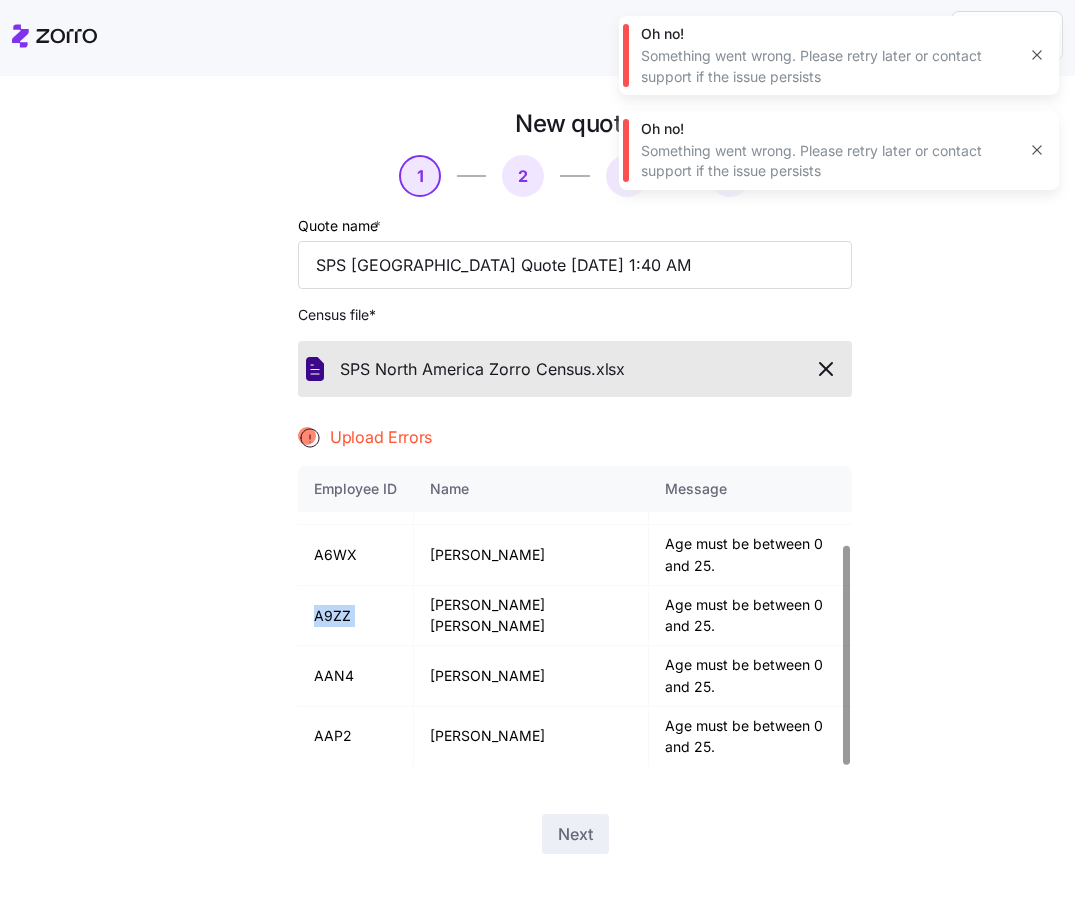 copy on "A9ZZ" 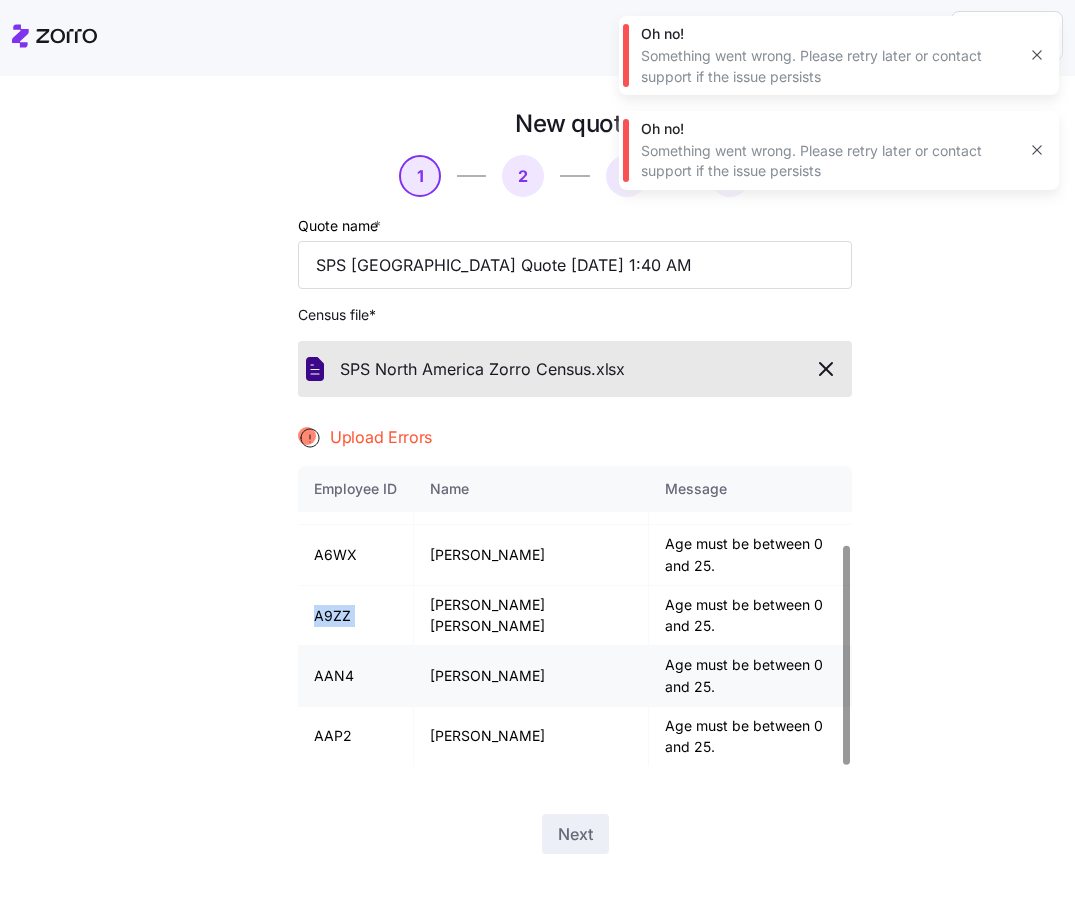 scroll, scrollTop: 22, scrollLeft: 0, axis: vertical 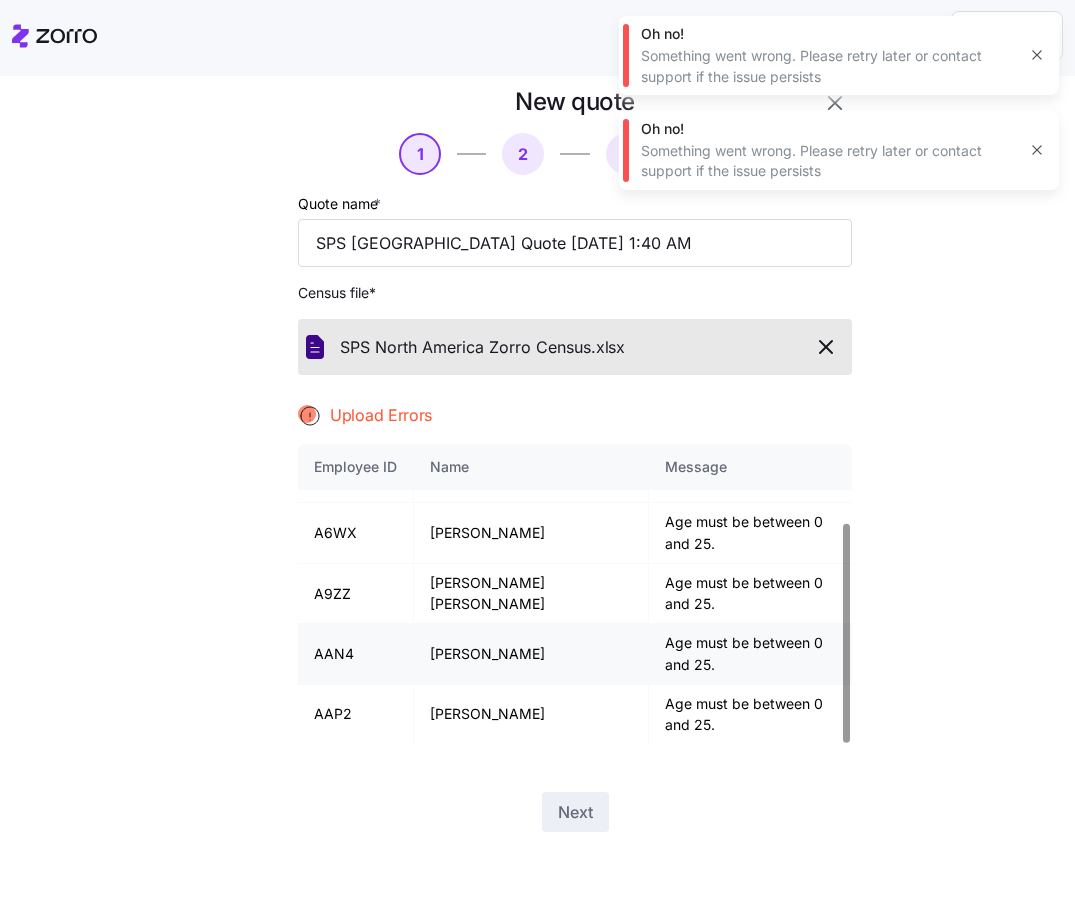 click on "AAN4" at bounding box center (356, 654) 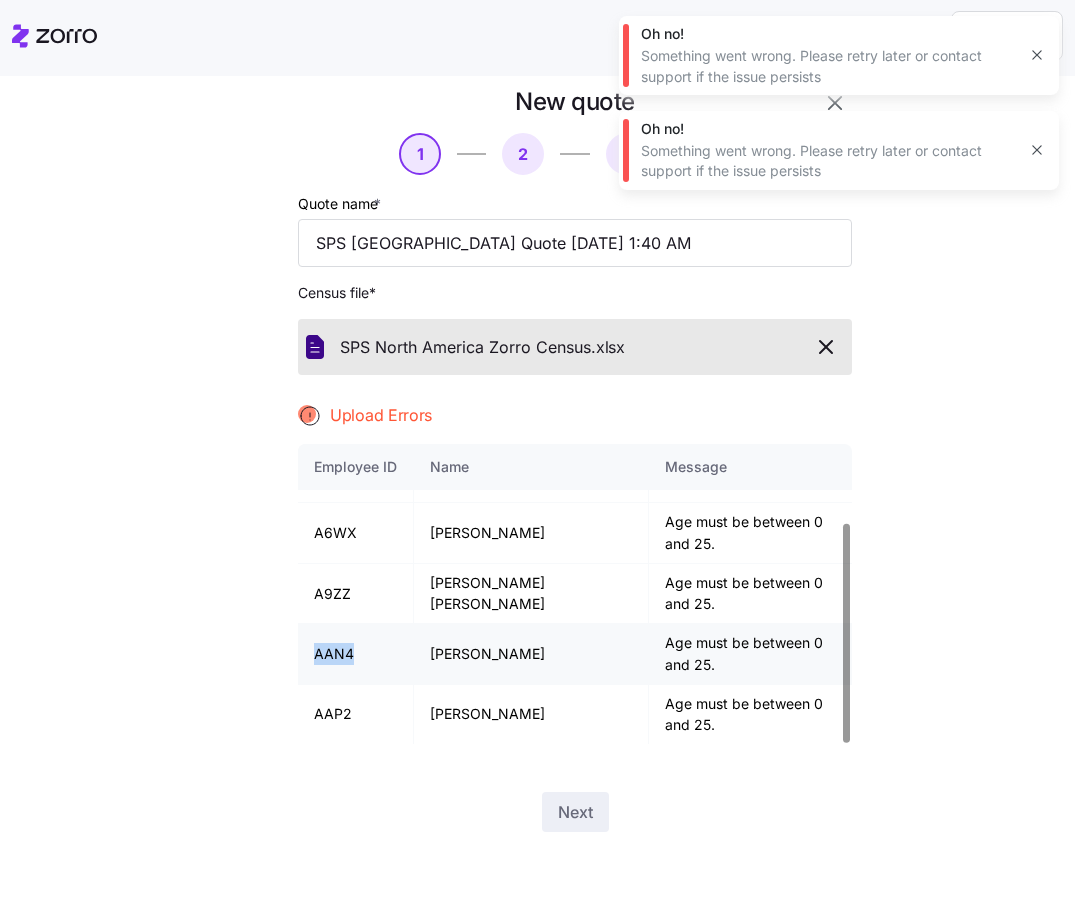 click on "AAN4" at bounding box center [356, 654] 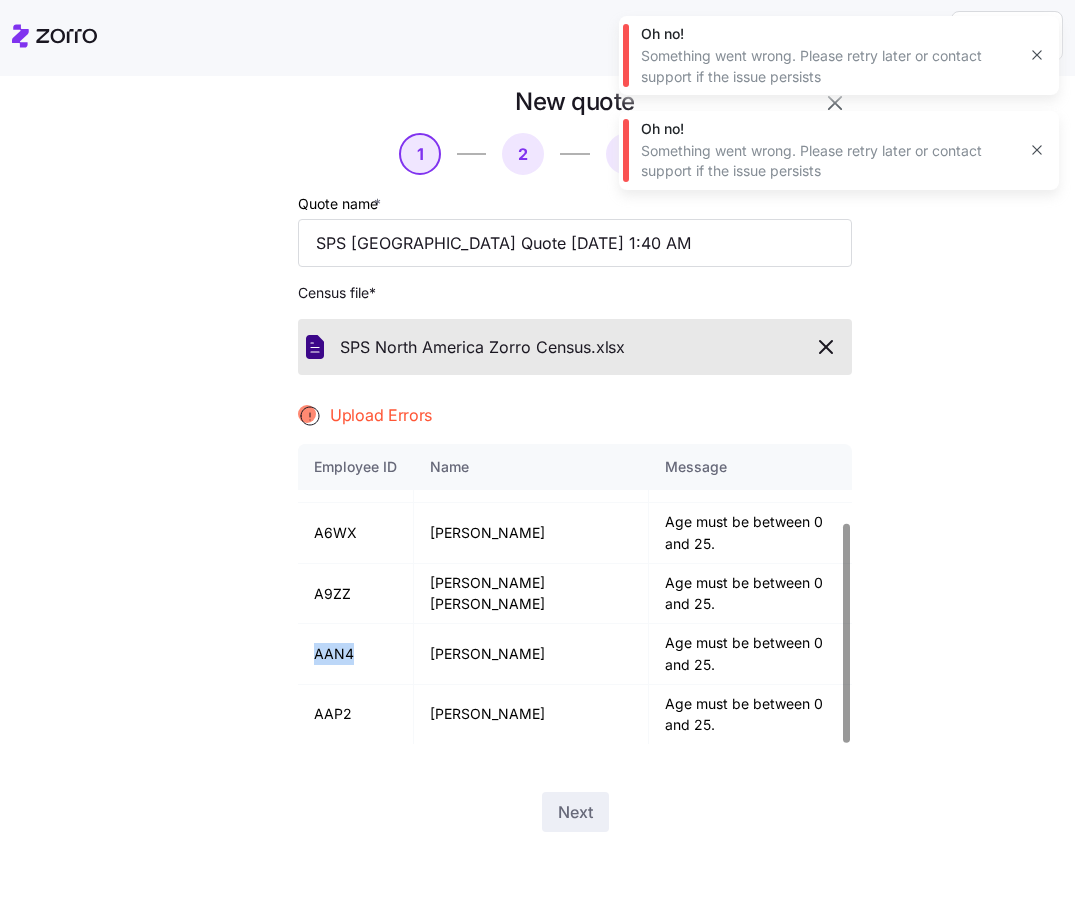 copy on "AAN4" 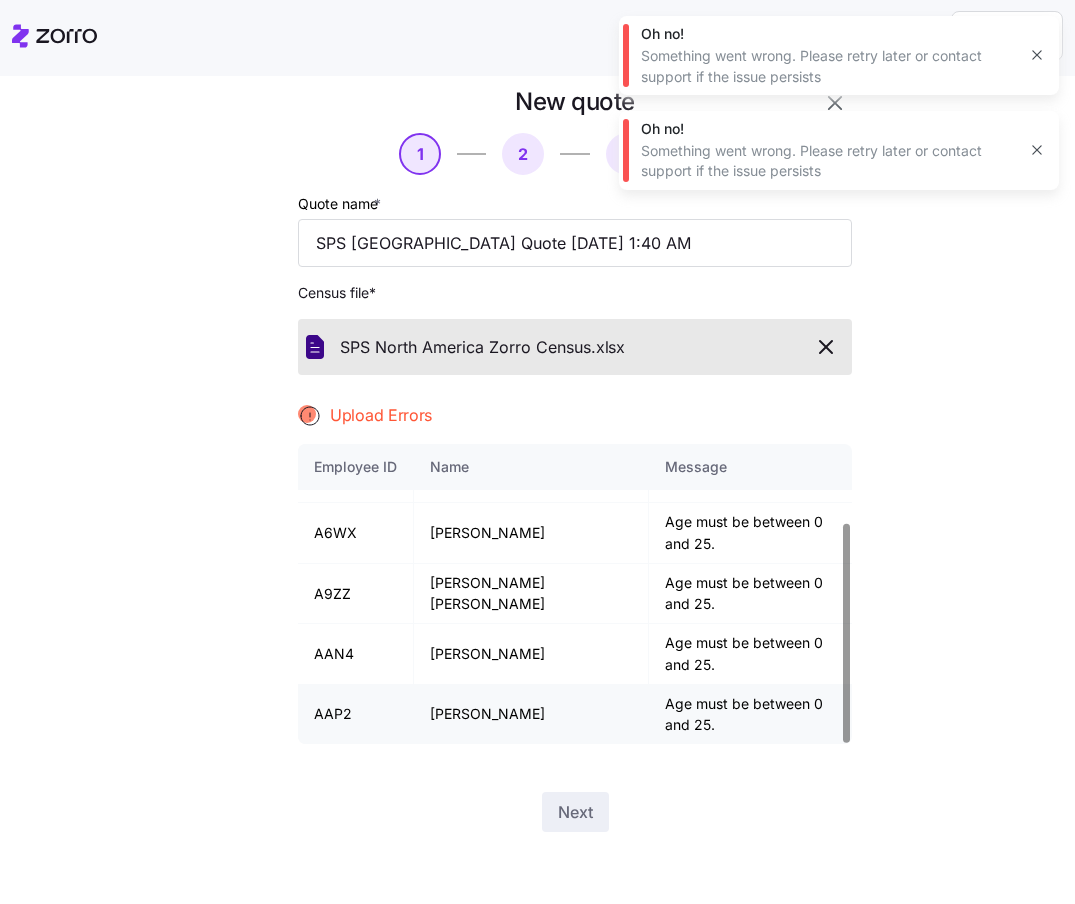 click on "AAP2" at bounding box center (356, 714) 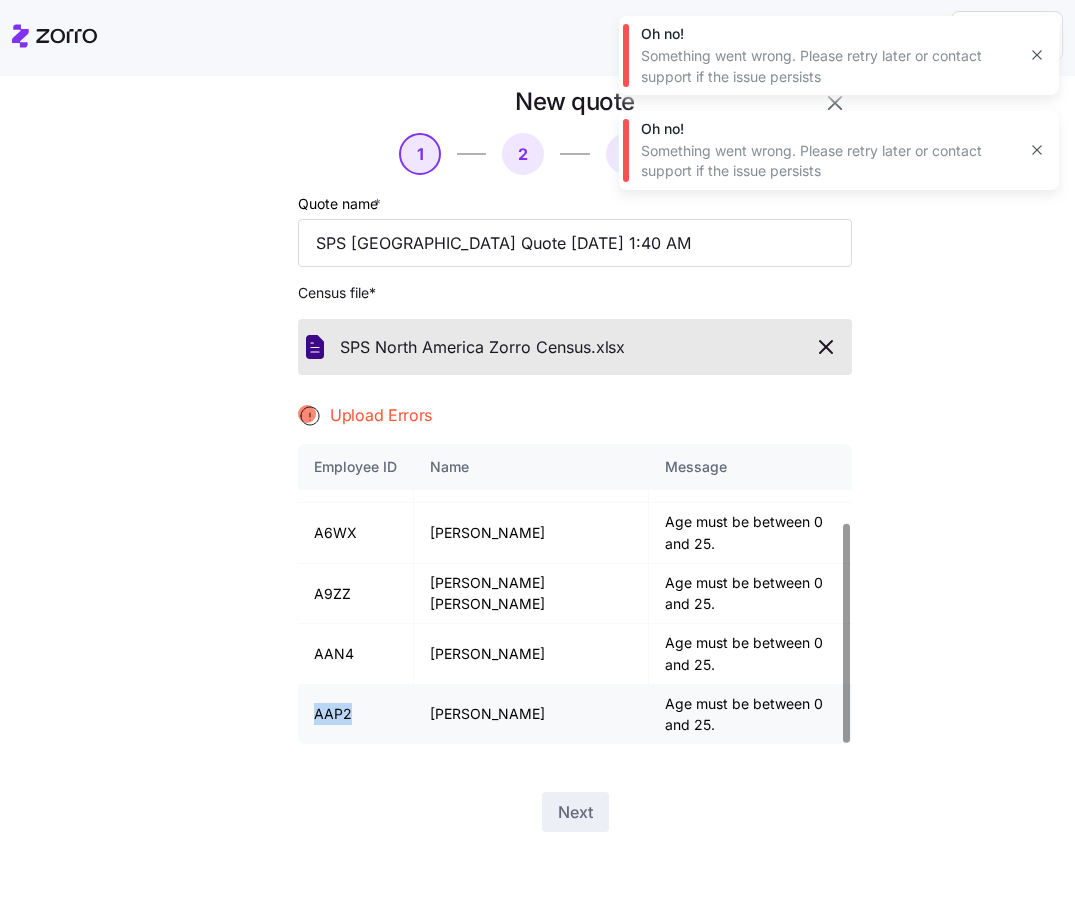 click on "AAP2" at bounding box center [356, 714] 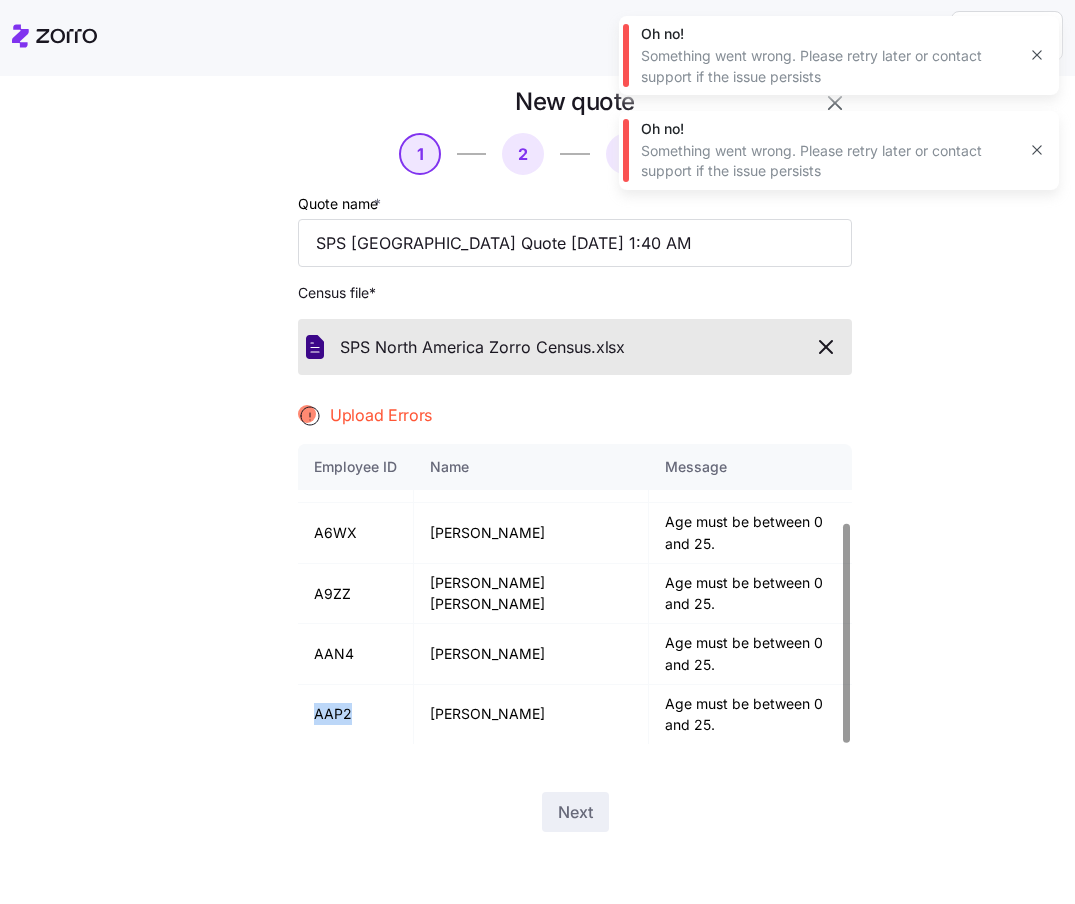 copy on "AAP2" 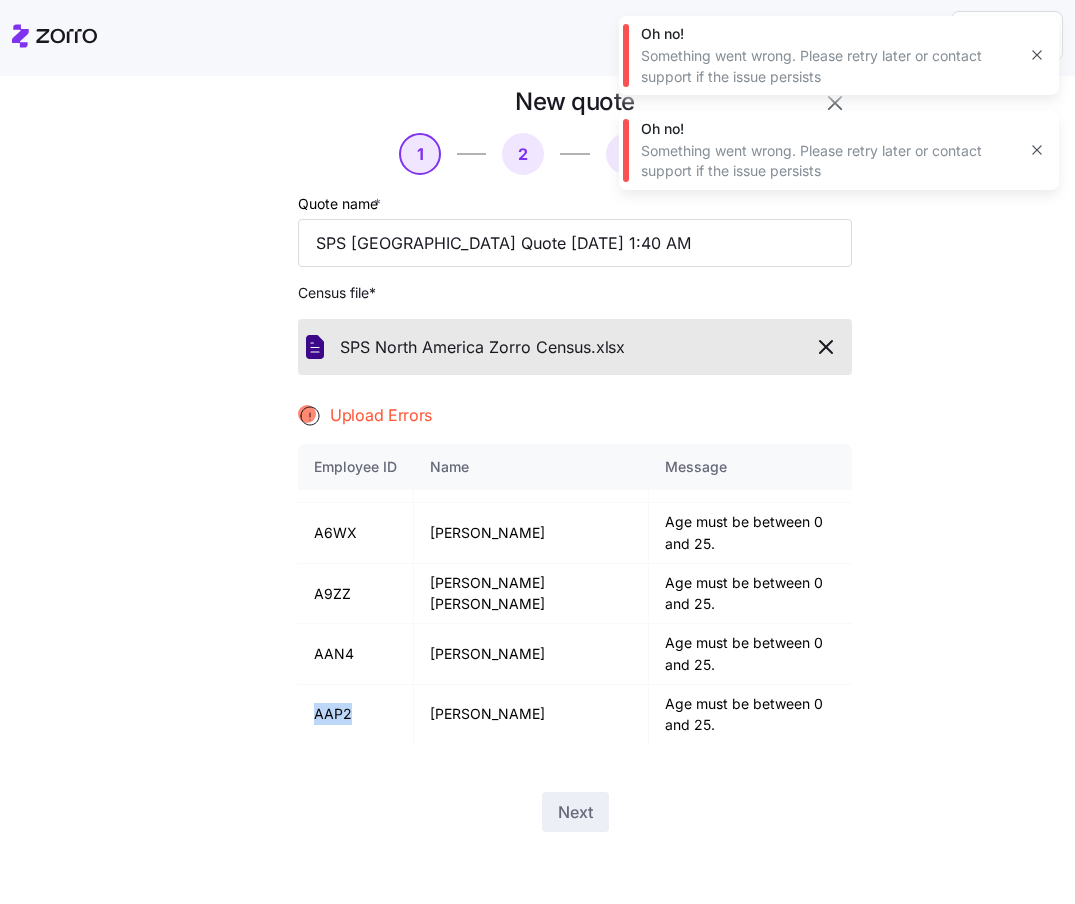 click at bounding box center (825, 347) 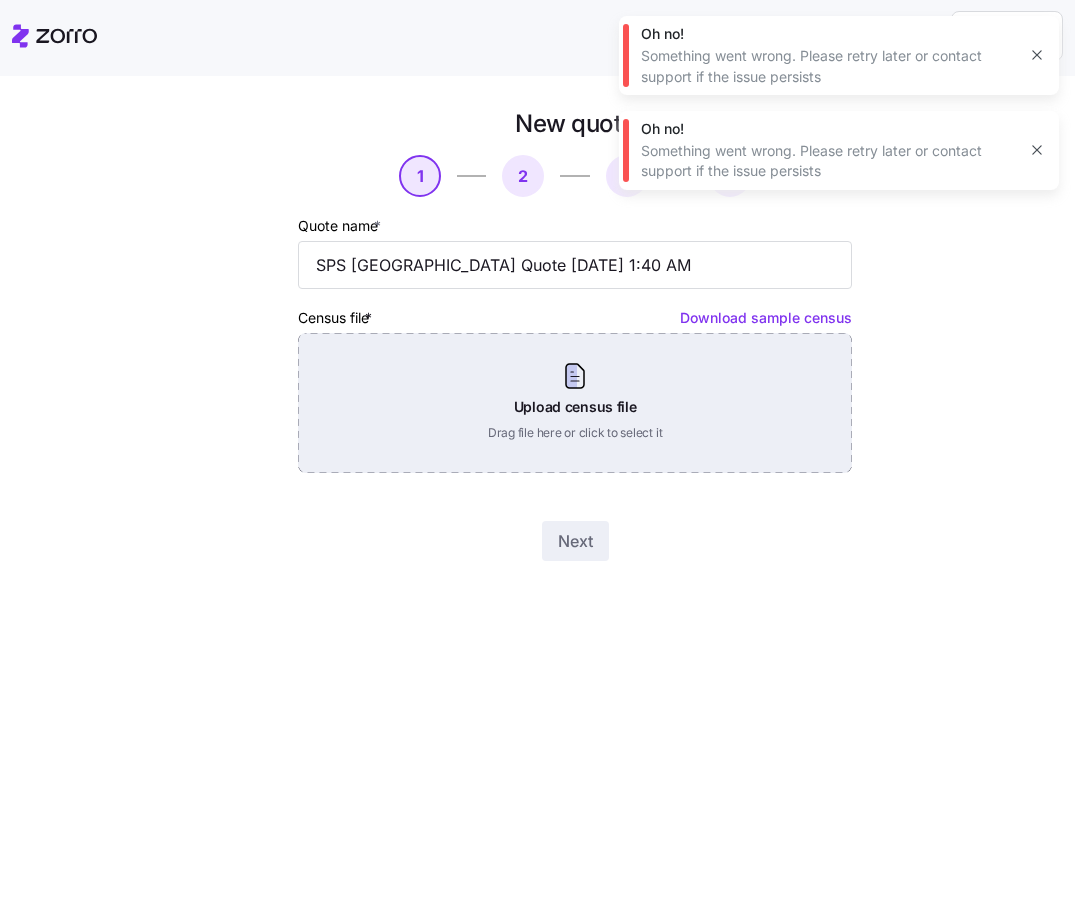 scroll, scrollTop: 0, scrollLeft: 0, axis: both 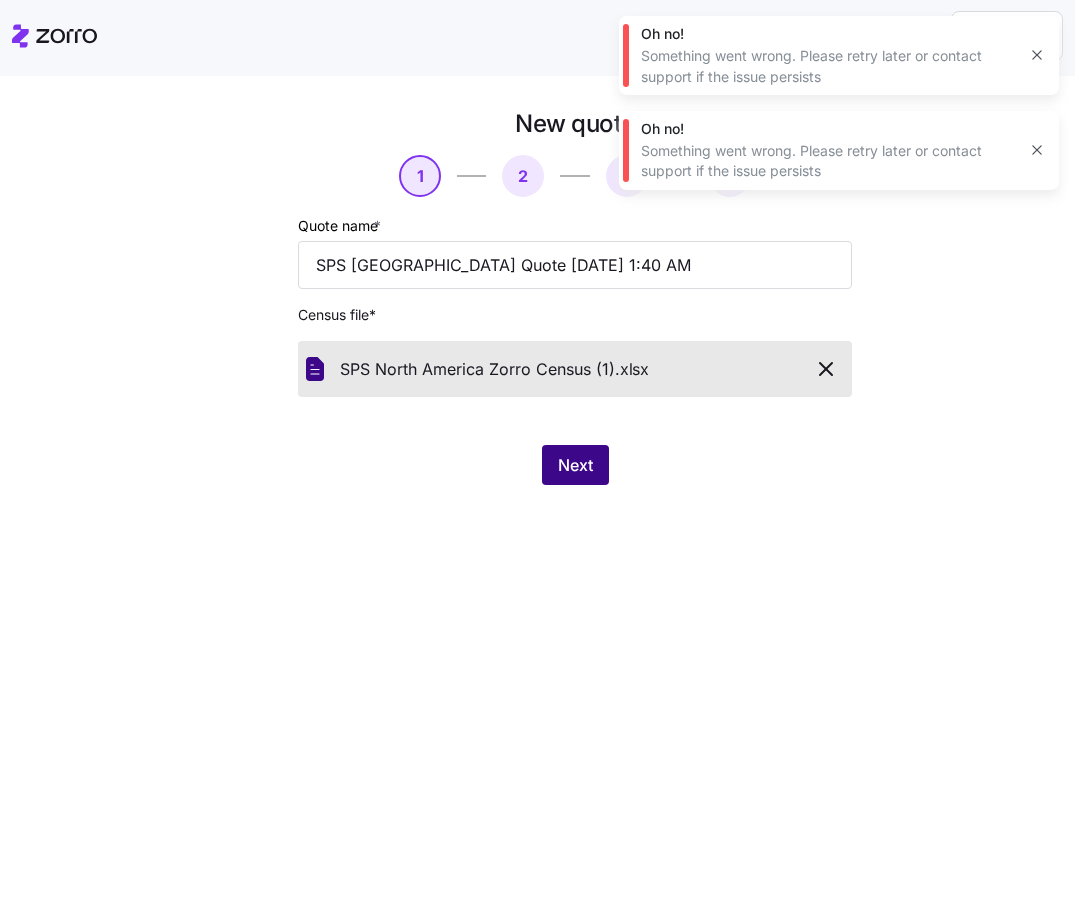 click on "Next" at bounding box center (575, 465) 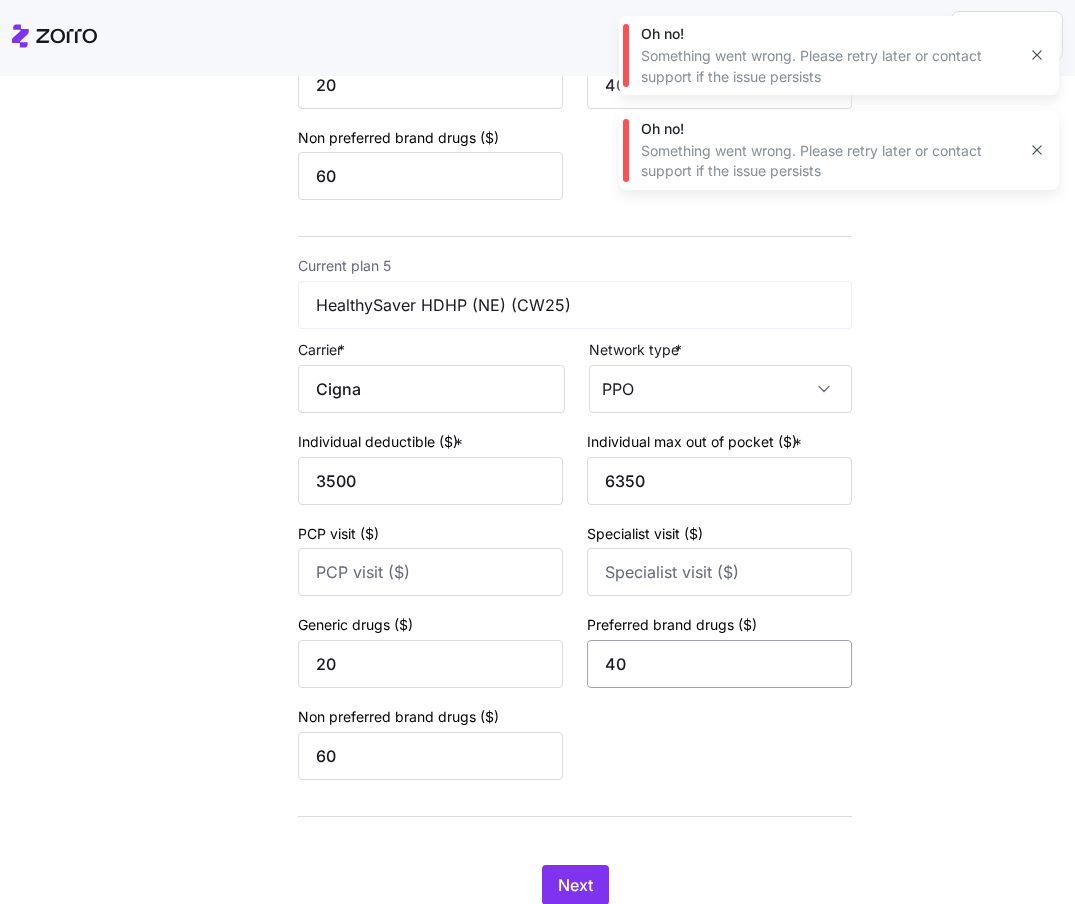 scroll, scrollTop: 2390, scrollLeft: 0, axis: vertical 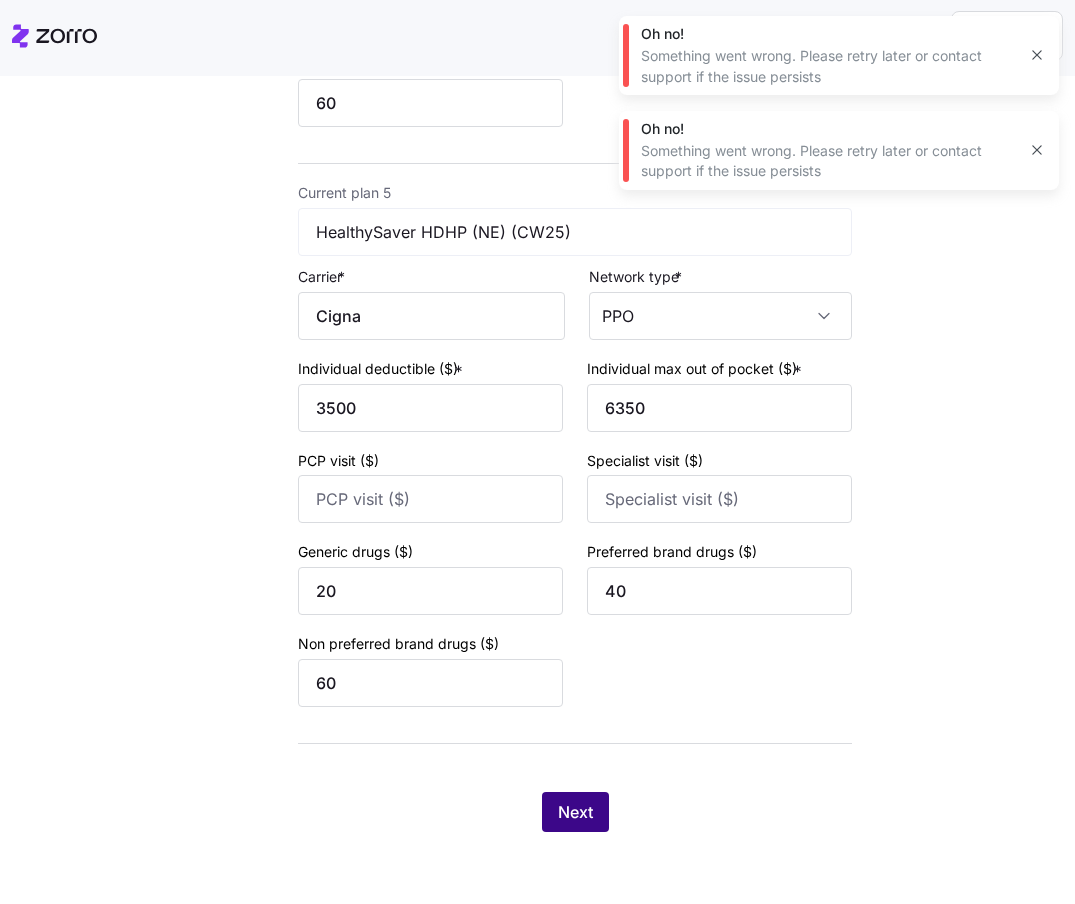 click on "Next" at bounding box center [575, 812] 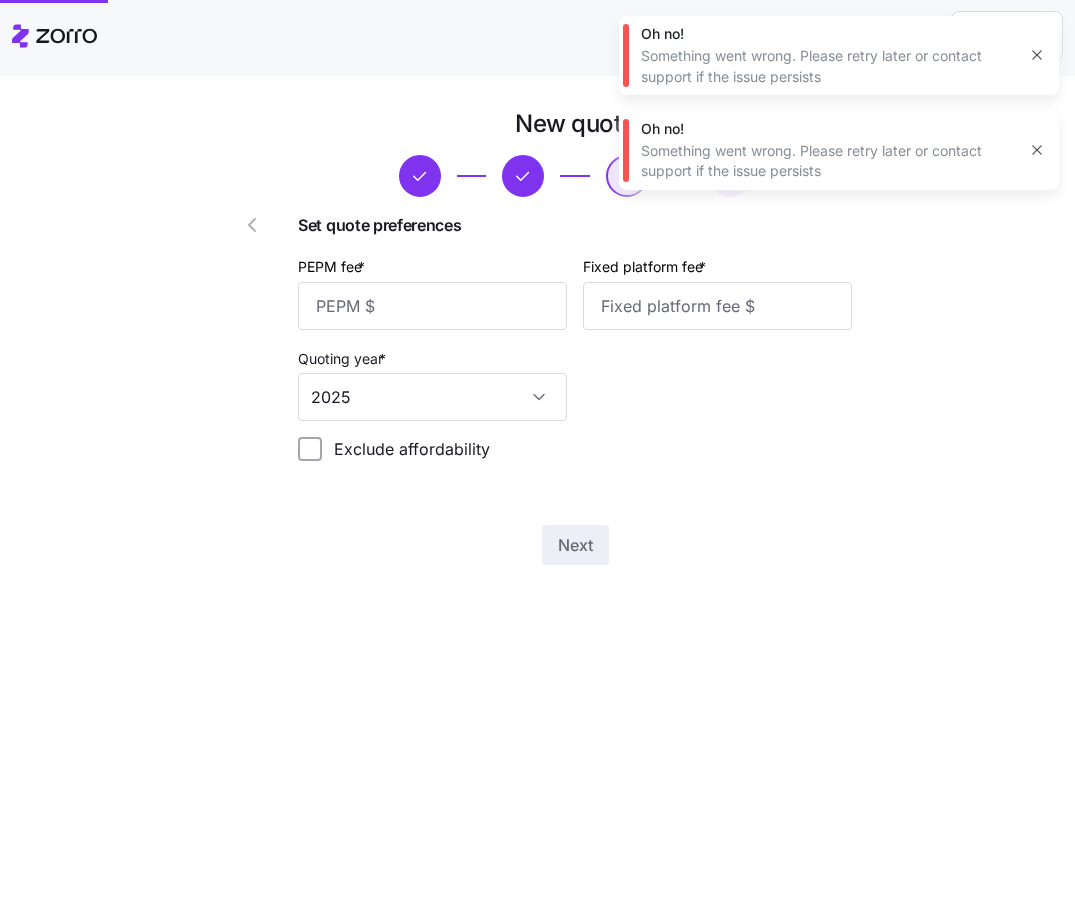 scroll, scrollTop: 0, scrollLeft: 0, axis: both 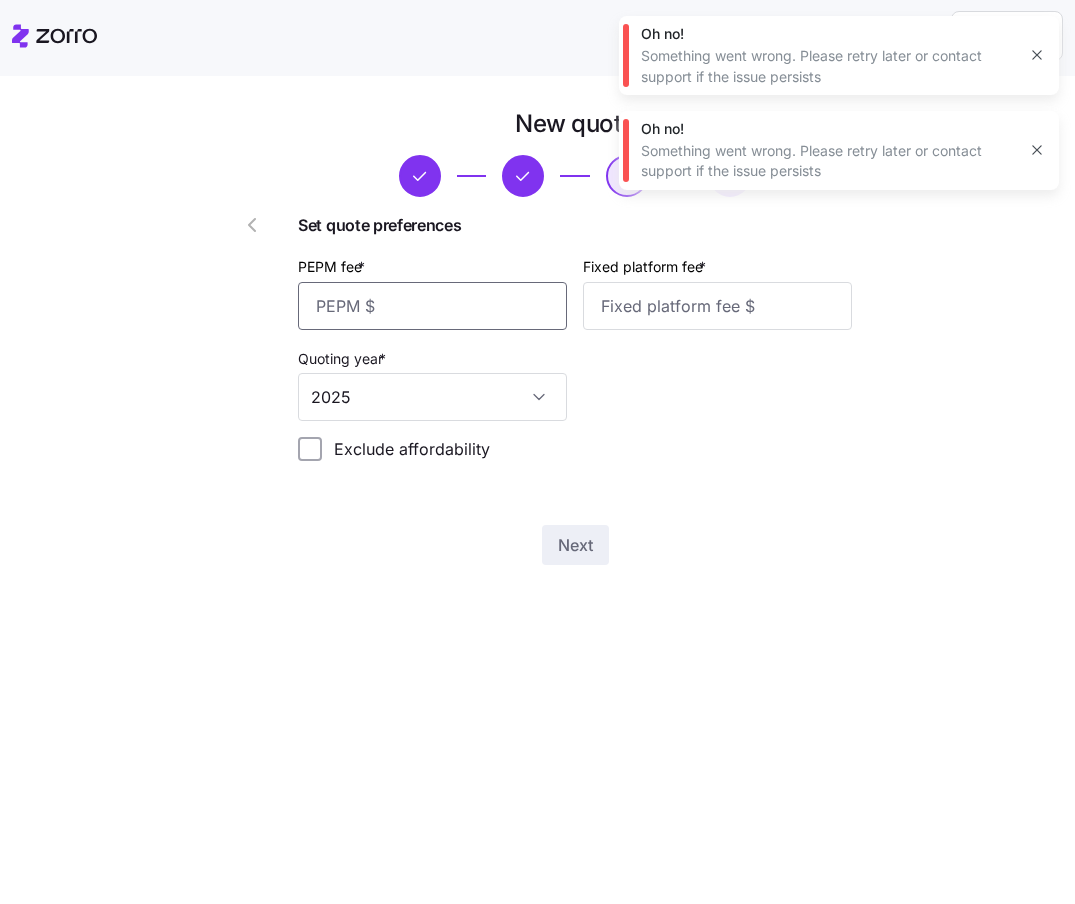 click on "PEPM fee  *" at bounding box center [432, 306] 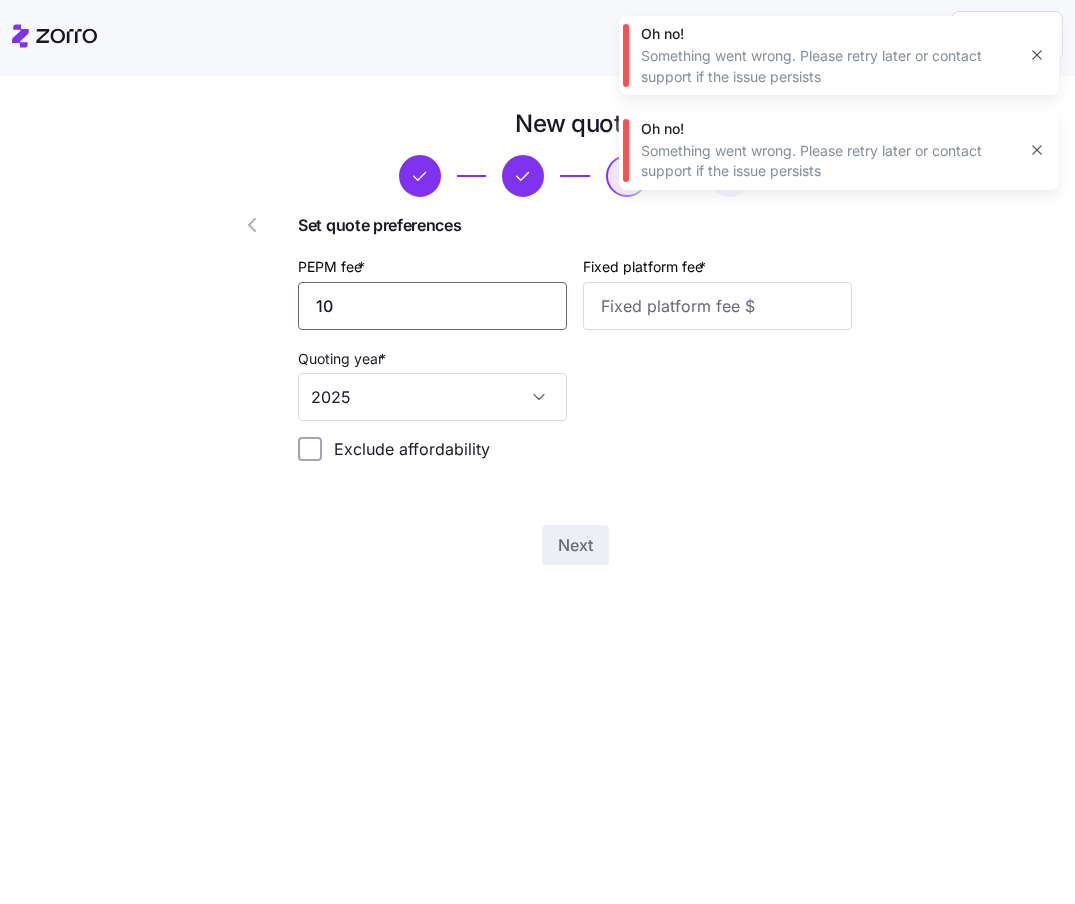 type on "1" 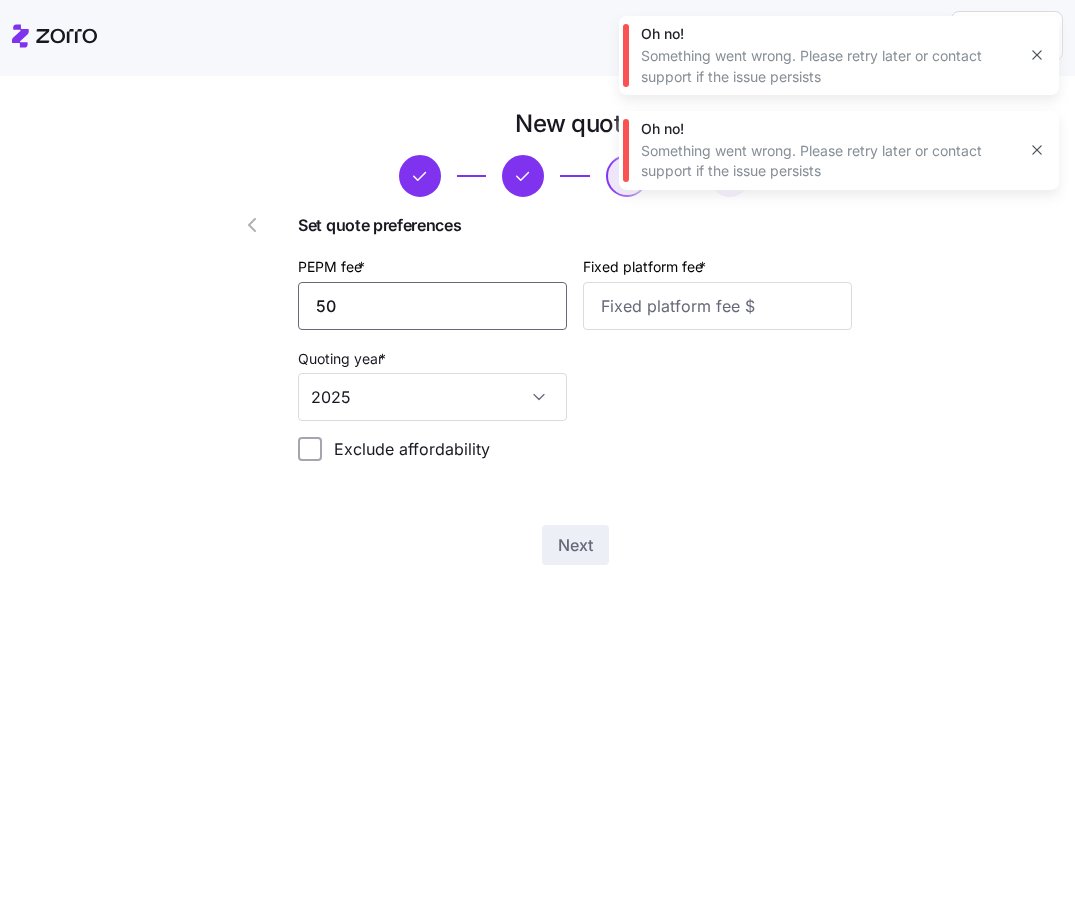 type on "50" 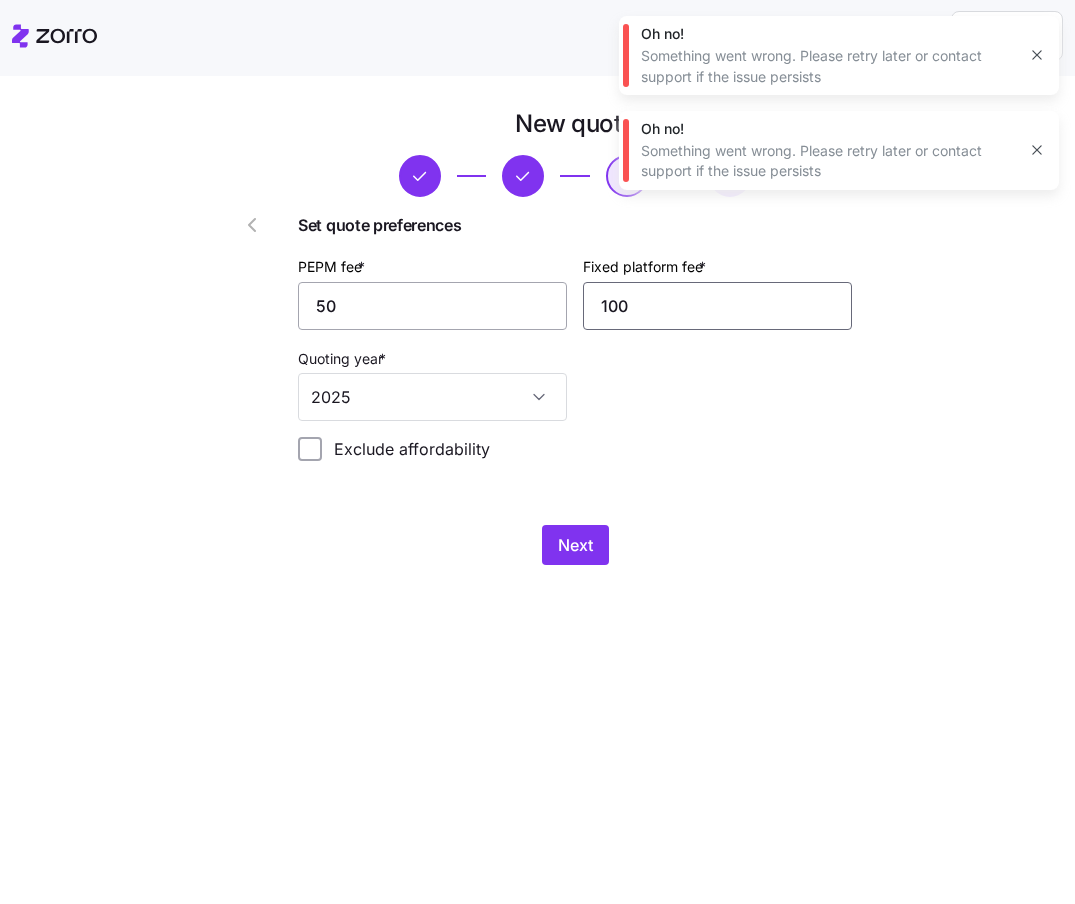 type on "100" 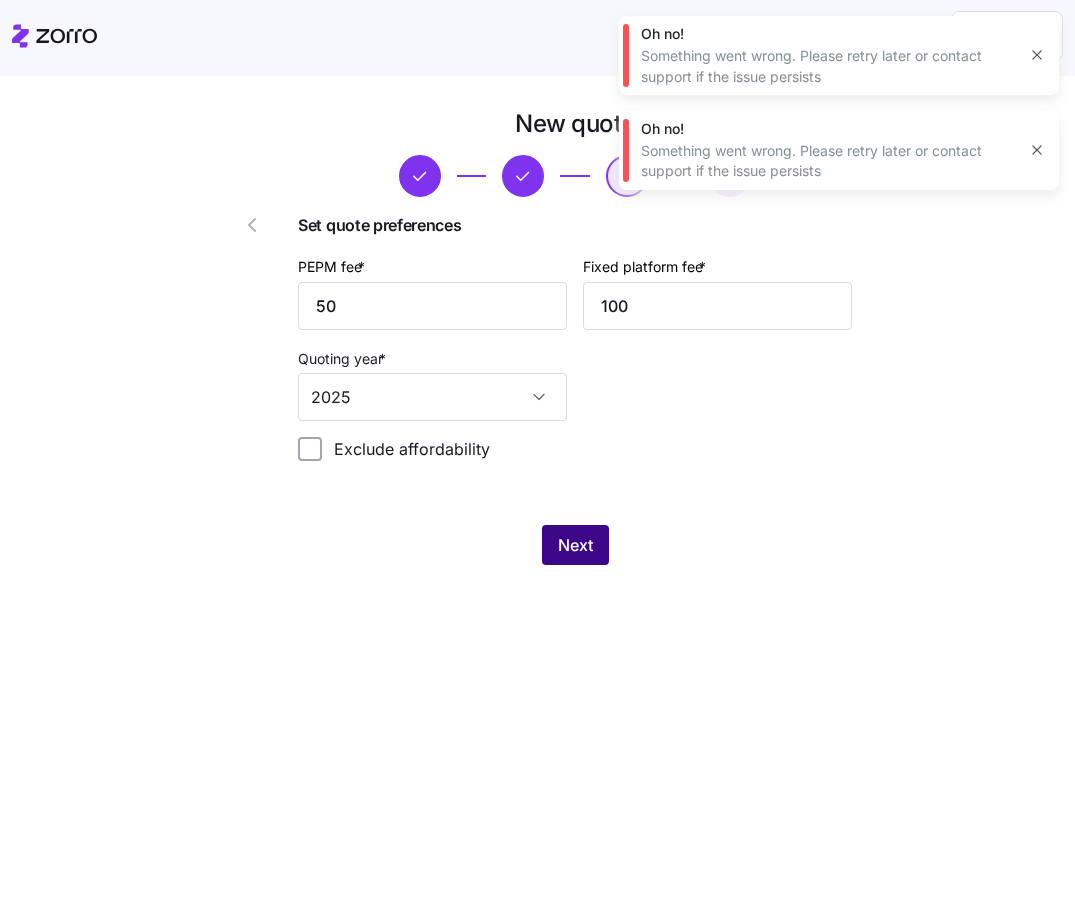 click on "Next" at bounding box center (575, 545) 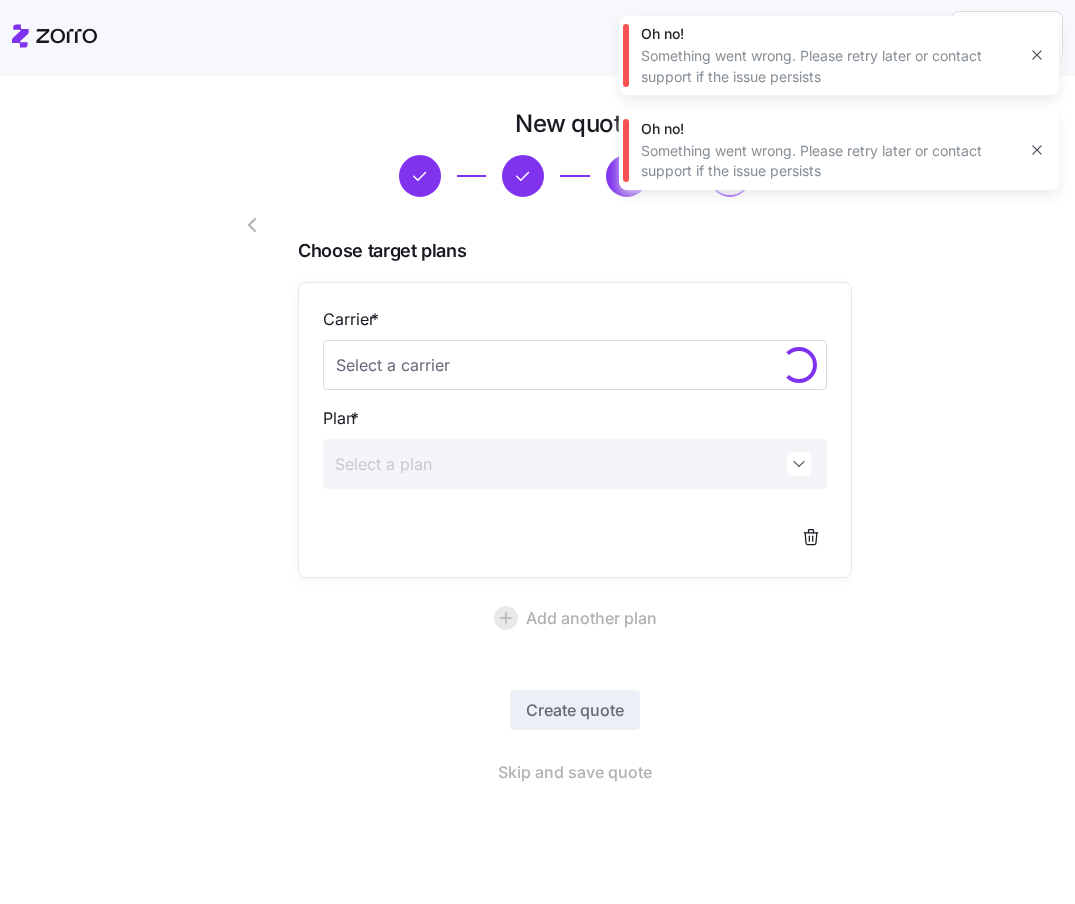 click at bounding box center [1037, 55] 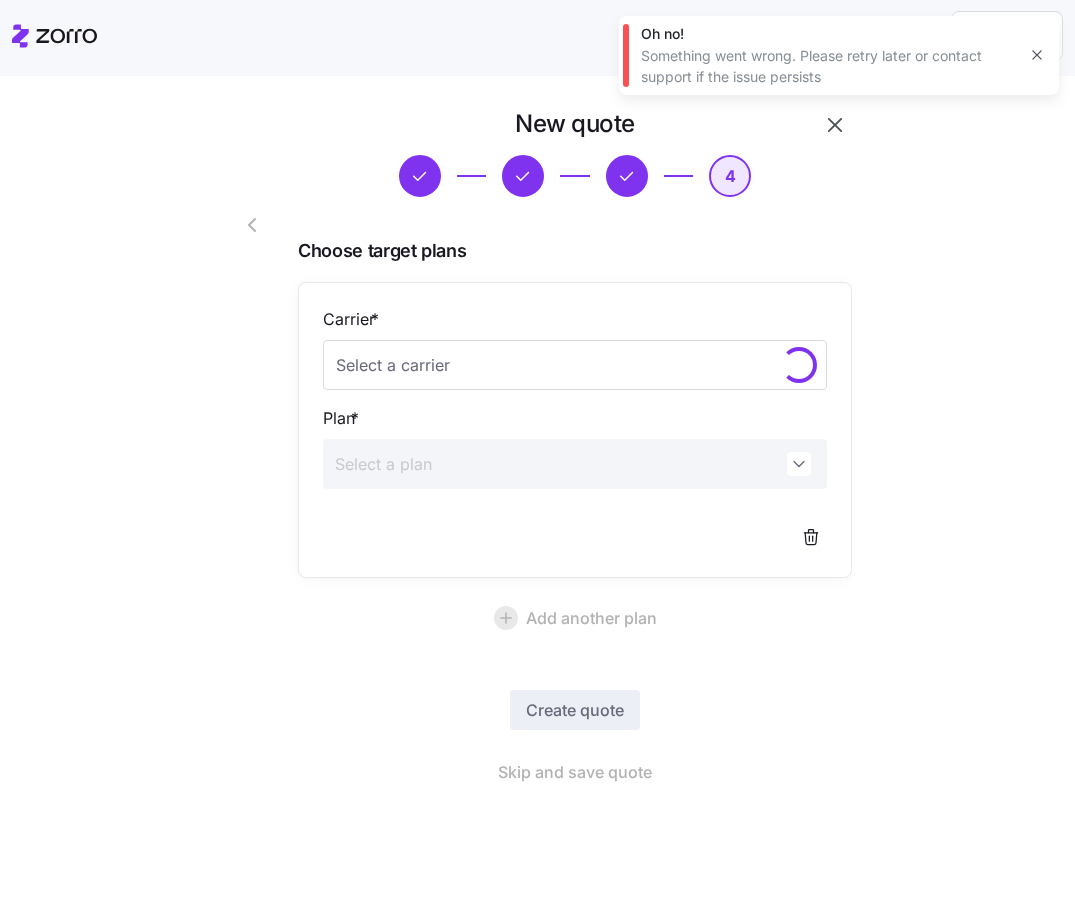 click 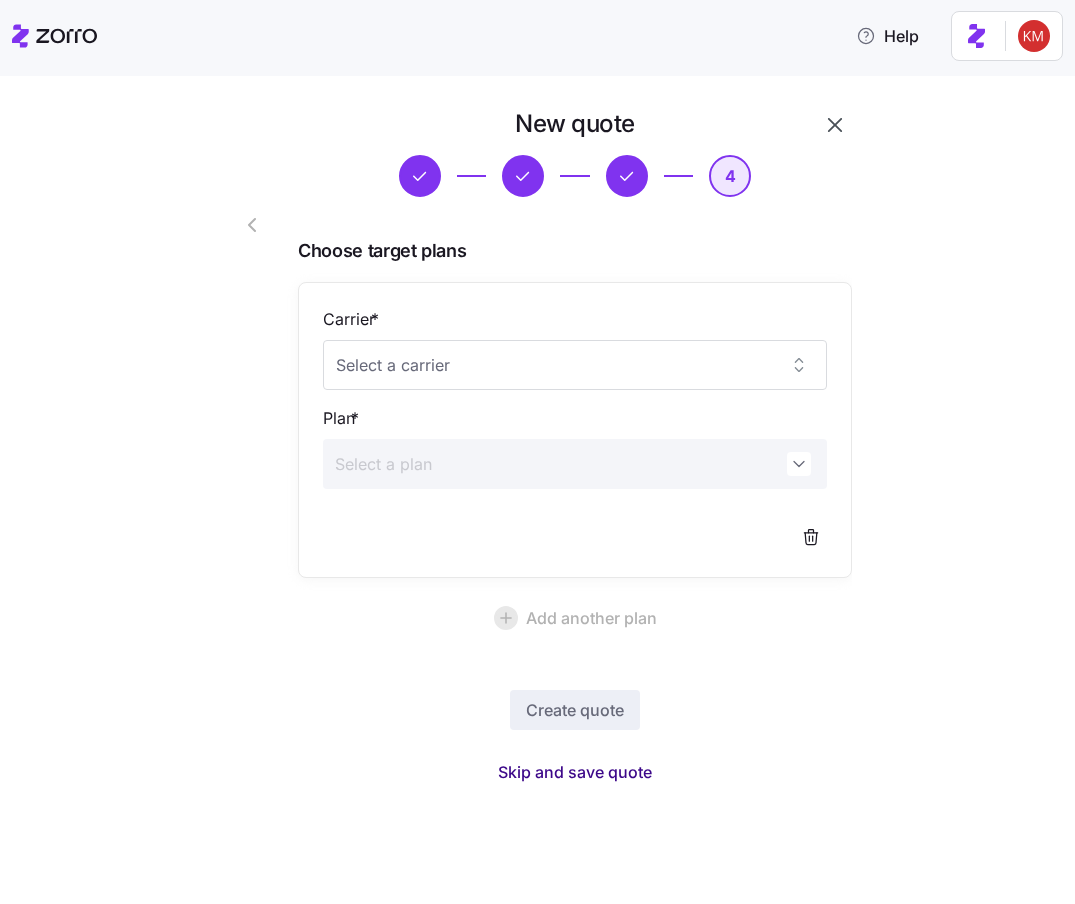 click on "Skip and save quote" at bounding box center [575, 772] 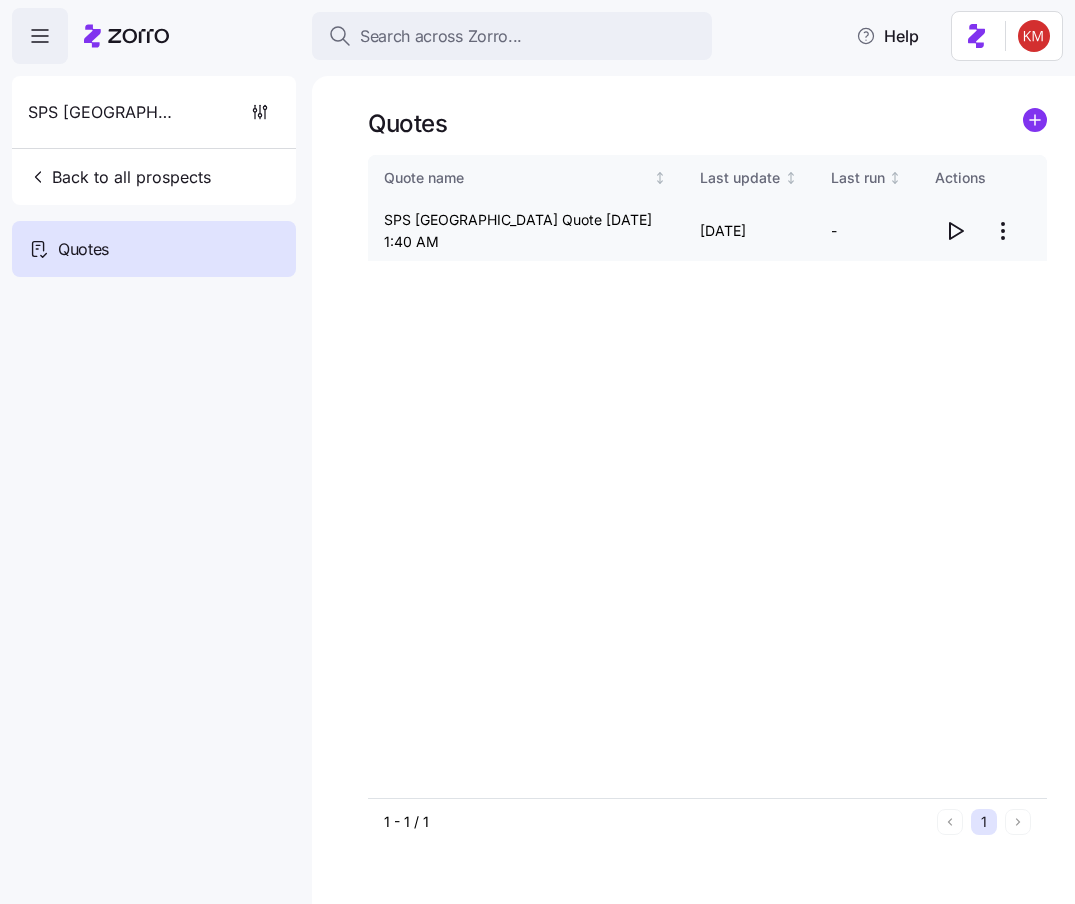 click 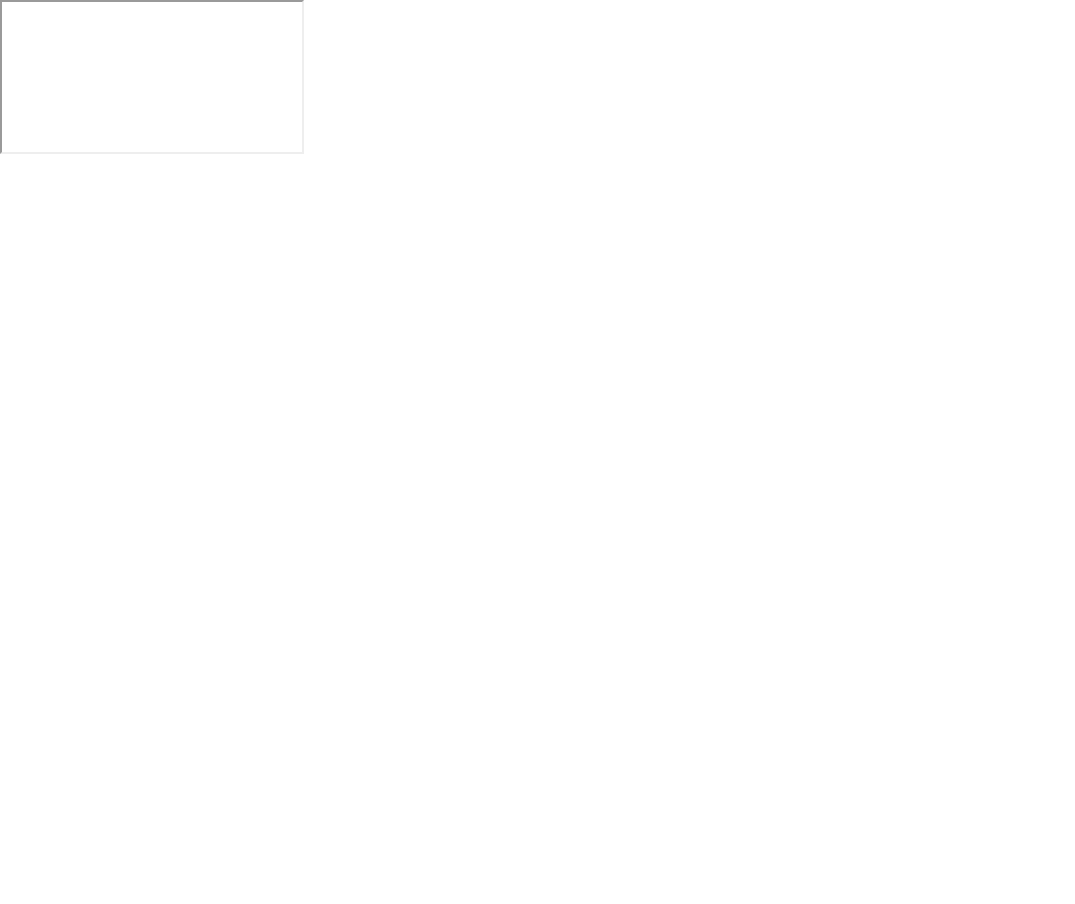 scroll, scrollTop: 0, scrollLeft: 0, axis: both 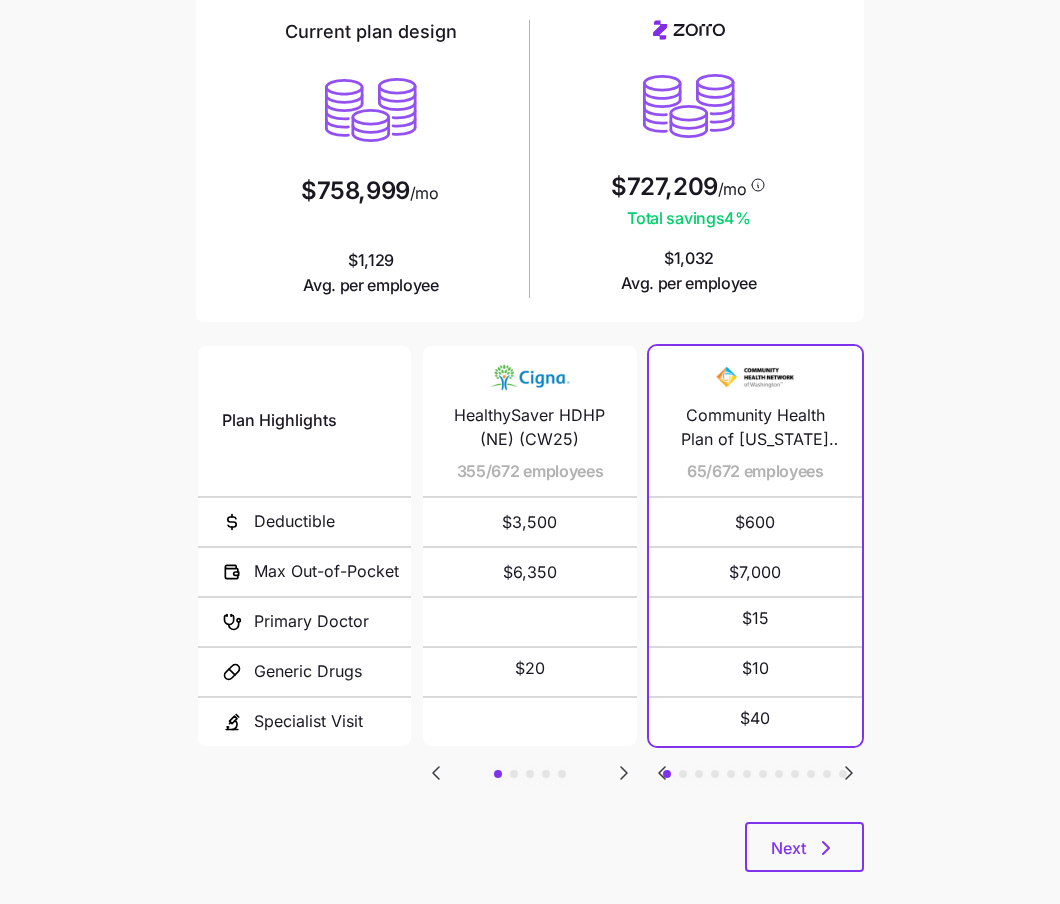 click on "Plan Highlights Deductible Max Out-of-Pocket Primary Doctor Generic Drugs Specialist Visit HealthySaver HDHP ([GEOGRAPHIC_DATA]) (CW25) 355/672 employees $3,500 $6,350 $20 Cigna Deluxe (NE) (CS25) 162/672 employees $0 $6,600 $25 $20 $40 HealthySaver HDHP (EX) ([DATE]) 67/672 employees $3,500 $6,350 $20 Cigna OAP Premium (CP25) 51/672 employees $1,000 $3,000 $20 $20 $40 Cigna OAP In Network (CI25) 37/672 employees $750 $6,350 $20 $20 $40 Community Health Plan of [US_STATE][GEOGRAPHIC_DATA] Select Gold 65/672 employees $600 $7,000 $15 $10 $40 Healthfirst Gold Leaf Premier Plus, NS, INN, Family Dental, Family Vision, Free Telemedicine, Fitness & Wellness Rewards FP 55/672 employees $850 $6,200 not covered $10 not covered UPMC Advantage + Premium Network + Silver $4,000 + PPO + HSA Eligible 46/672 employees $4,000 $6,300 50% after deductible not covered 50% after deductible Blue Advantage Plus Bronze SM  201 37/672 employees $4,500 $7,500 50% after deductible 25% after deductible 50% after deductible 33/672 employees $4,500 $7,500 $6,650" at bounding box center (530, 582) 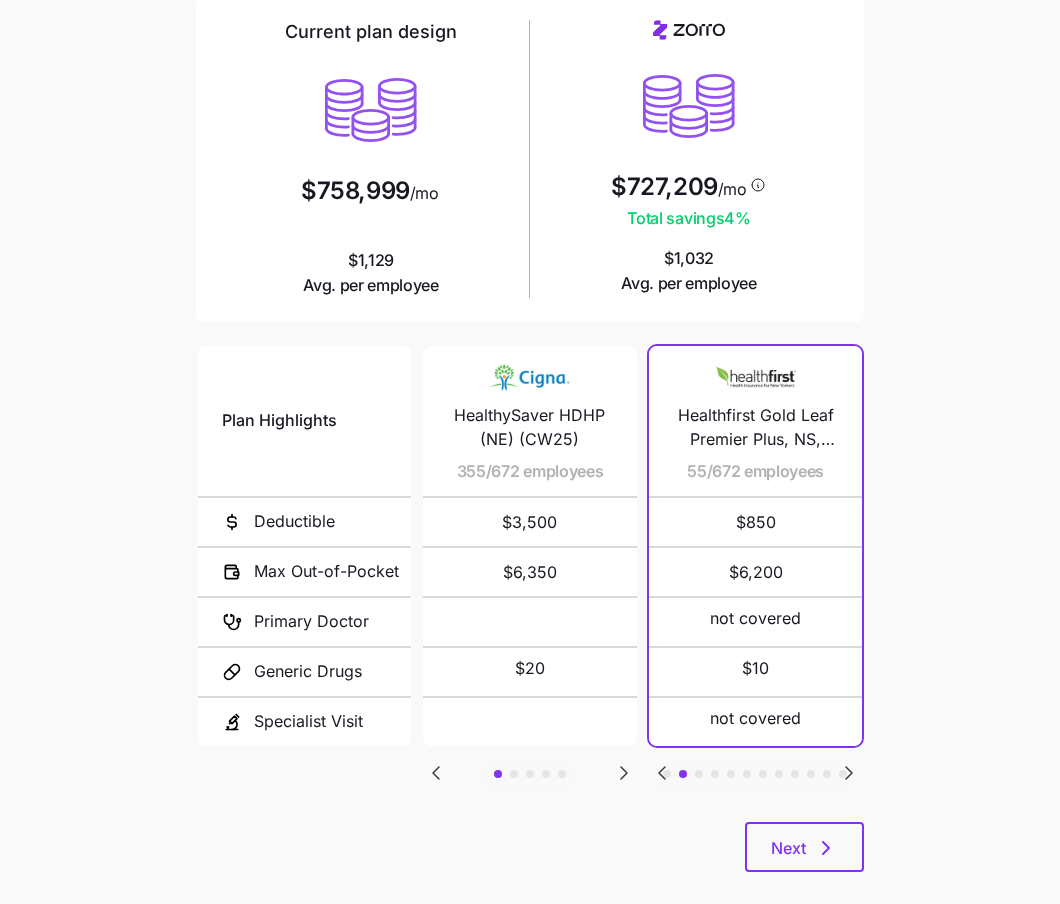 click 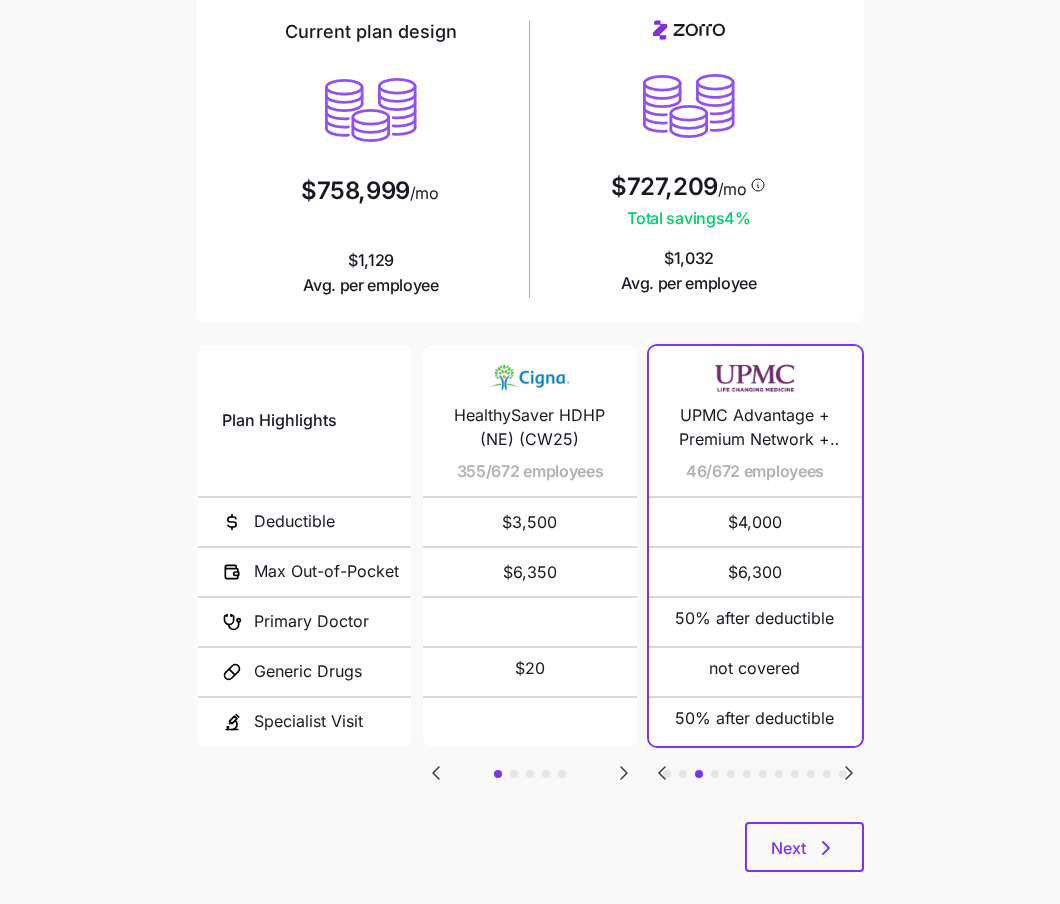 click 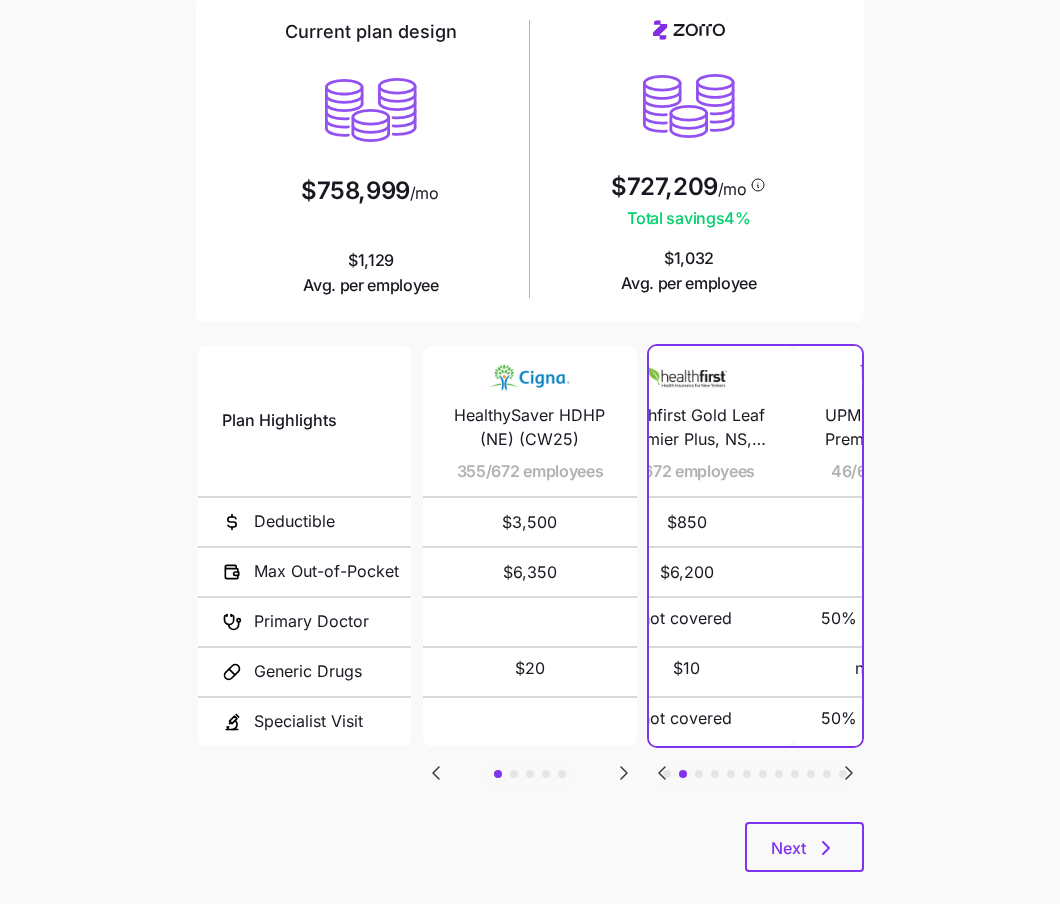 click 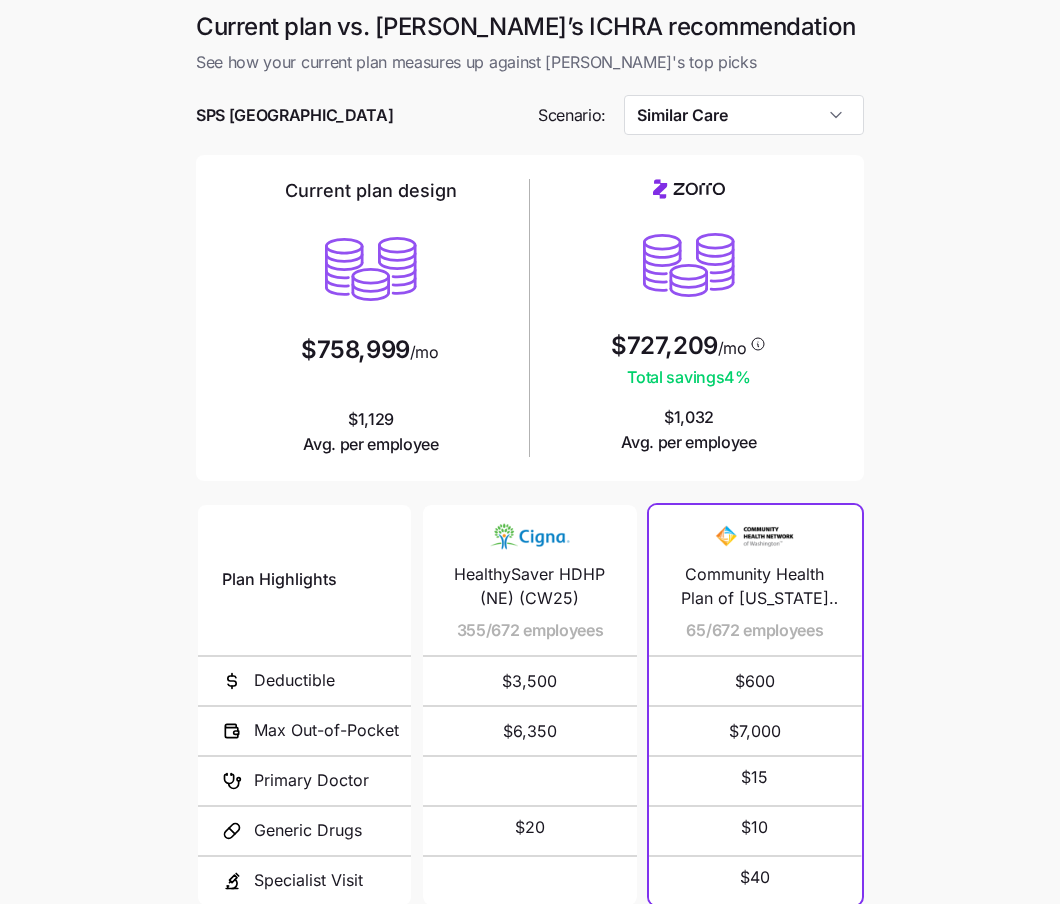 scroll, scrollTop: 0, scrollLeft: 0, axis: both 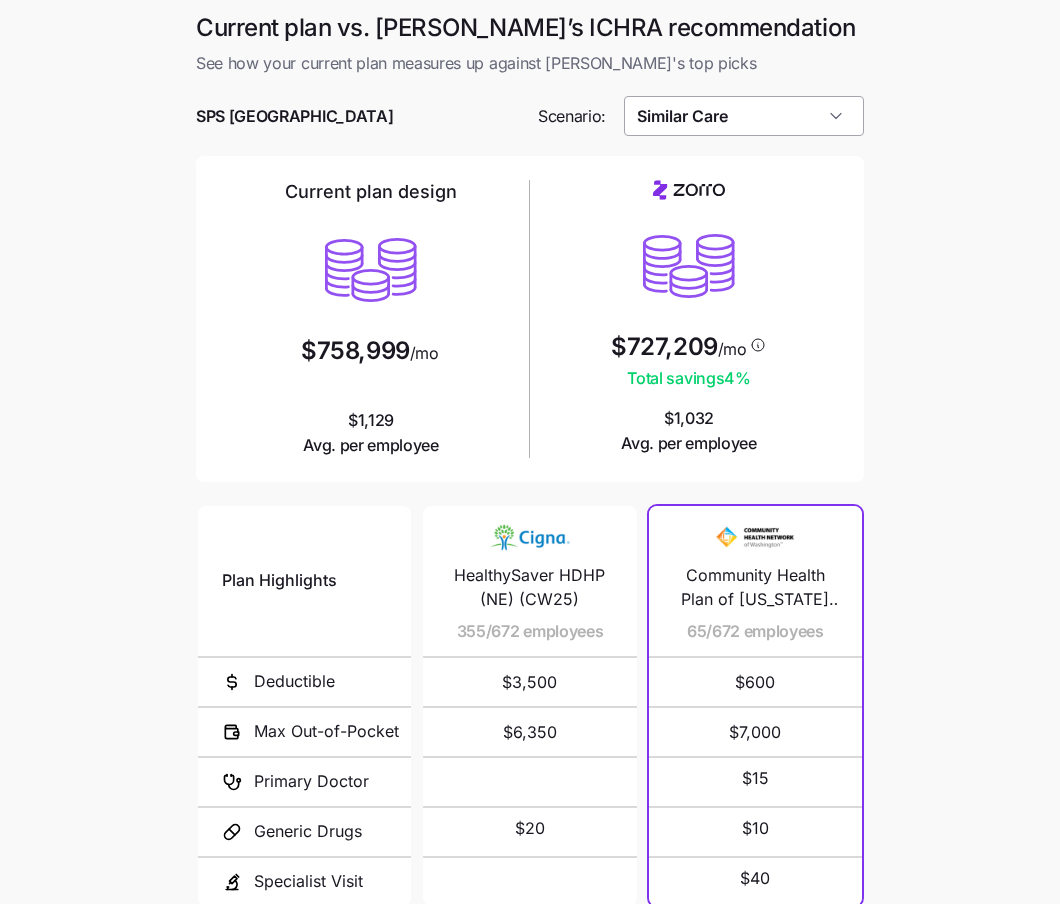 click on "Similar Care" at bounding box center (744, 116) 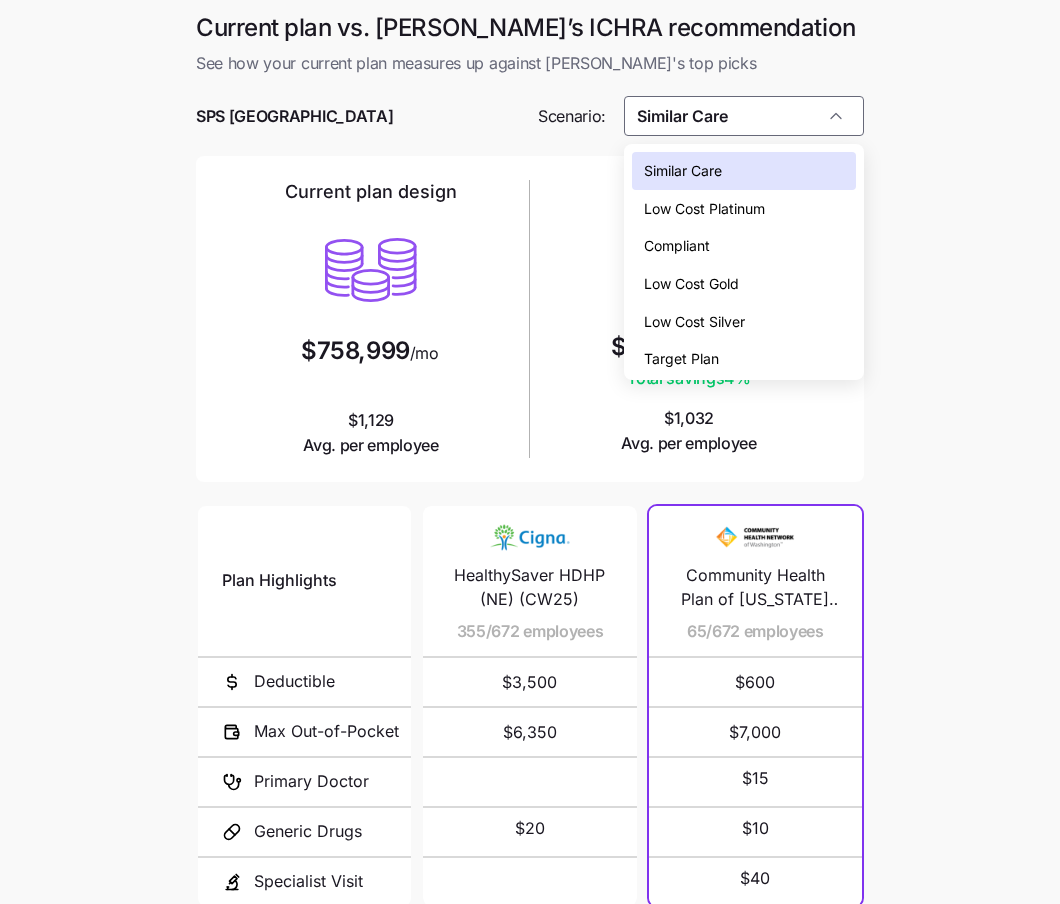 click on "Low Cost Platinum" at bounding box center (704, 209) 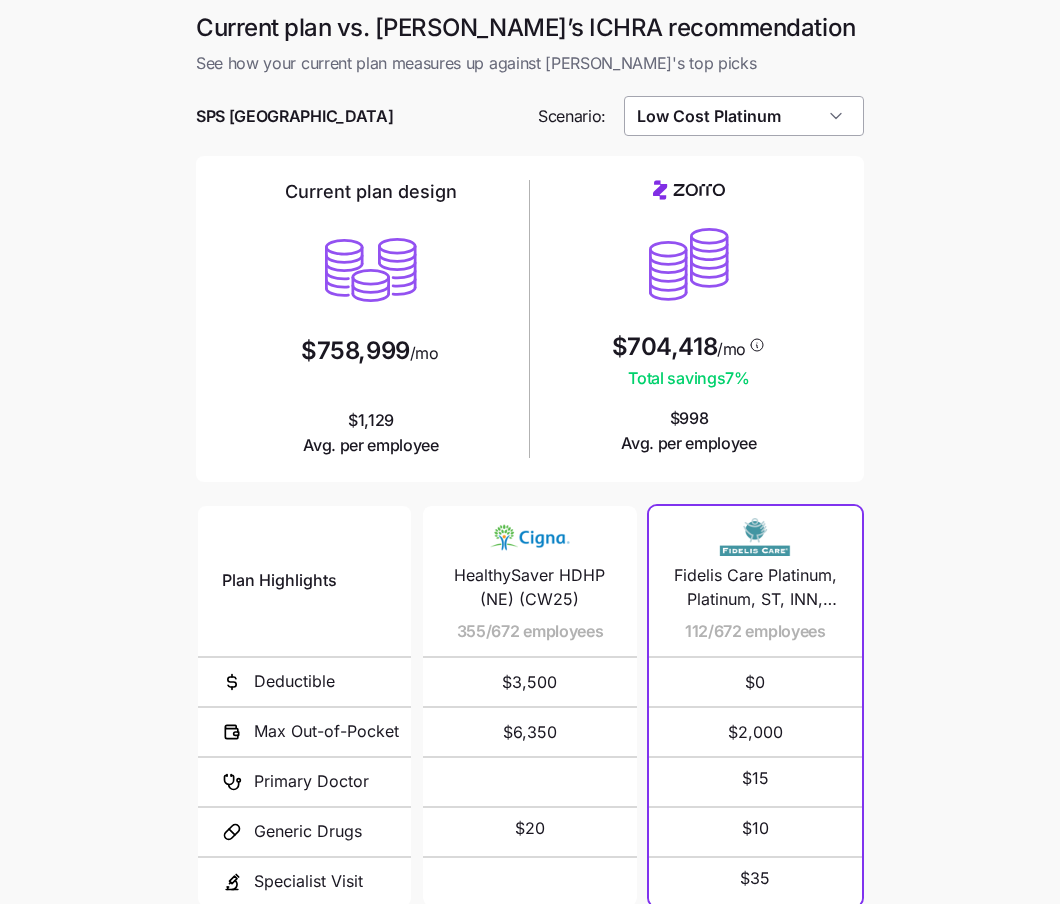 click on "Low Cost Platinum" at bounding box center (744, 116) 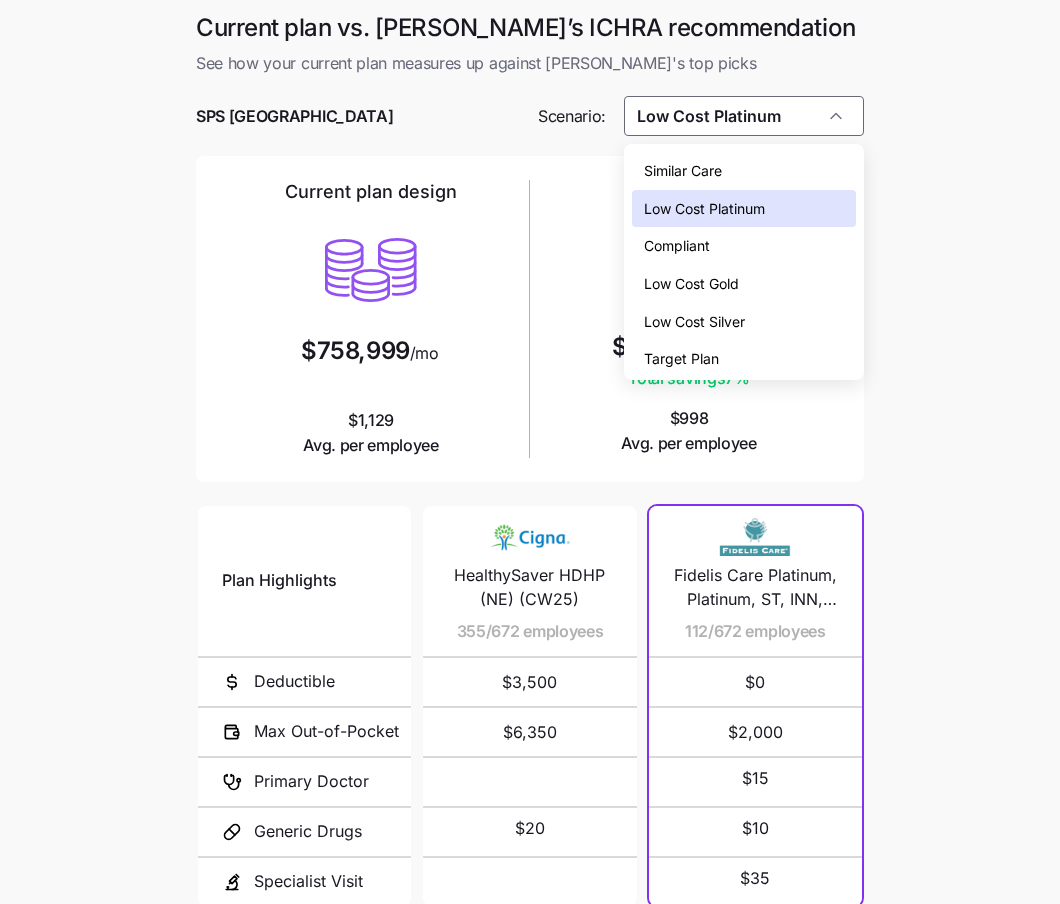 click on "Low Cost Gold" at bounding box center [691, 284] 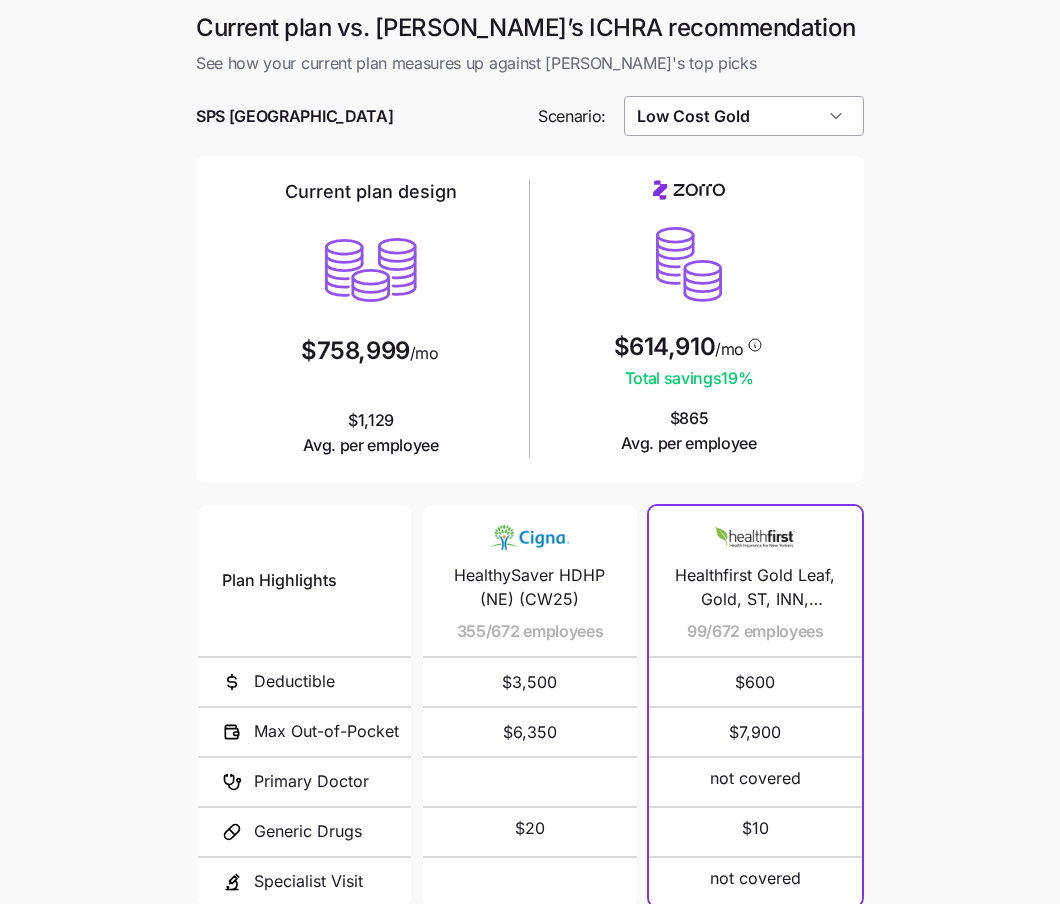 click on "Low Cost Gold" at bounding box center (744, 116) 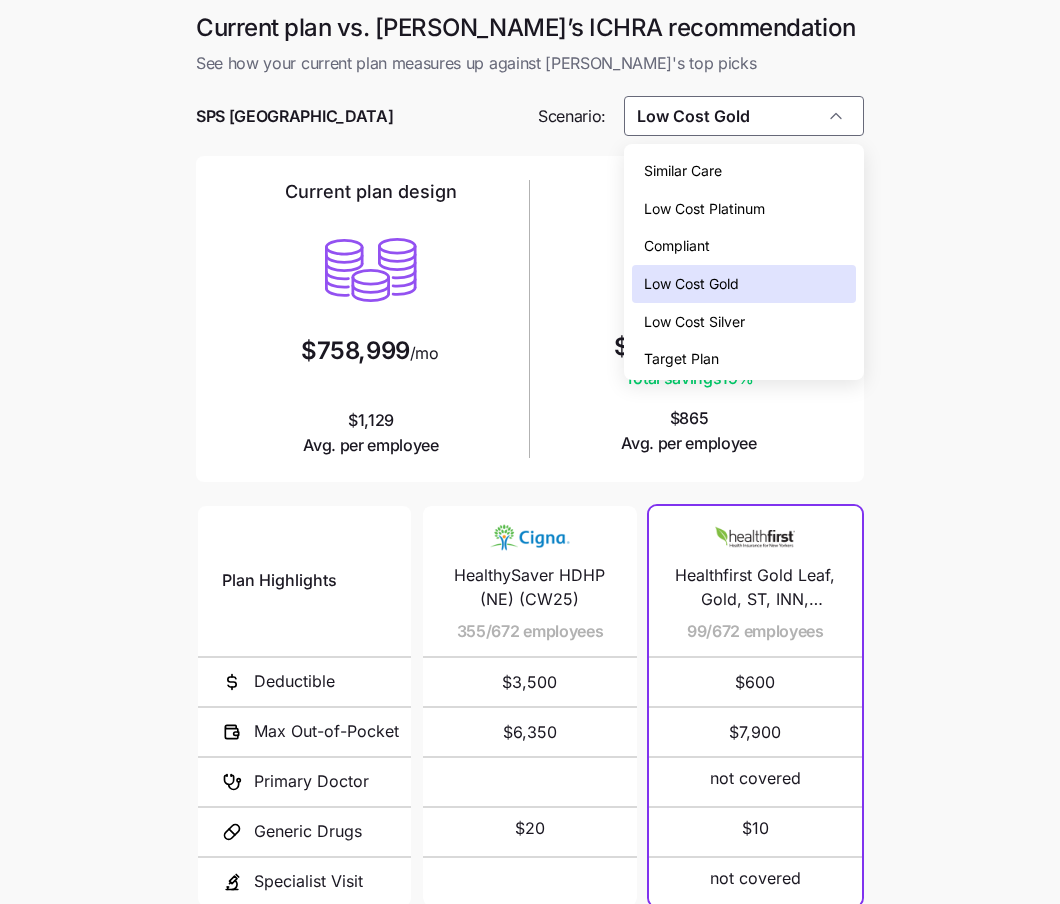 click on "Low Cost Platinum" at bounding box center [704, 209] 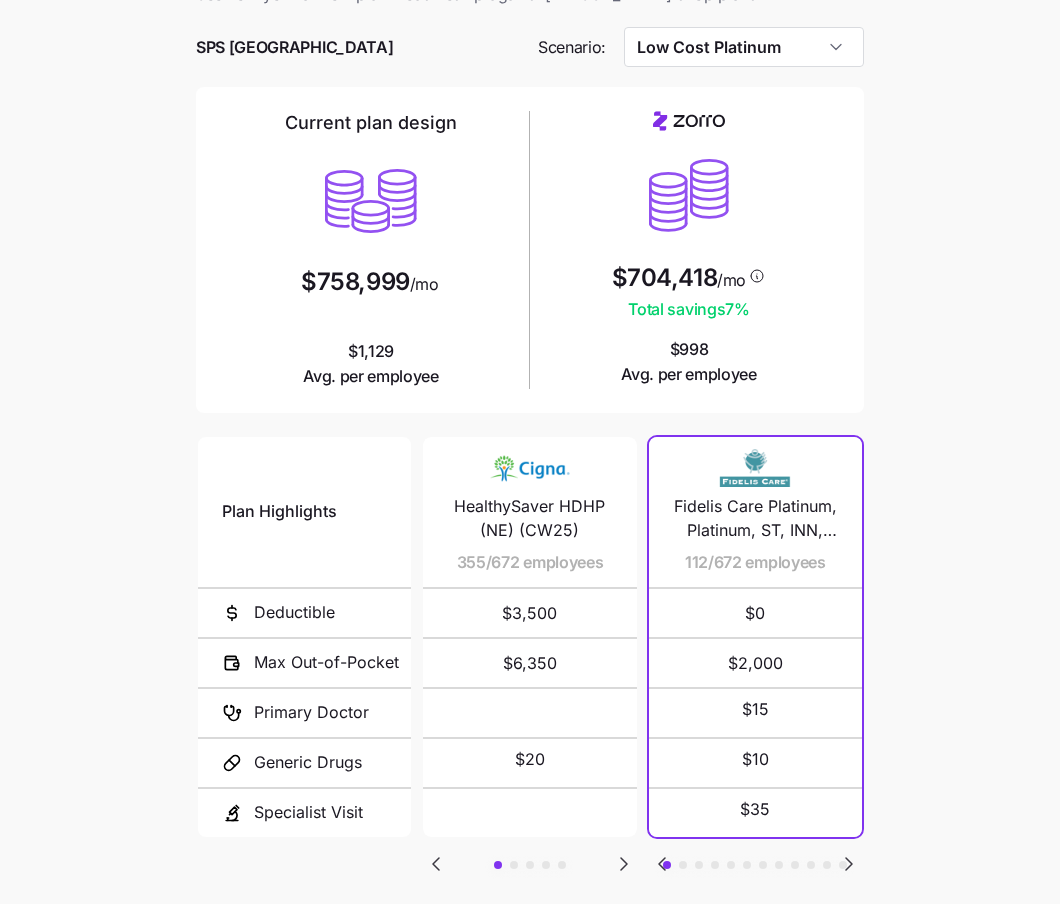 scroll, scrollTop: 123, scrollLeft: 0, axis: vertical 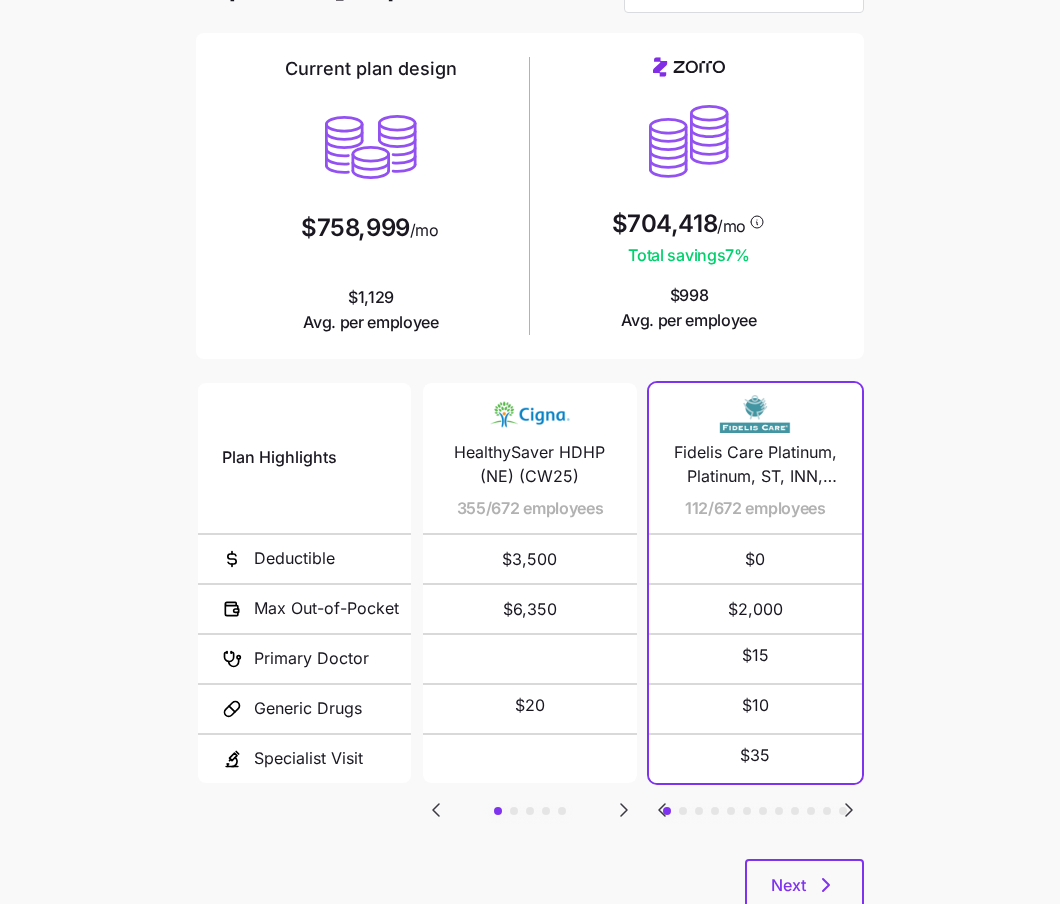 click 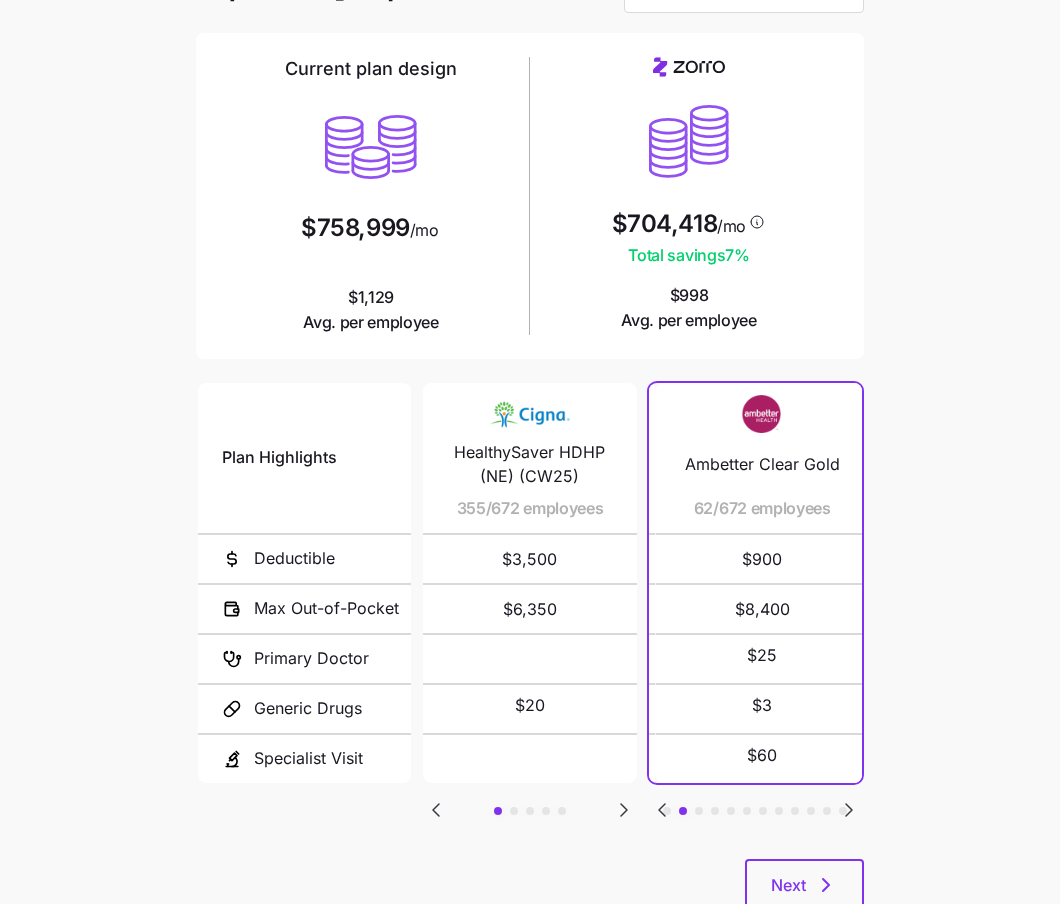 click 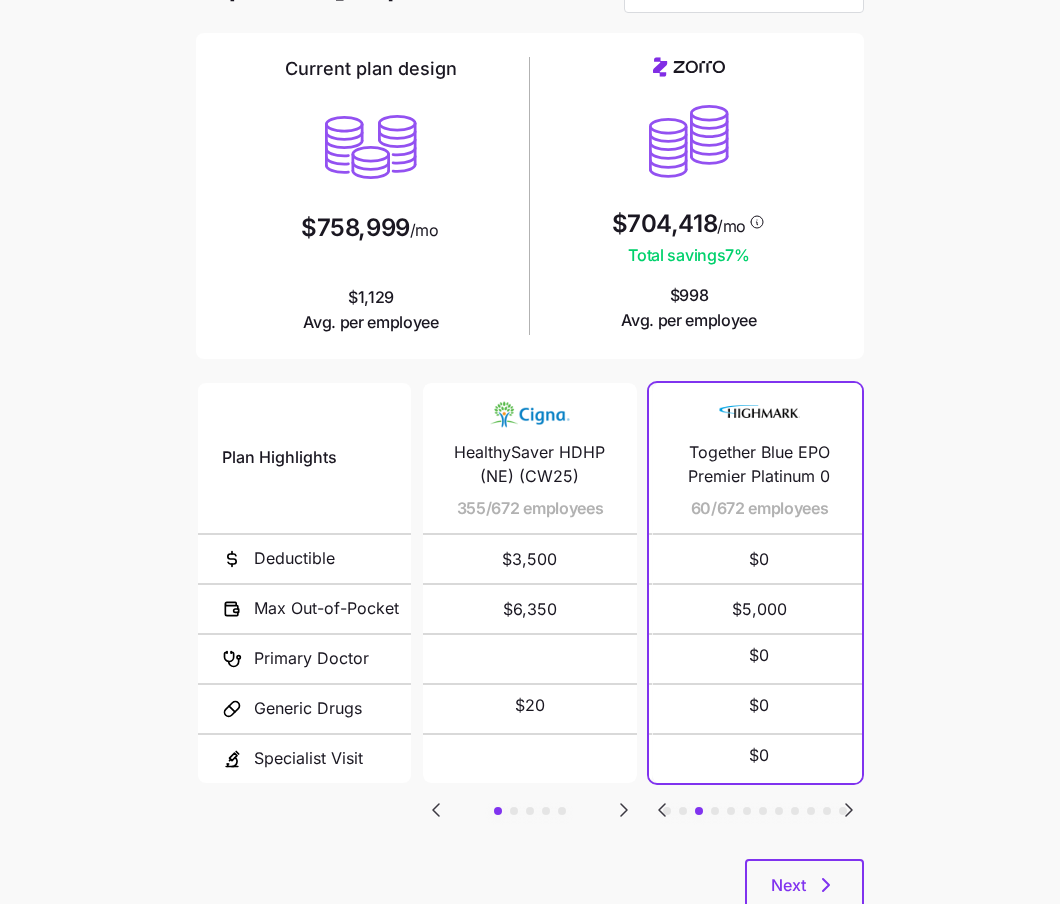click 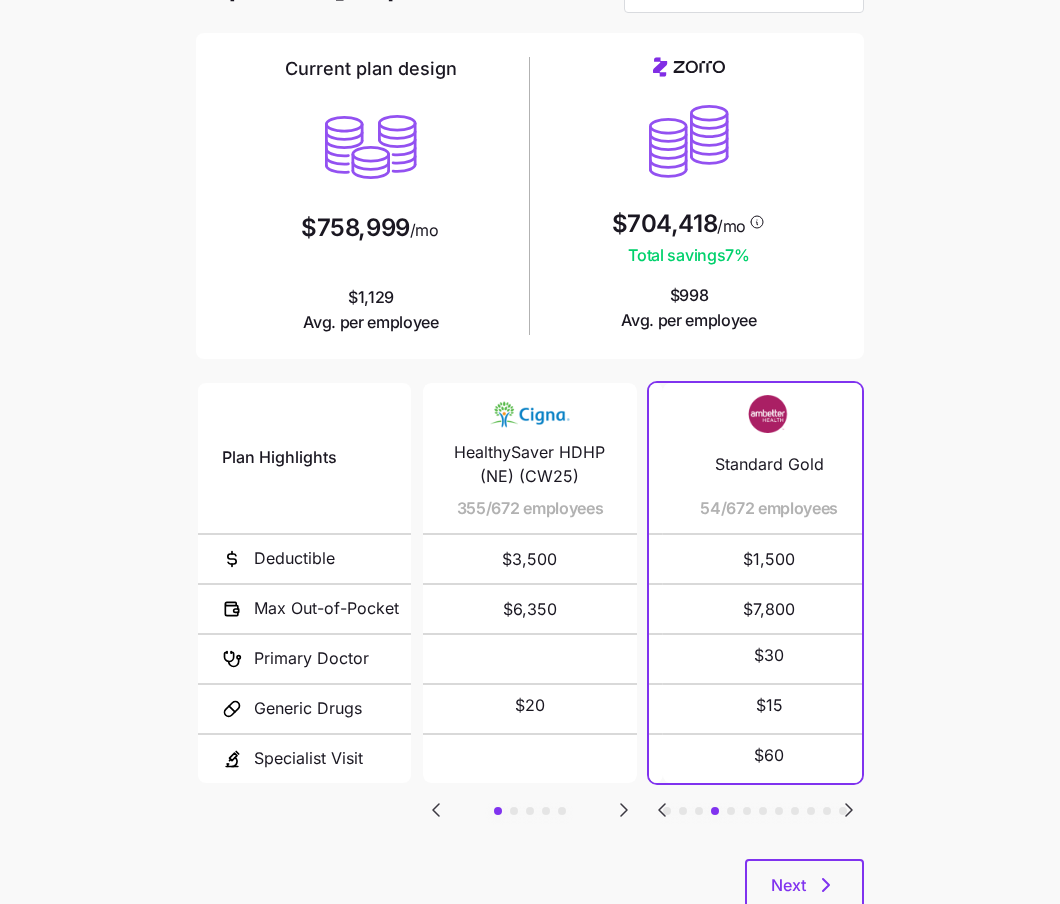click 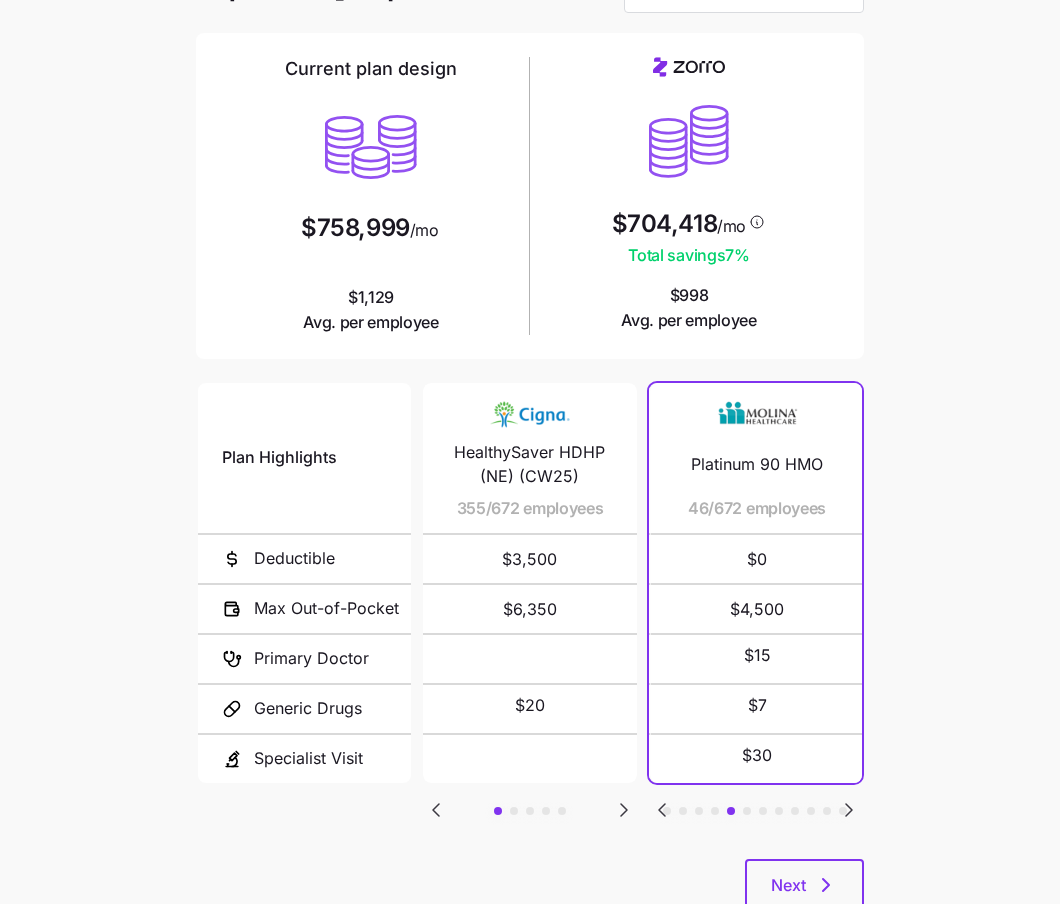 click 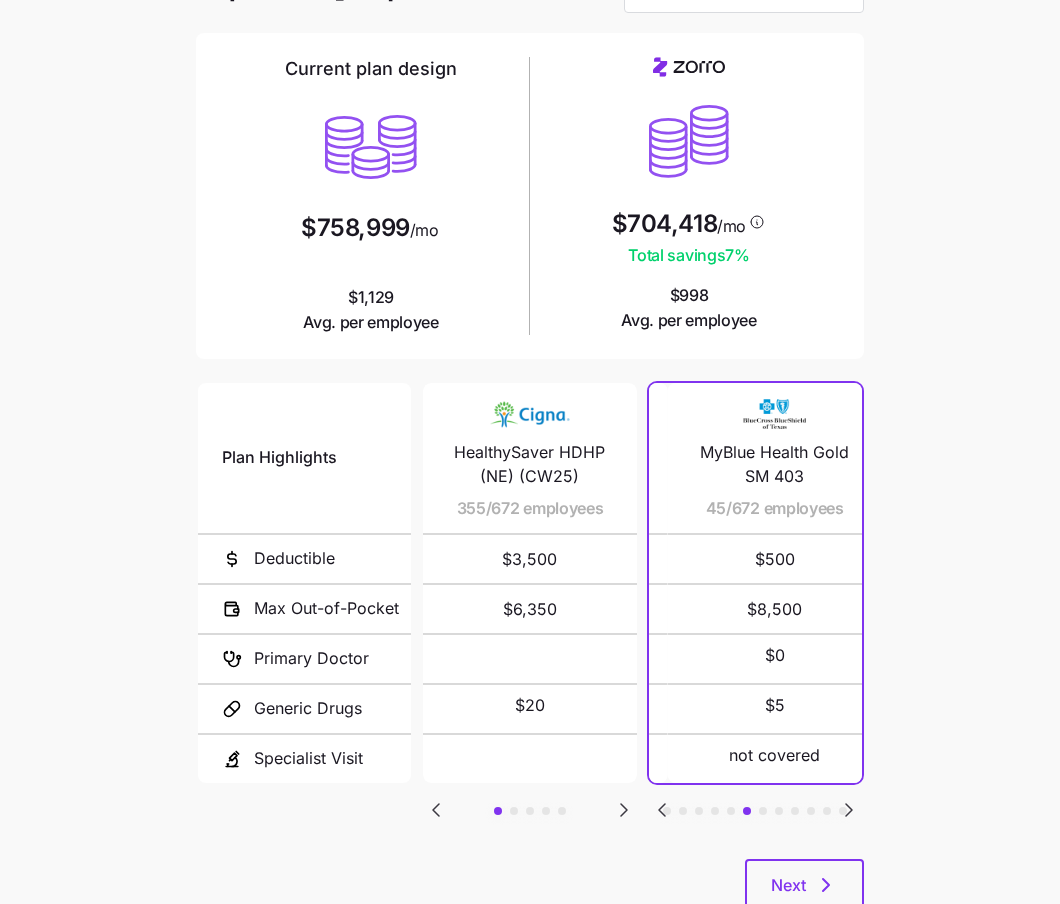 click 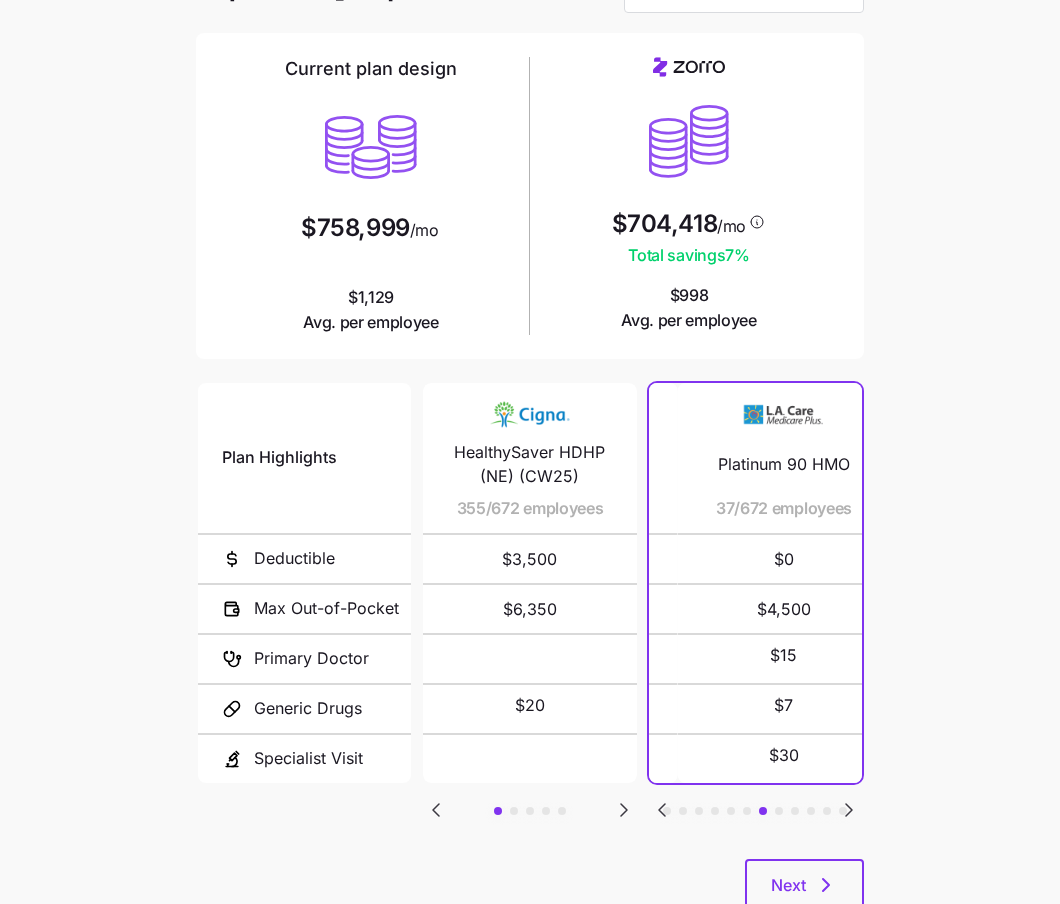 click 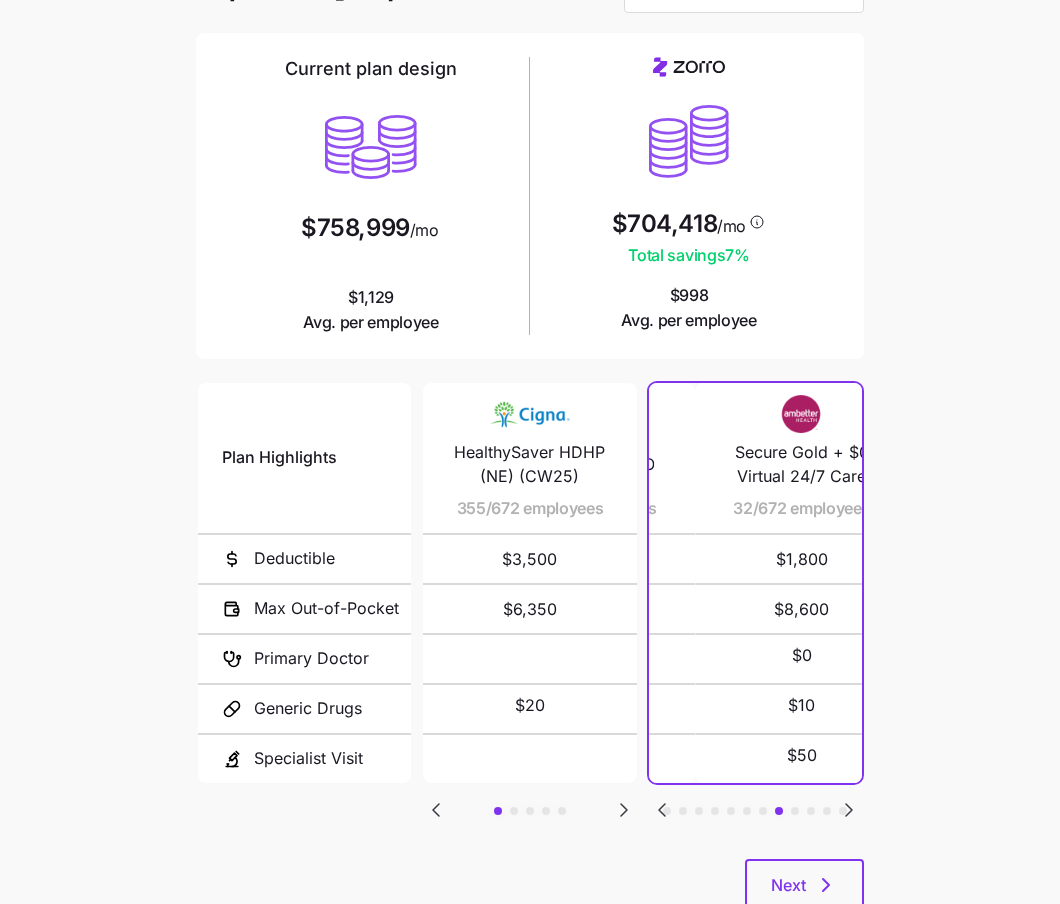 click 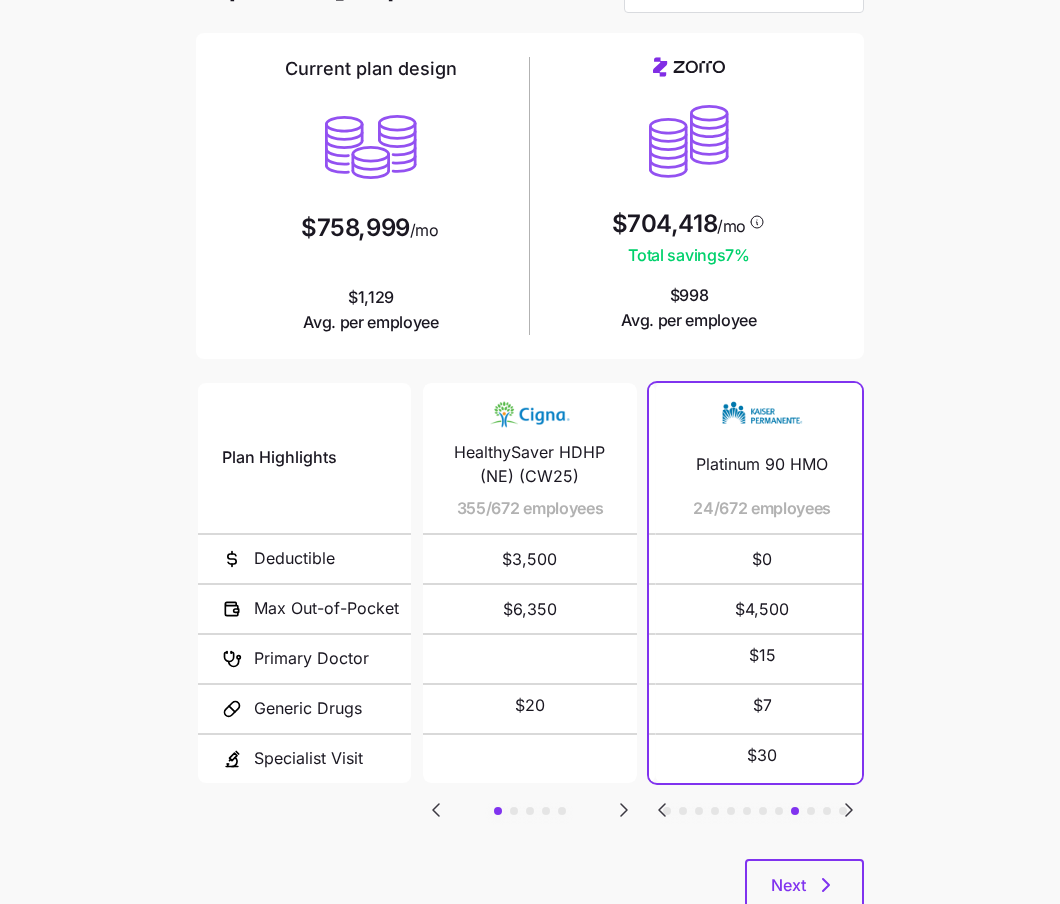 click 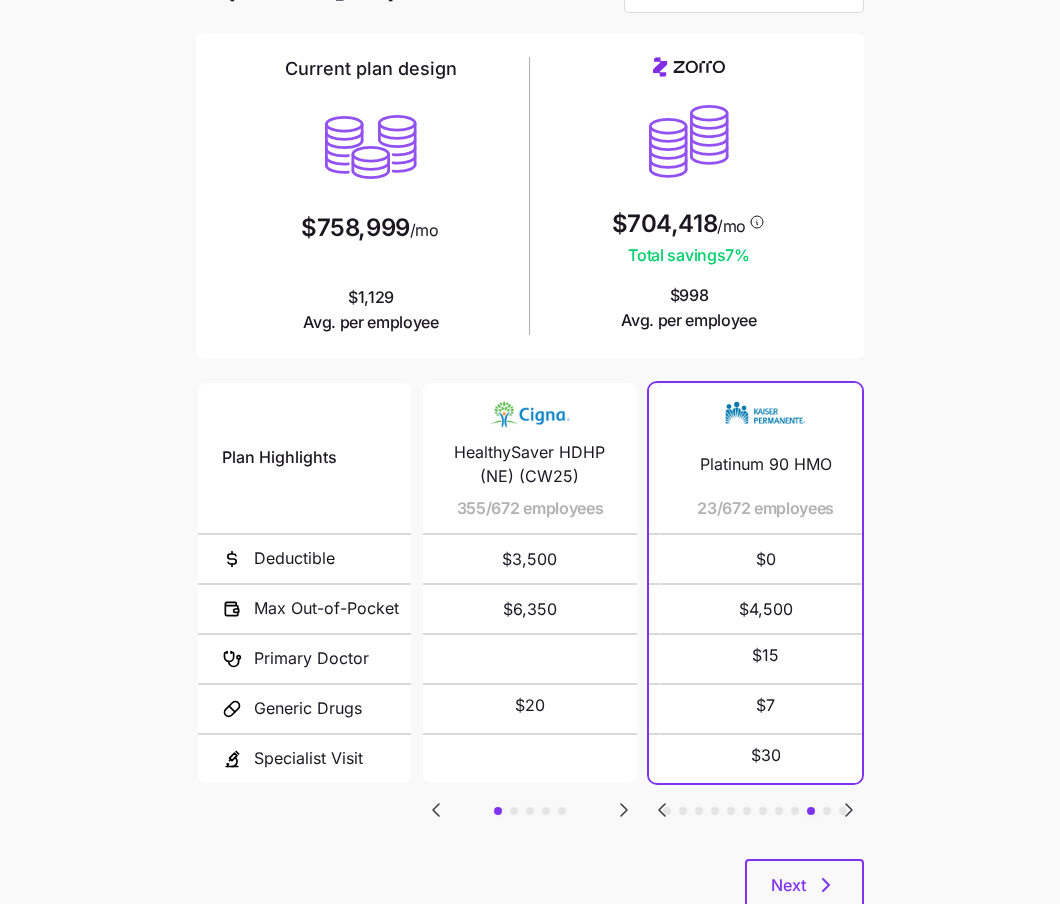click 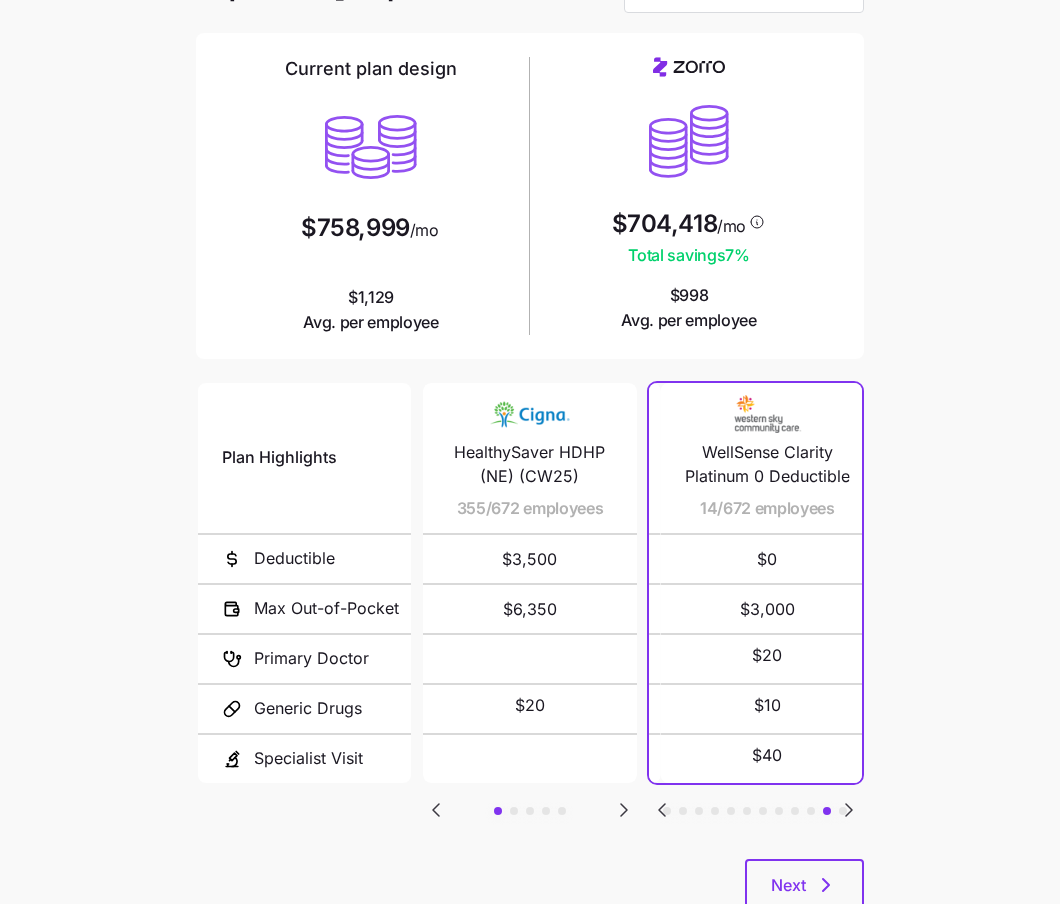 click 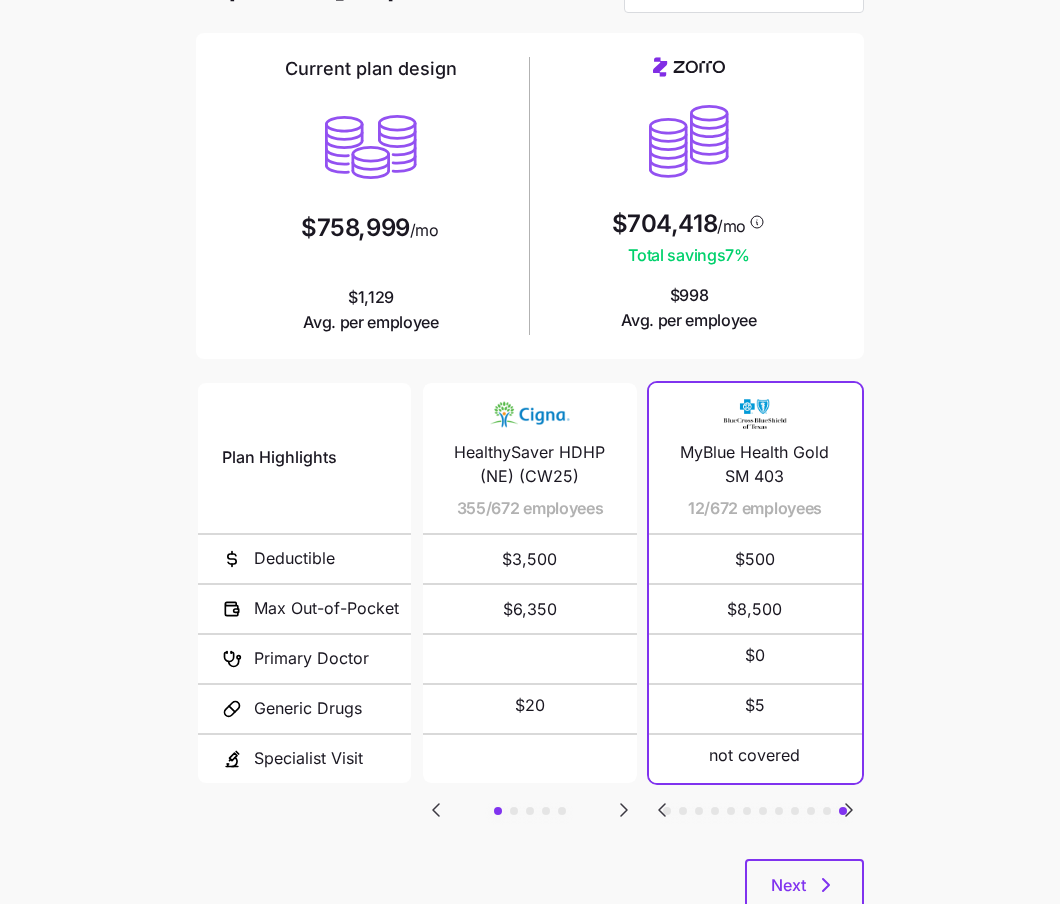 click 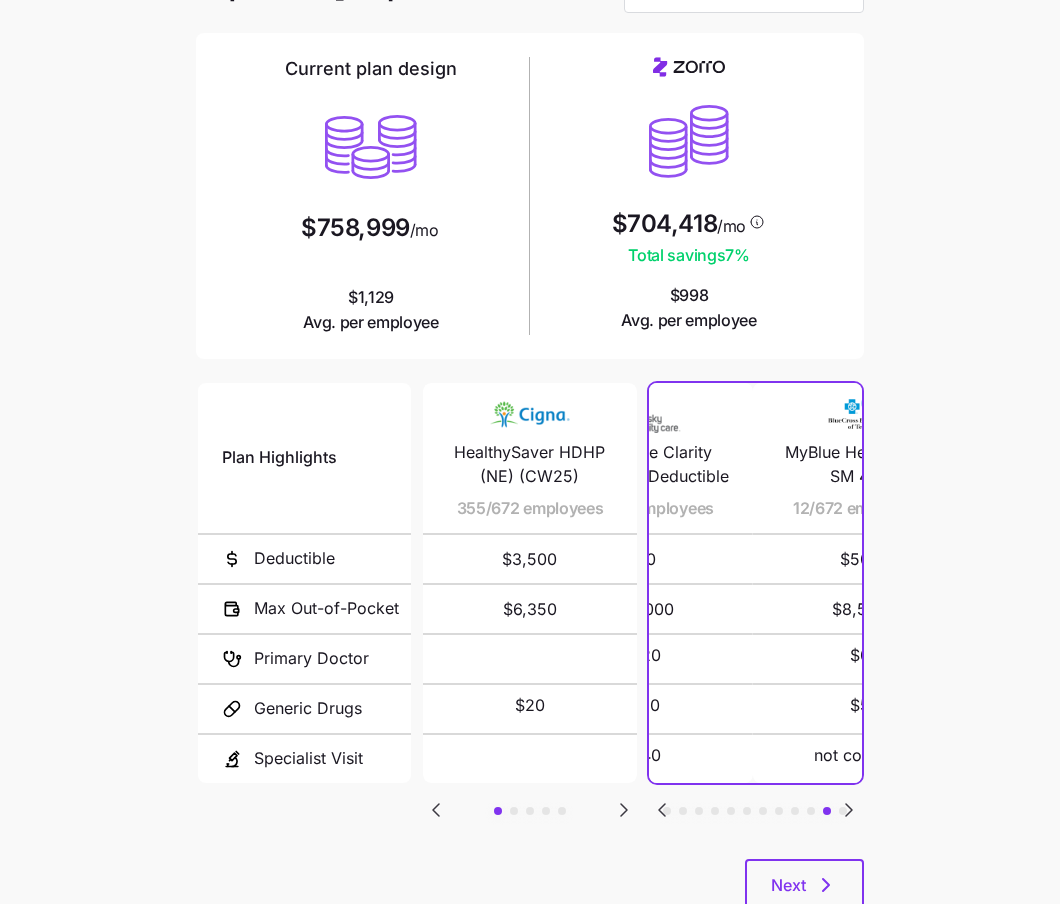click 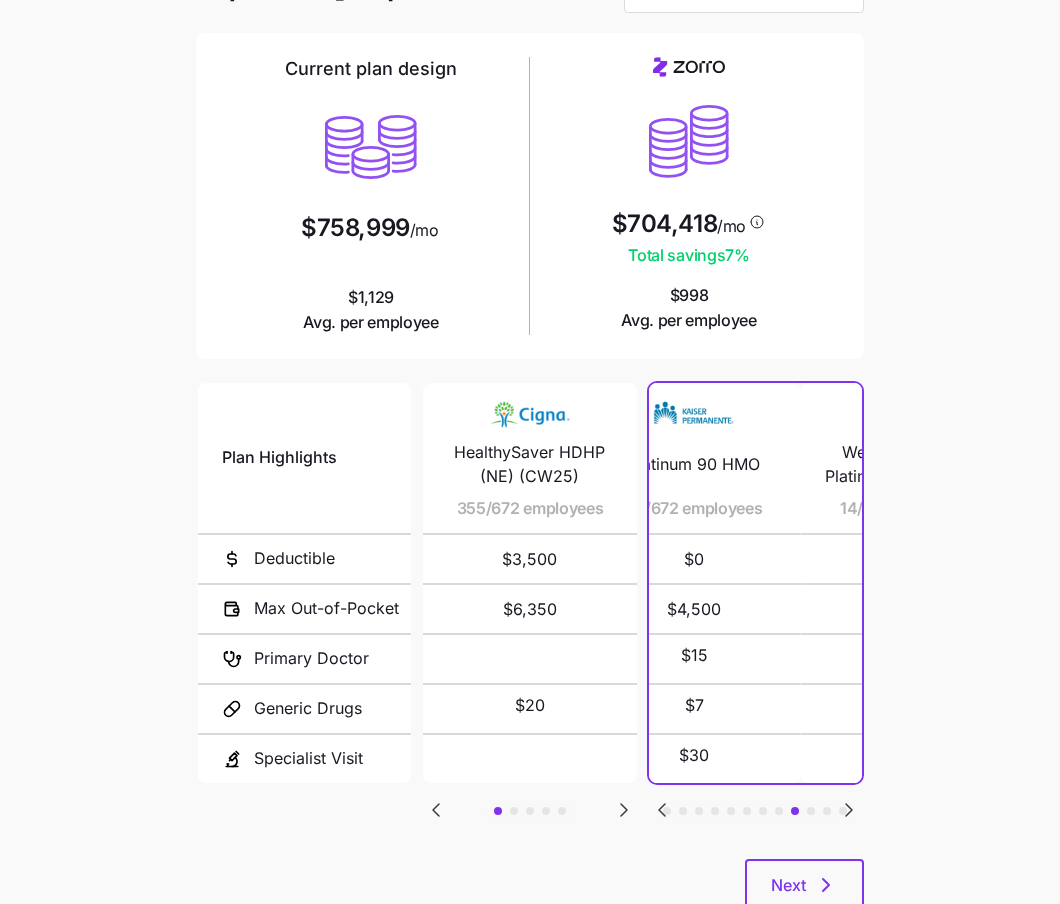 click 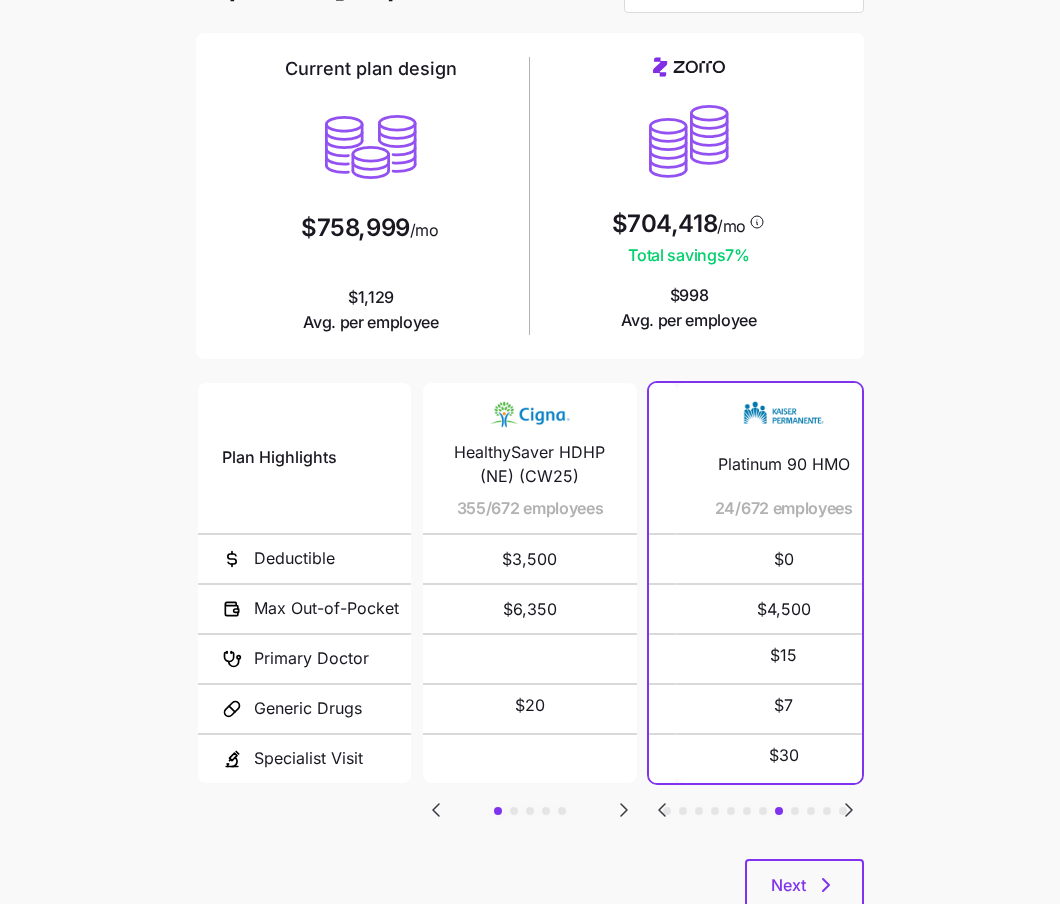 click 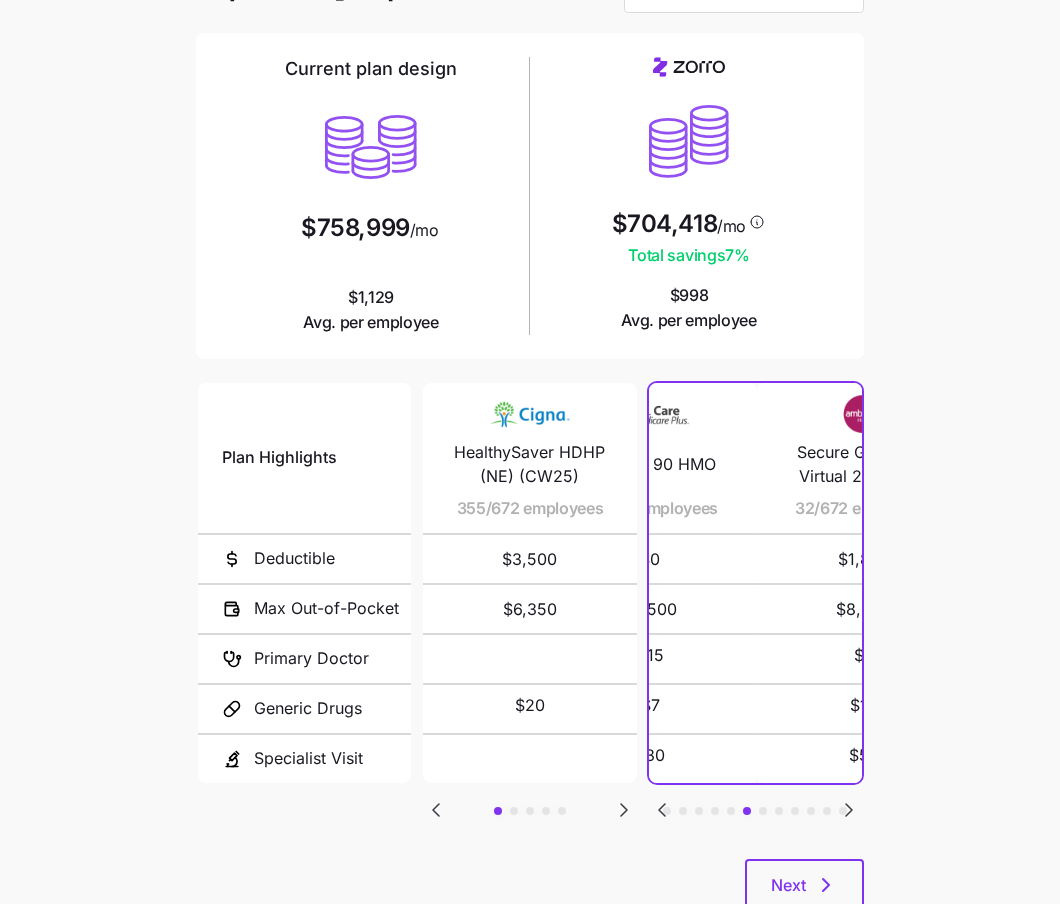 click 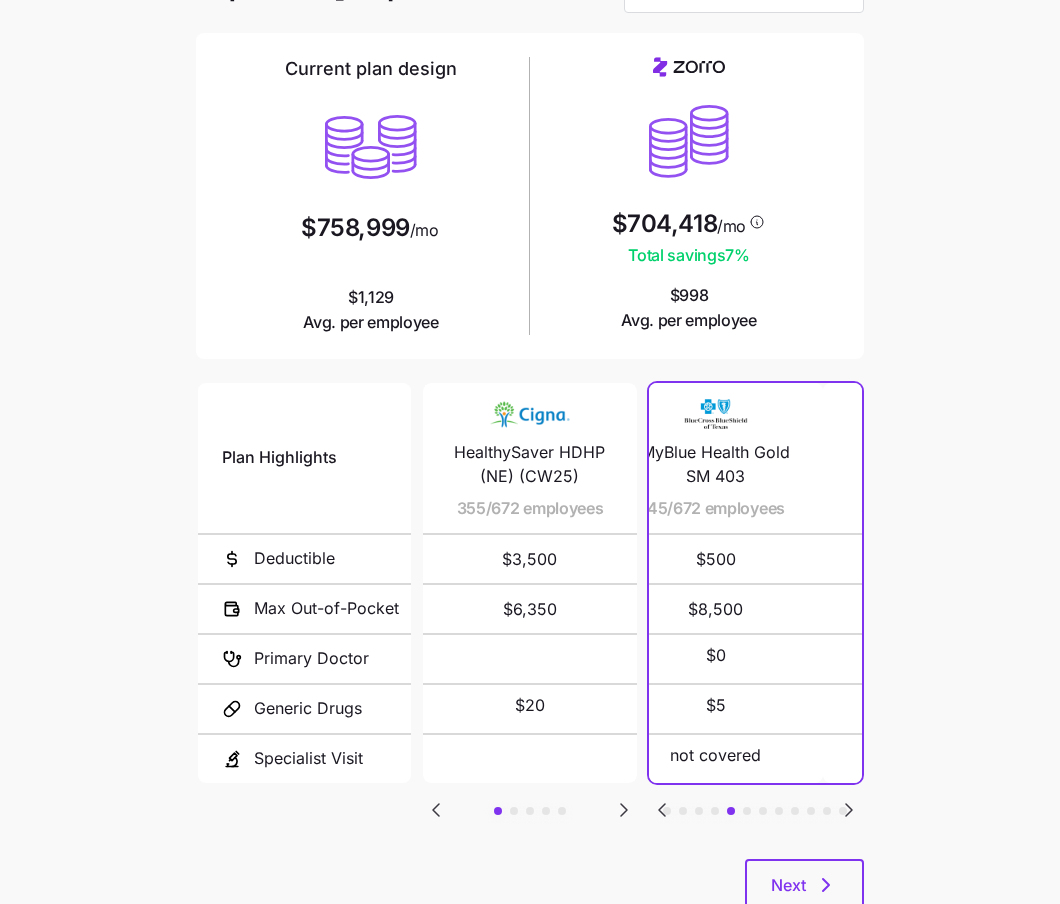 click 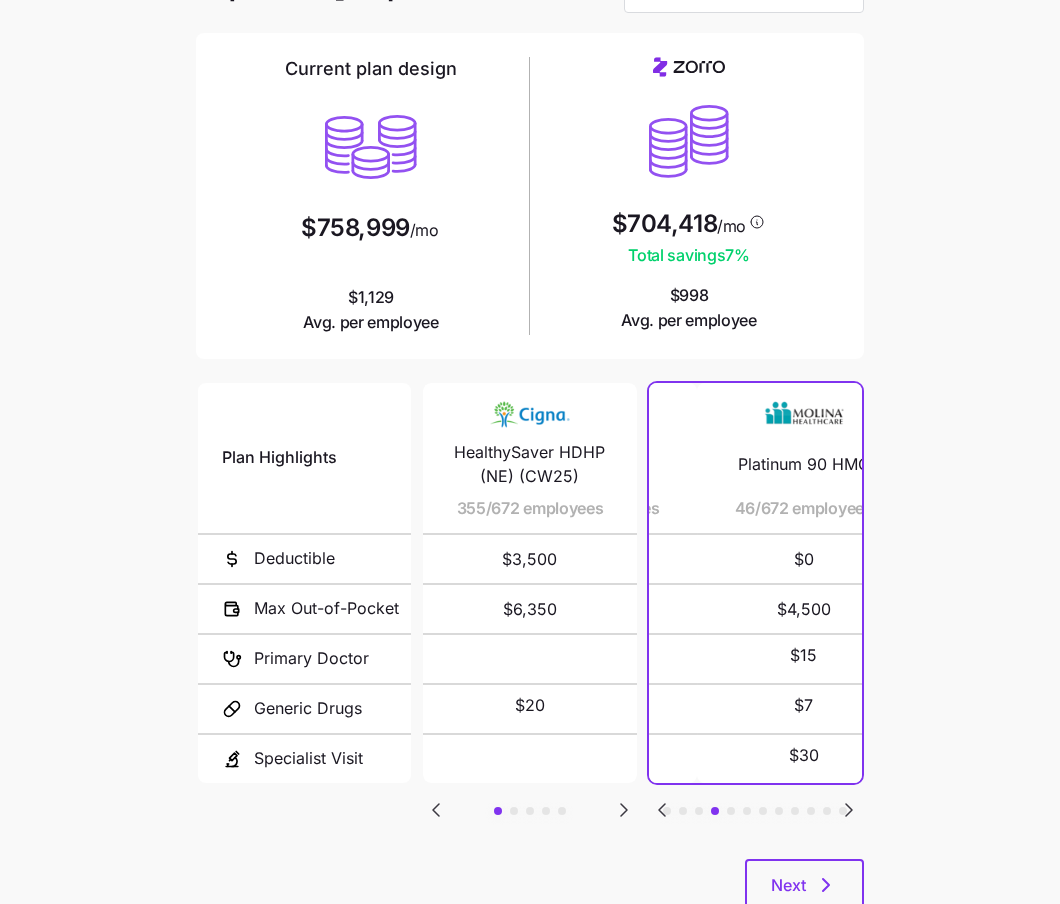 click 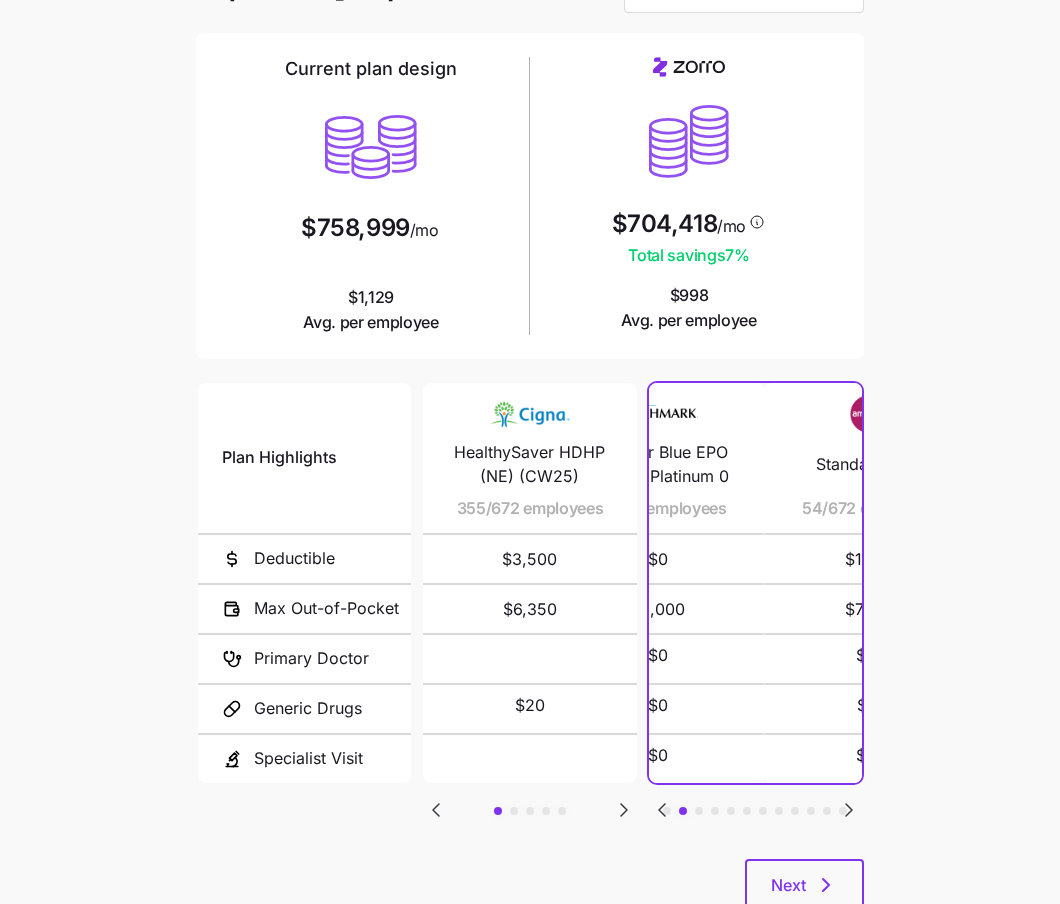 click 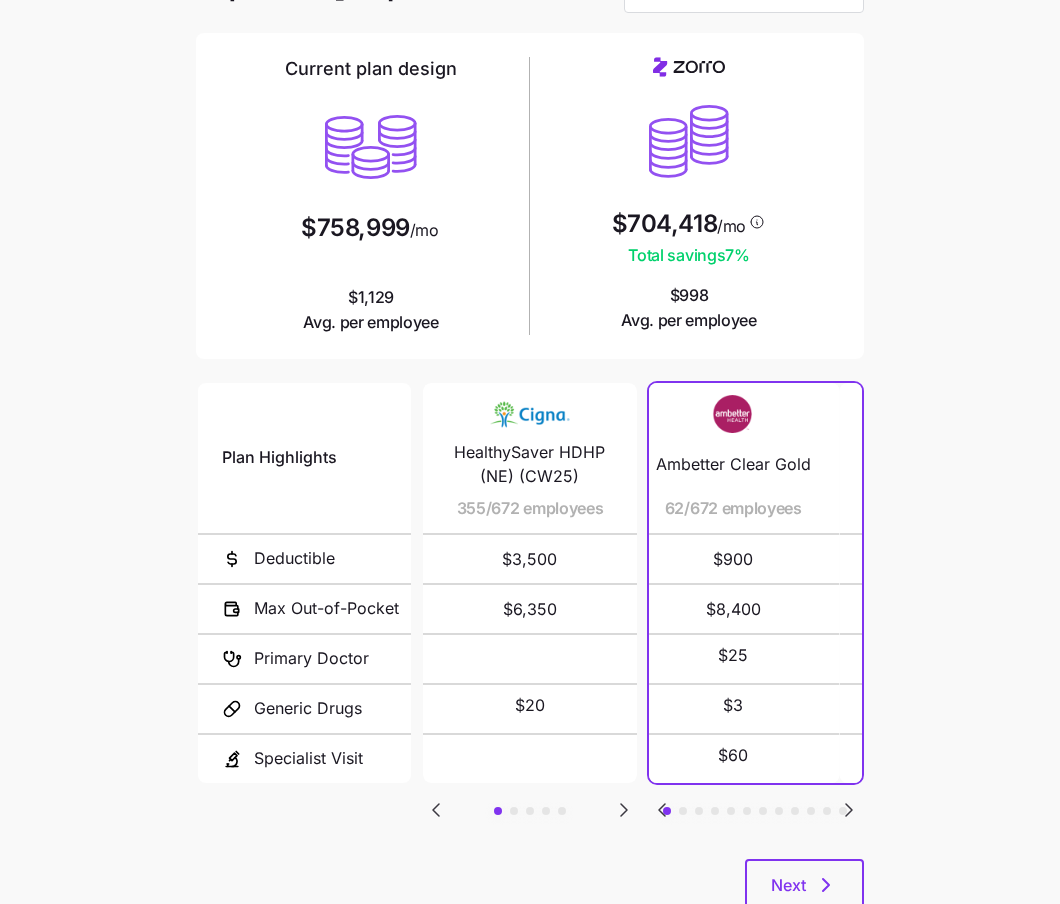 click 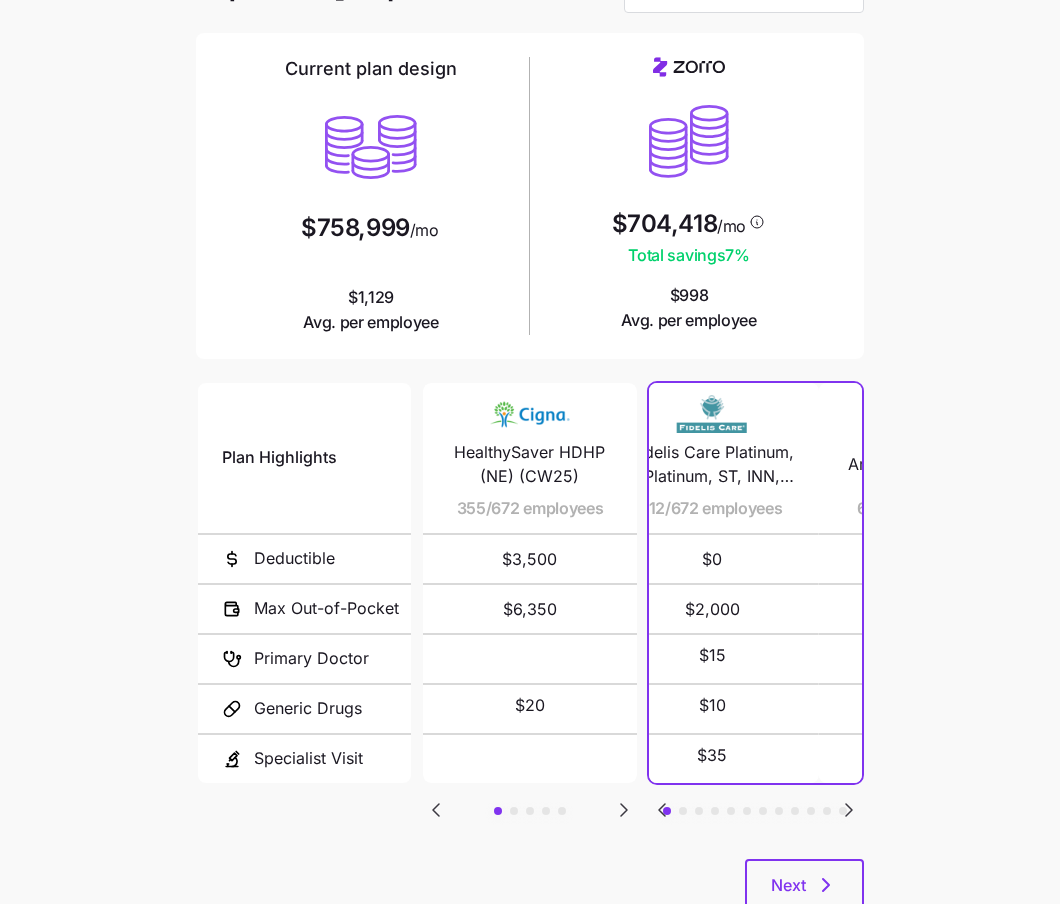 click 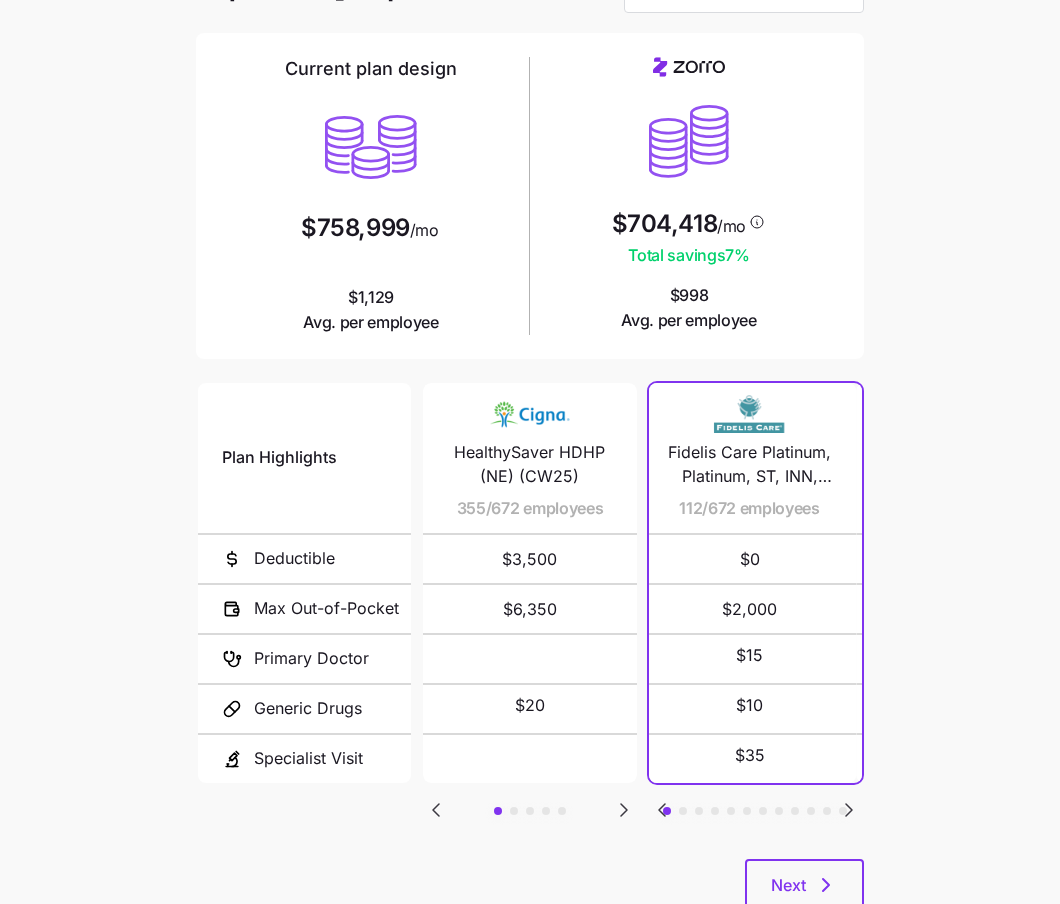 click 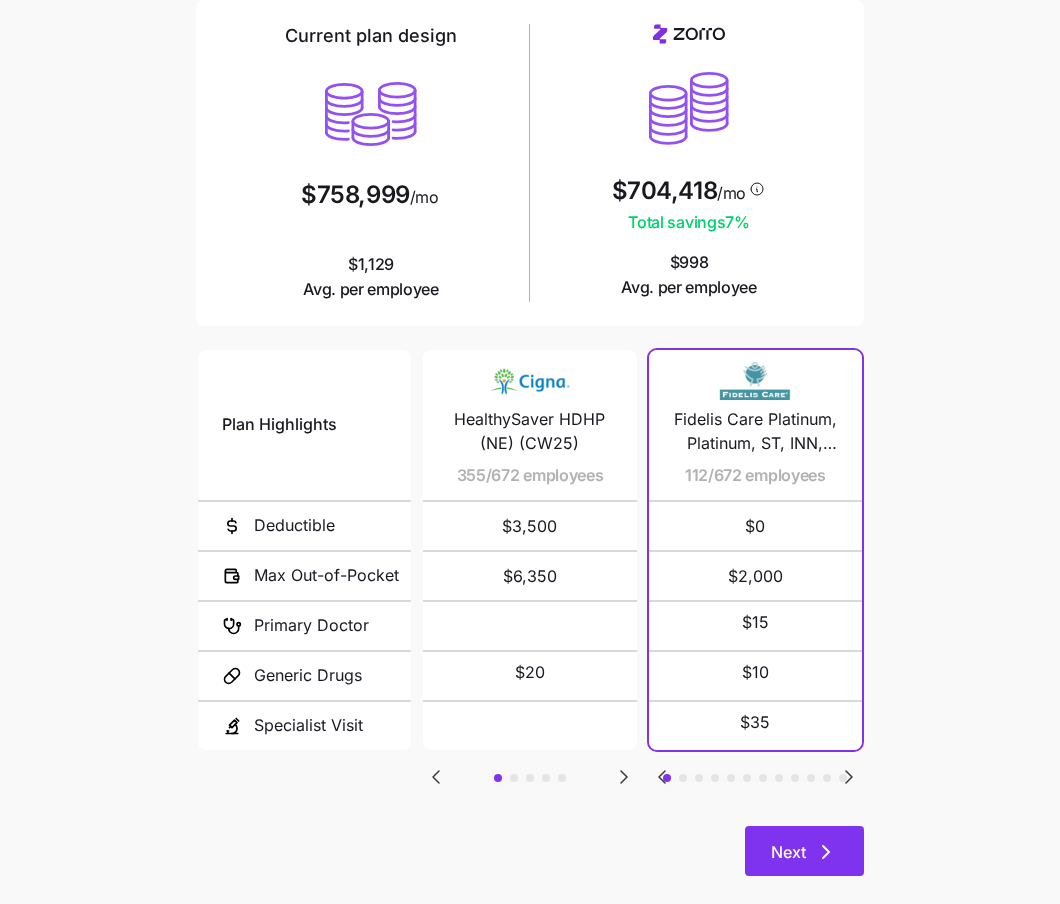 scroll, scrollTop: 188, scrollLeft: 0, axis: vertical 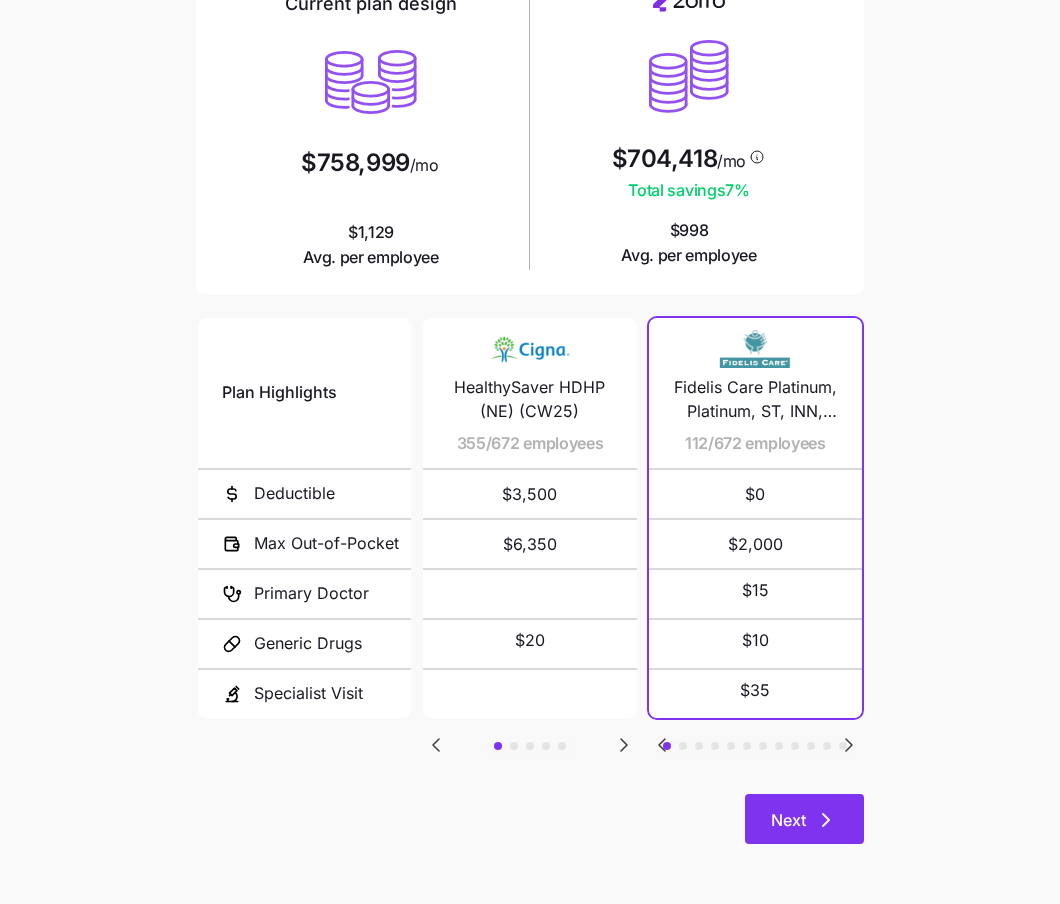 click on "Next" at bounding box center (788, 820) 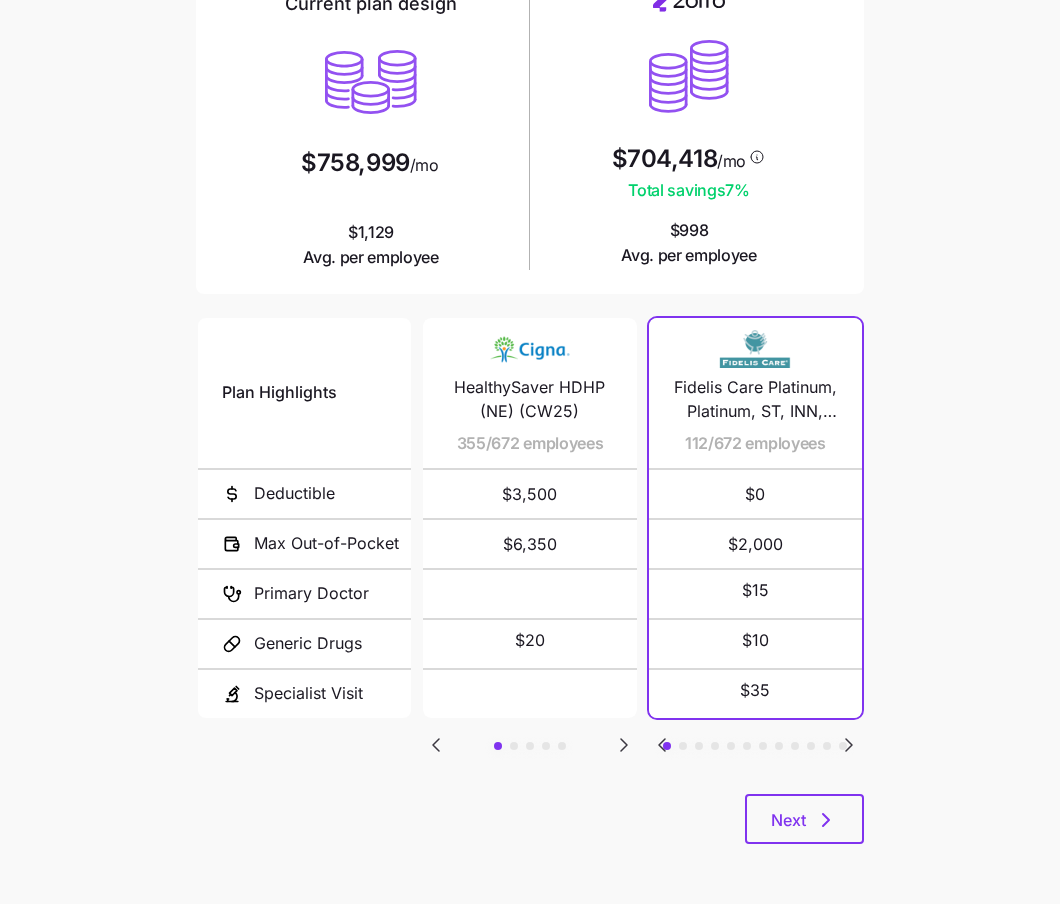scroll, scrollTop: 0, scrollLeft: 0, axis: both 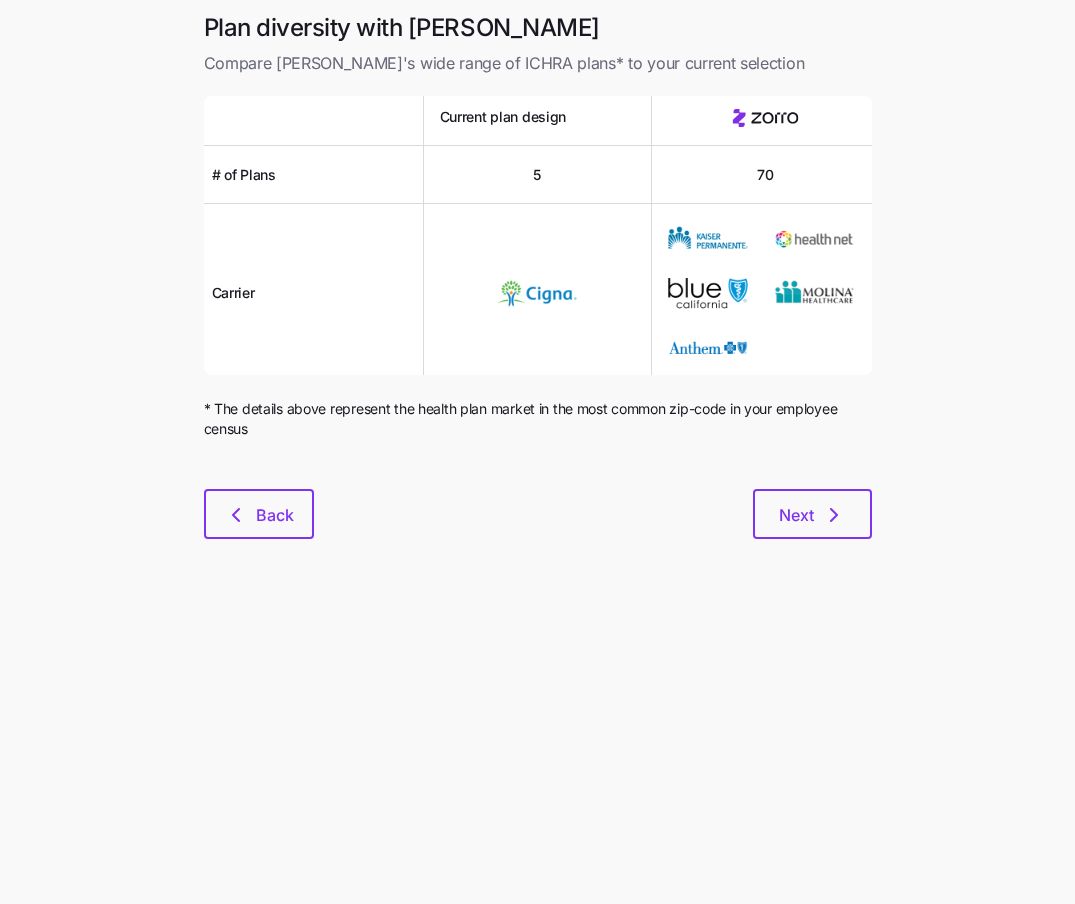 click on "Plan diversity with Zorro Compare Zorro's wide range of ICHRA plans* to your current selection   Current plan design # of Plans 5 70 Carrier * The details above represent the health plan market in the most common zip-code in your employee census Back Next" at bounding box center (538, 287) 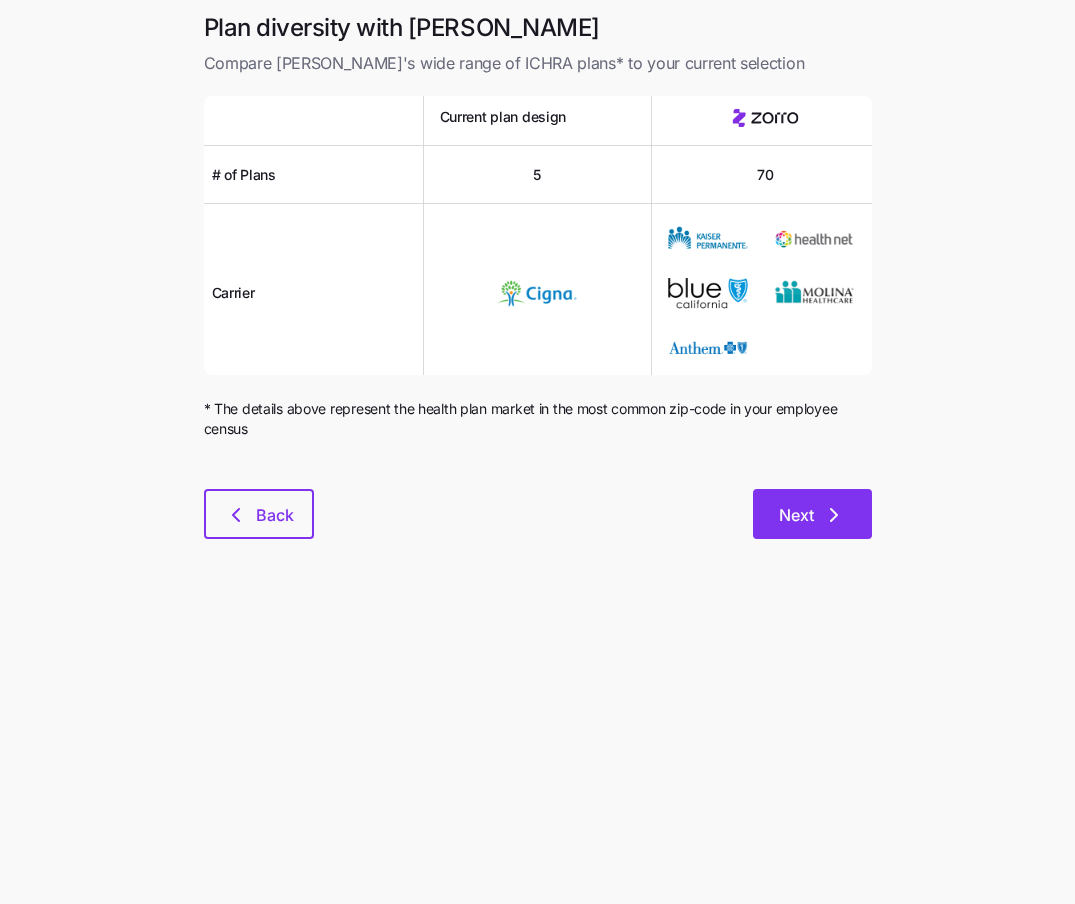 click 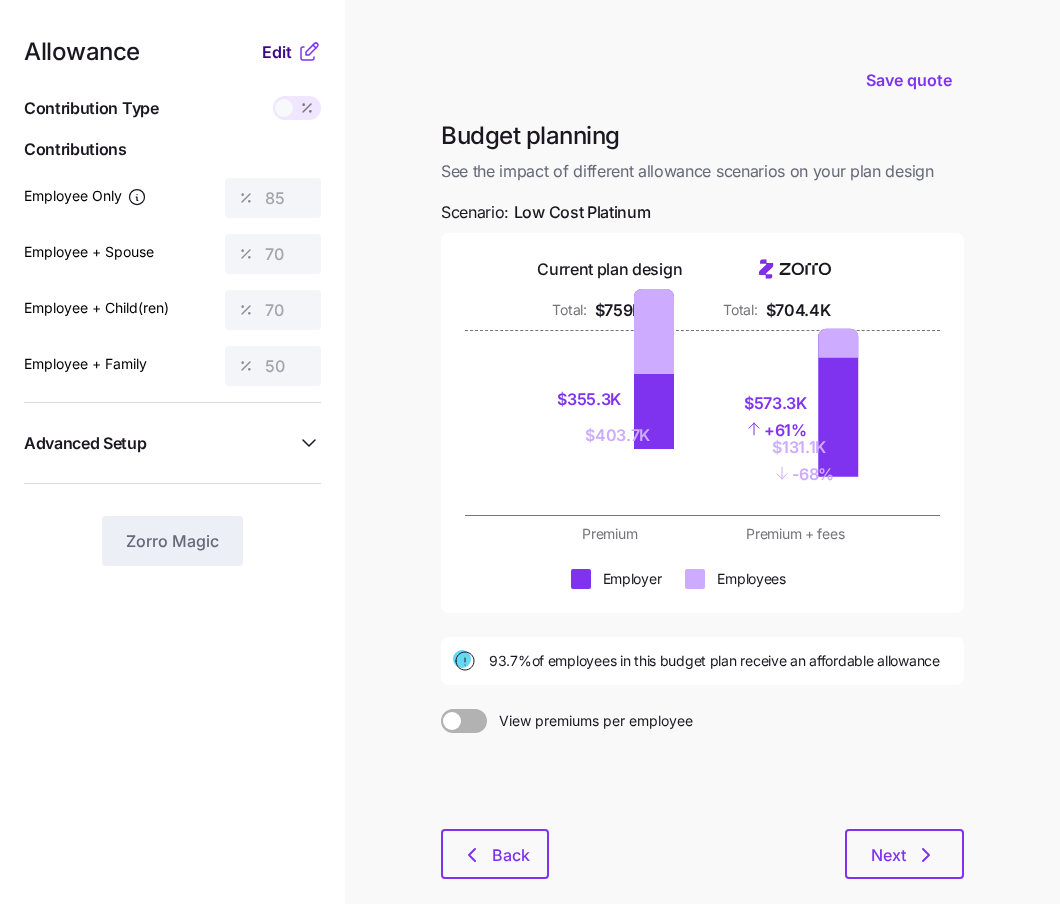 click on "Edit" at bounding box center [277, 52] 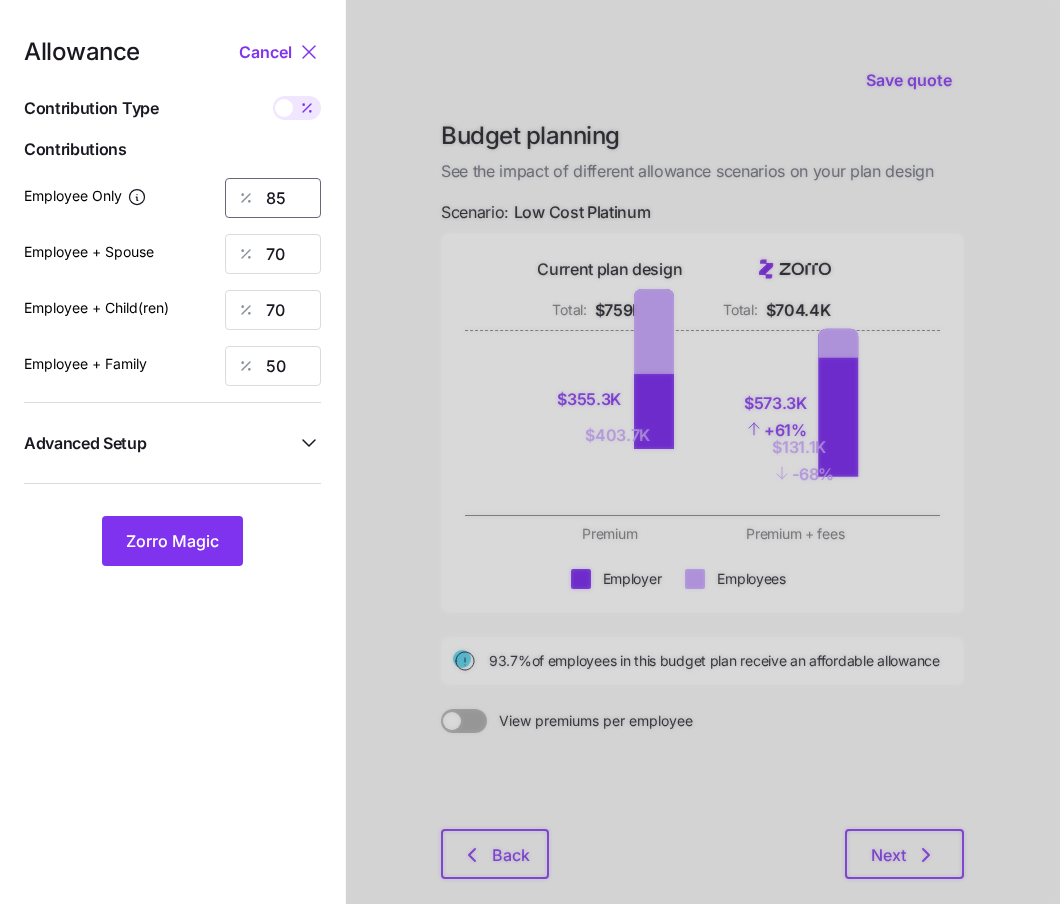 click on "85" at bounding box center (273, 198) 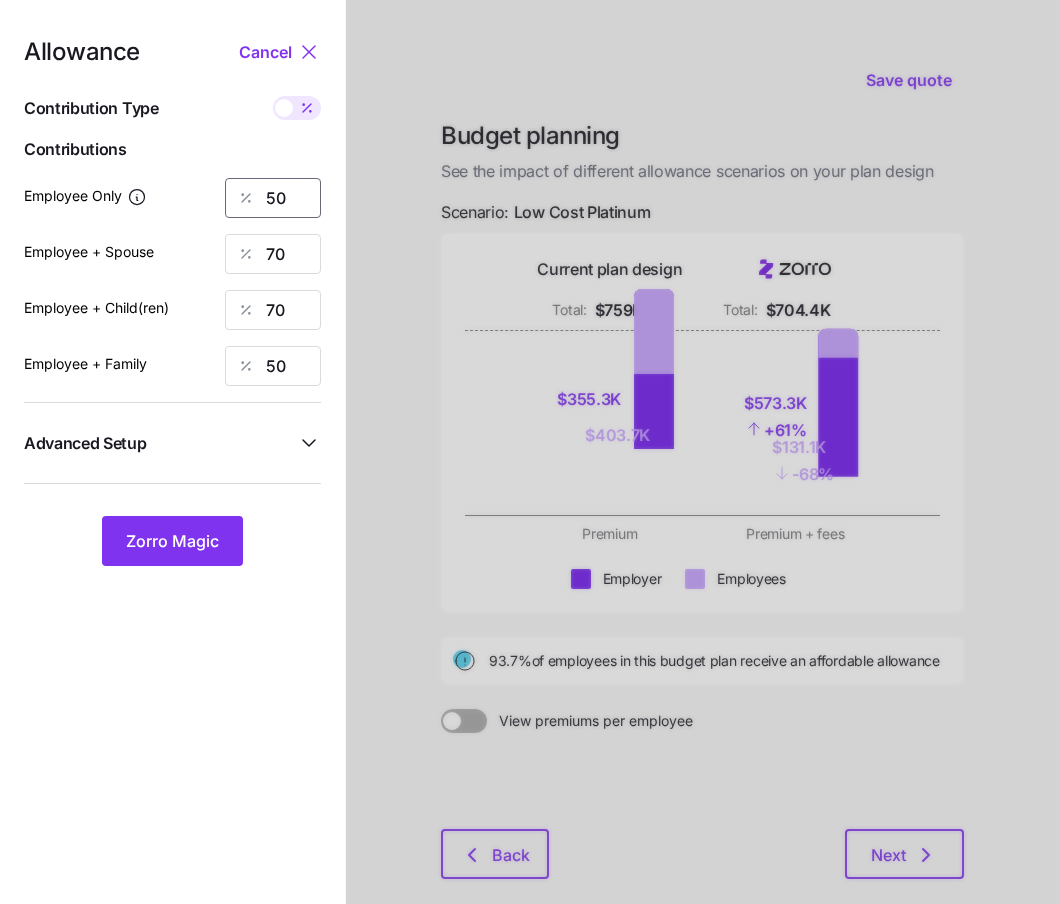 type on "50" 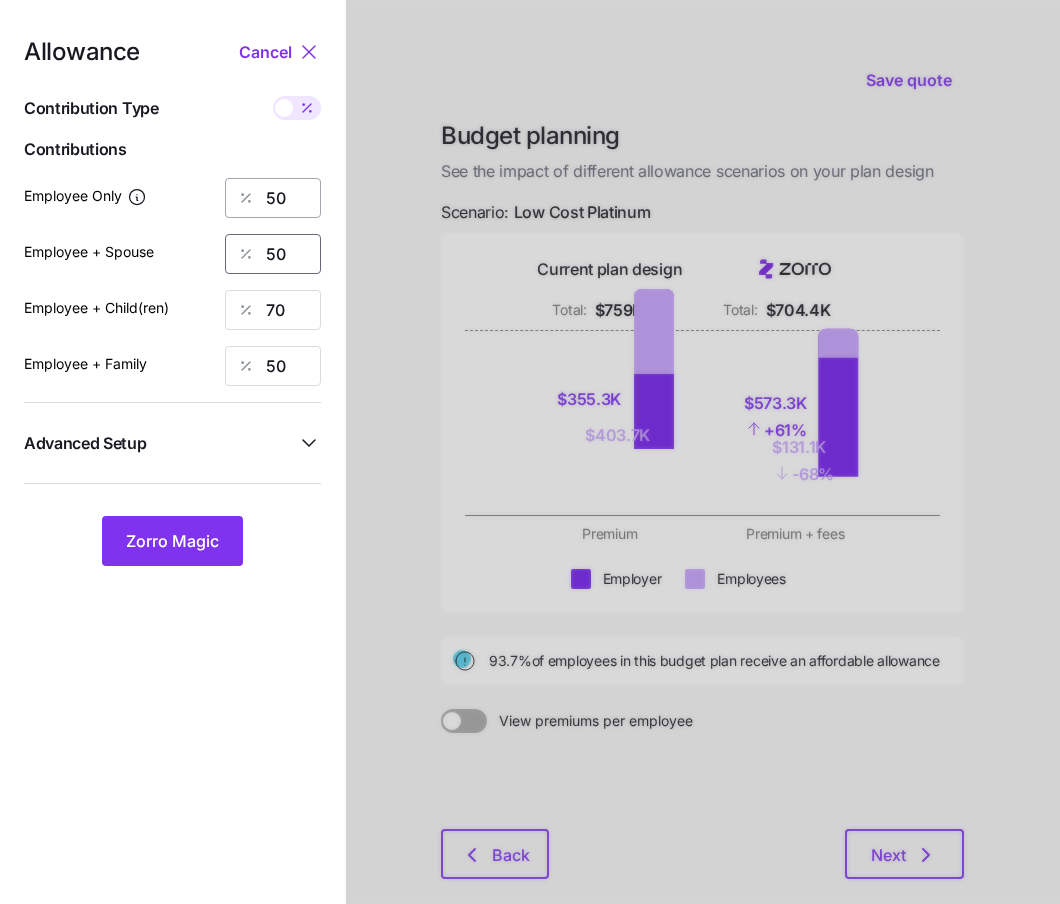 type on "50" 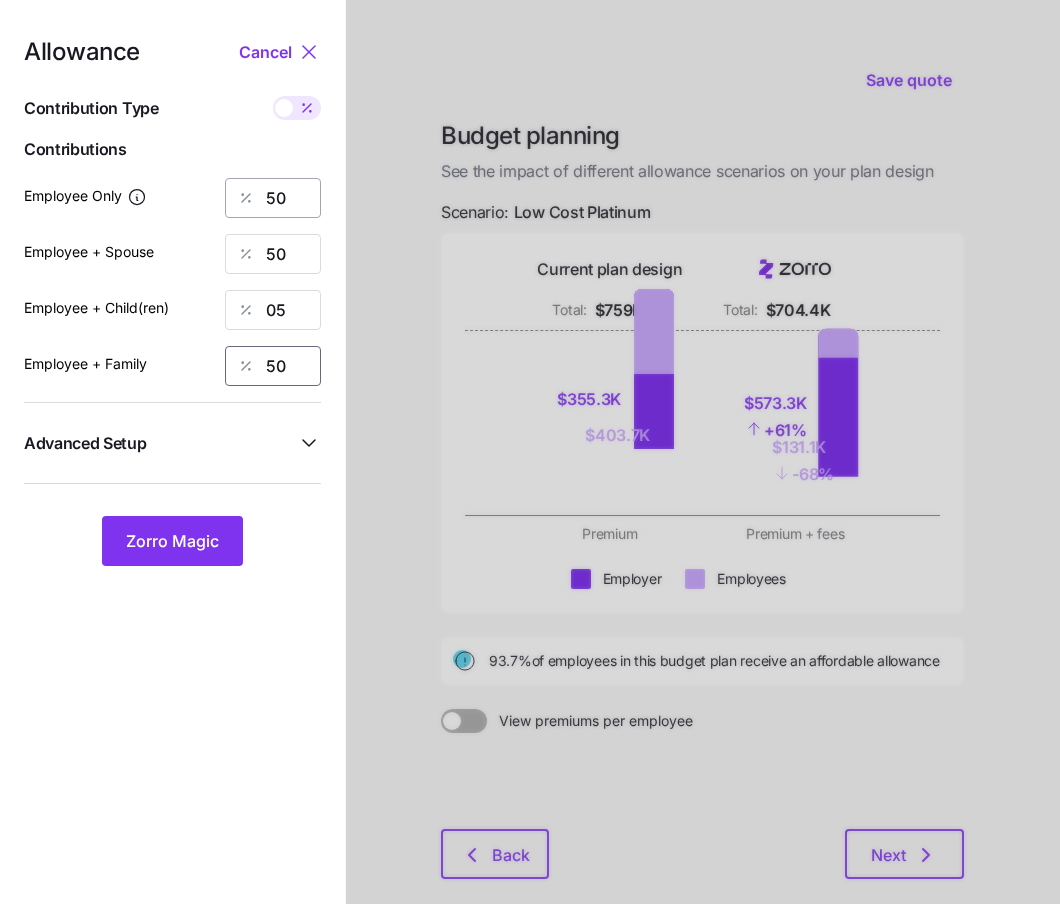 type on "5" 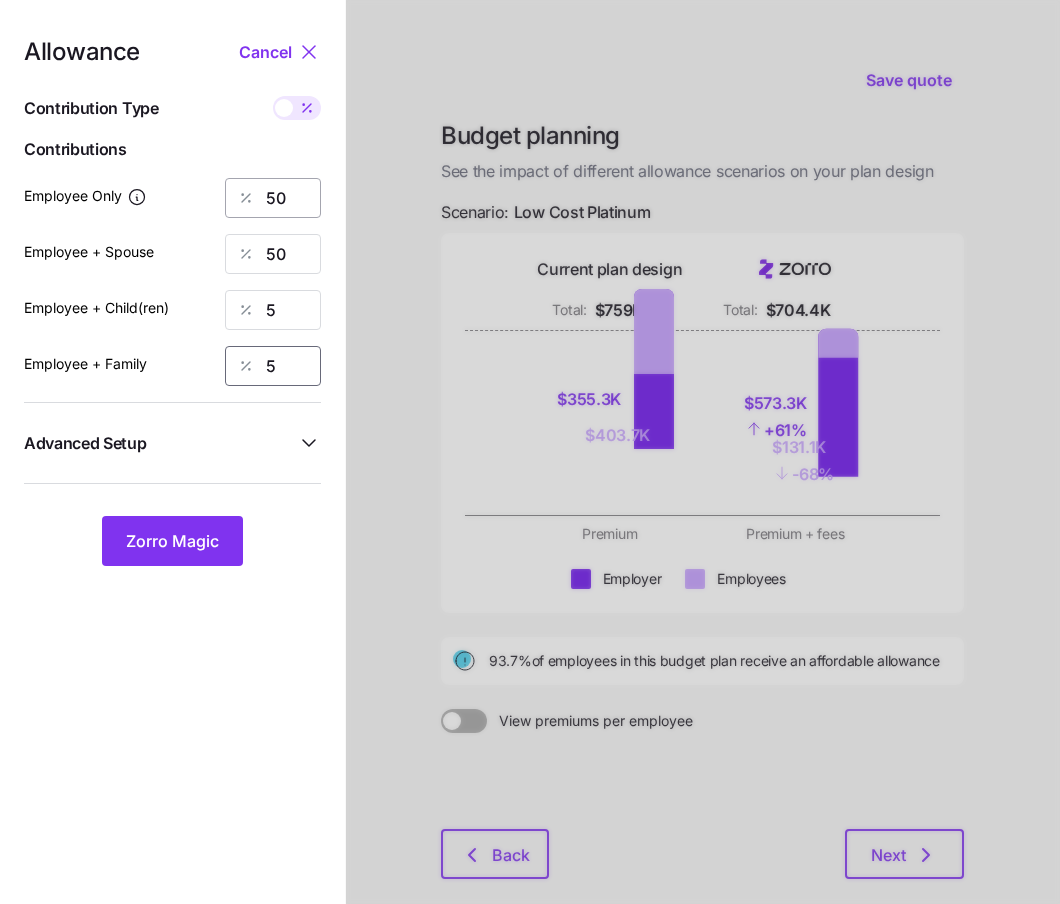type on "50" 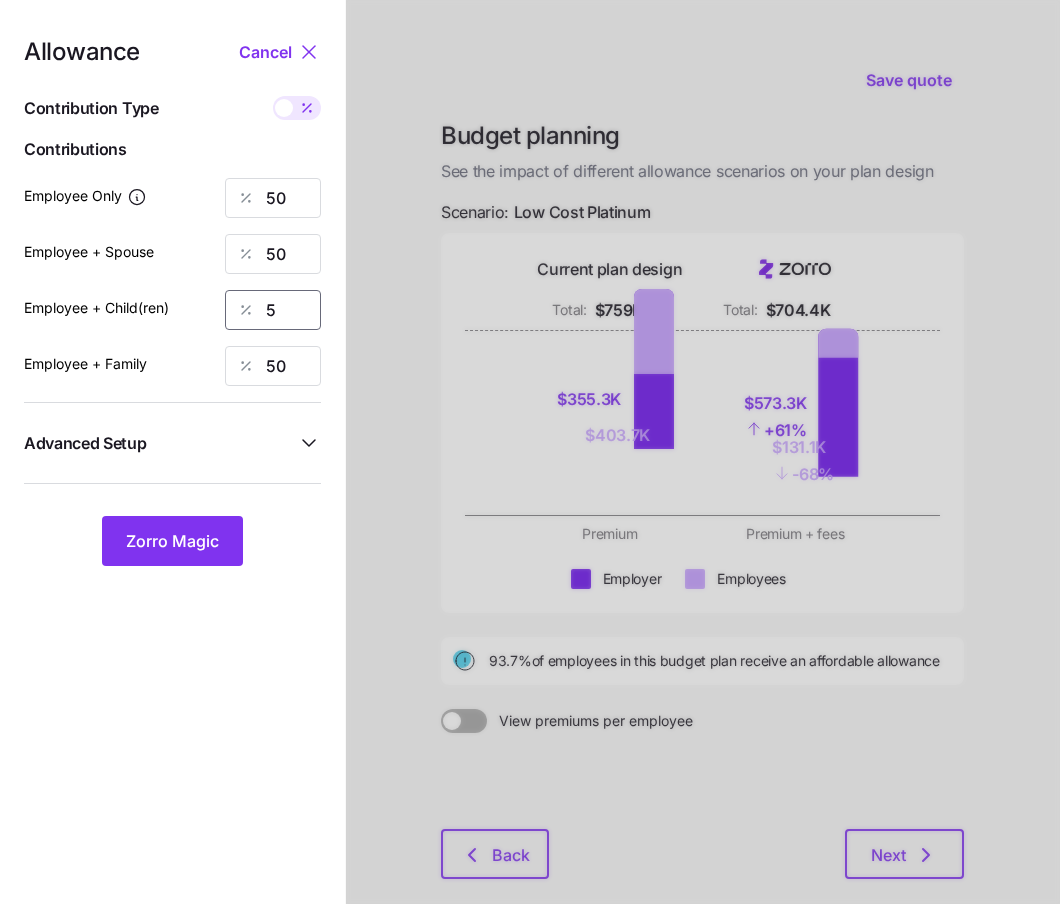 click on "5" at bounding box center [273, 310] 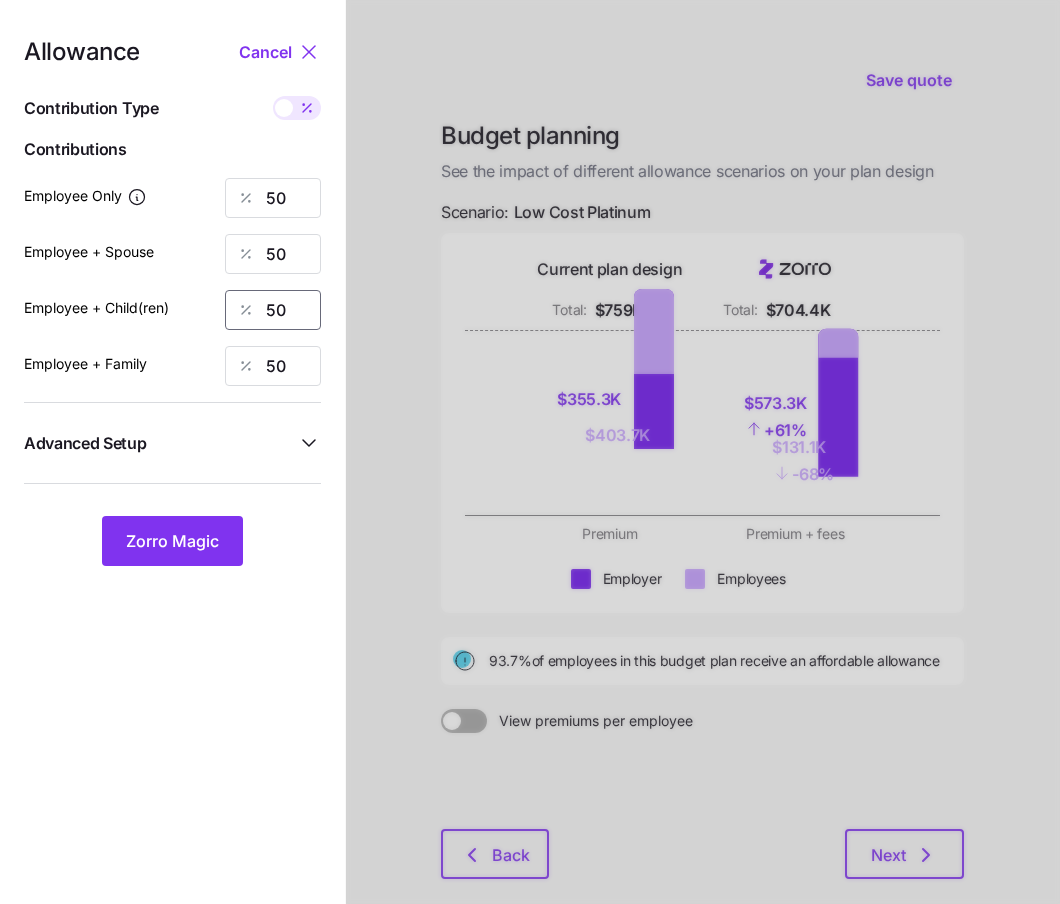 type on "50" 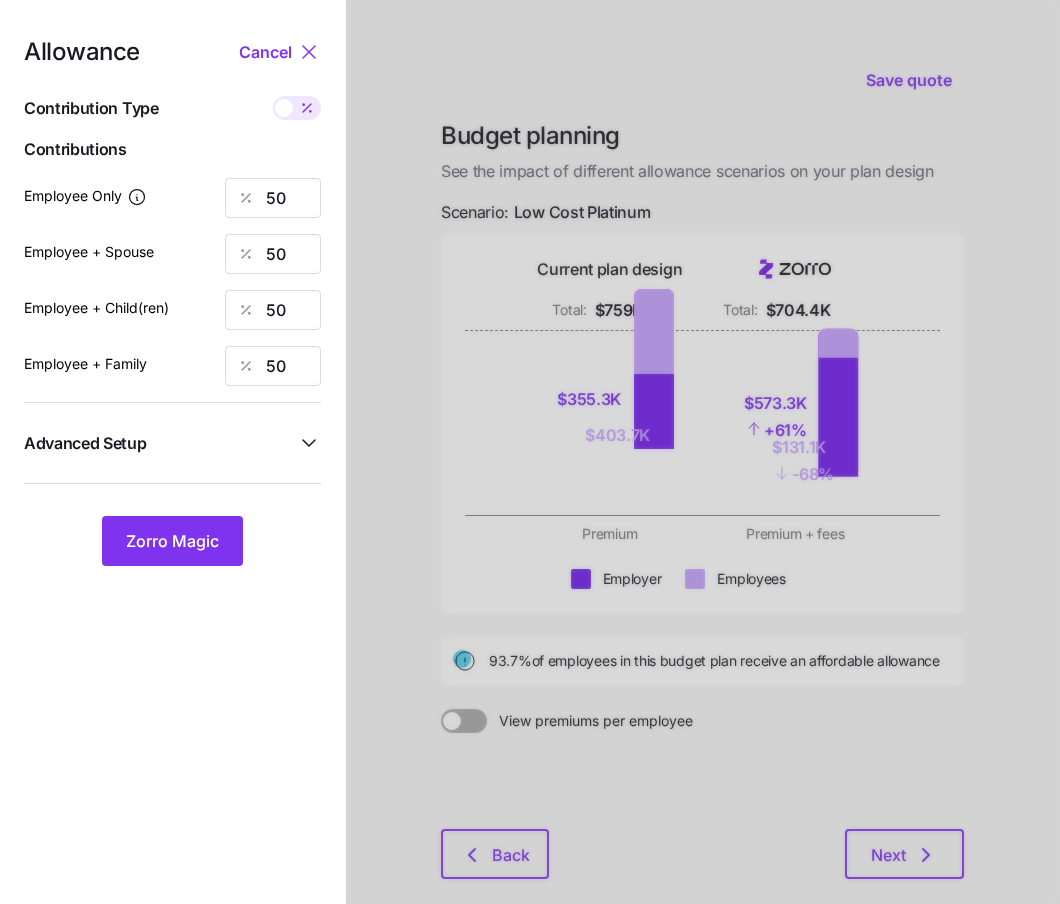 click 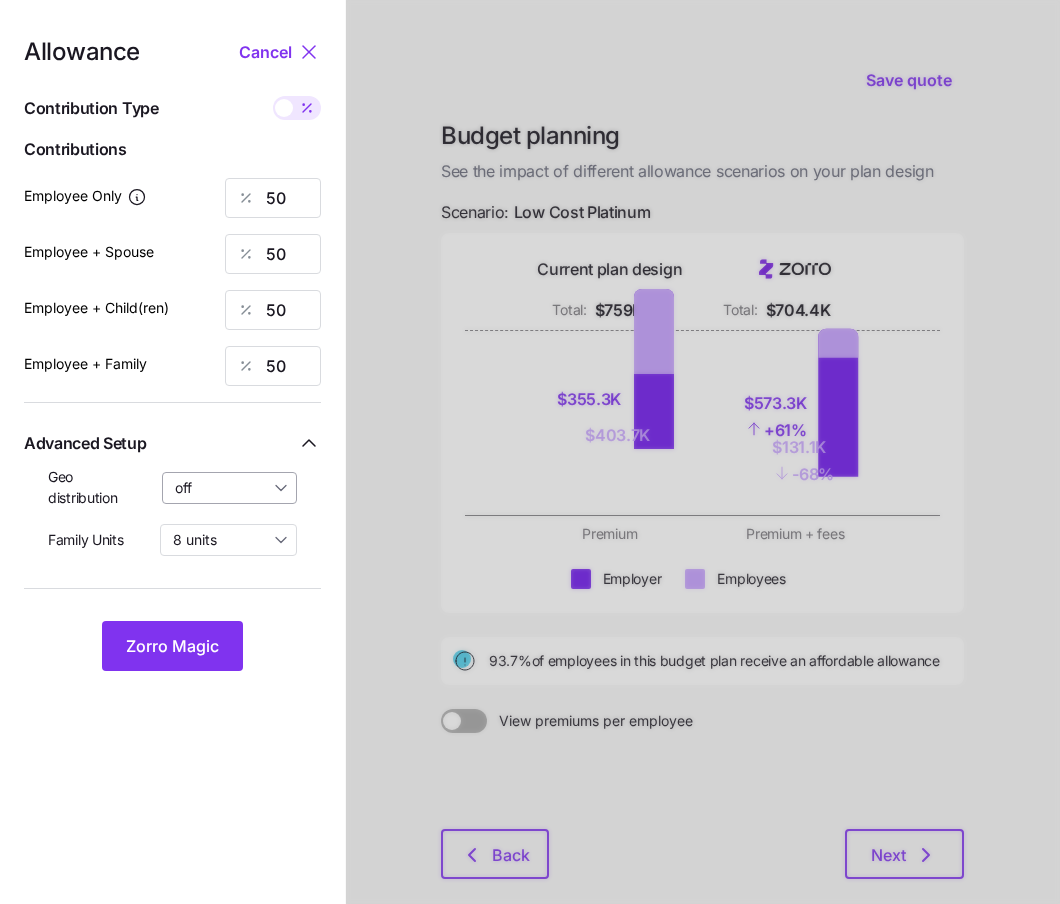 click on "off" at bounding box center (230, 488) 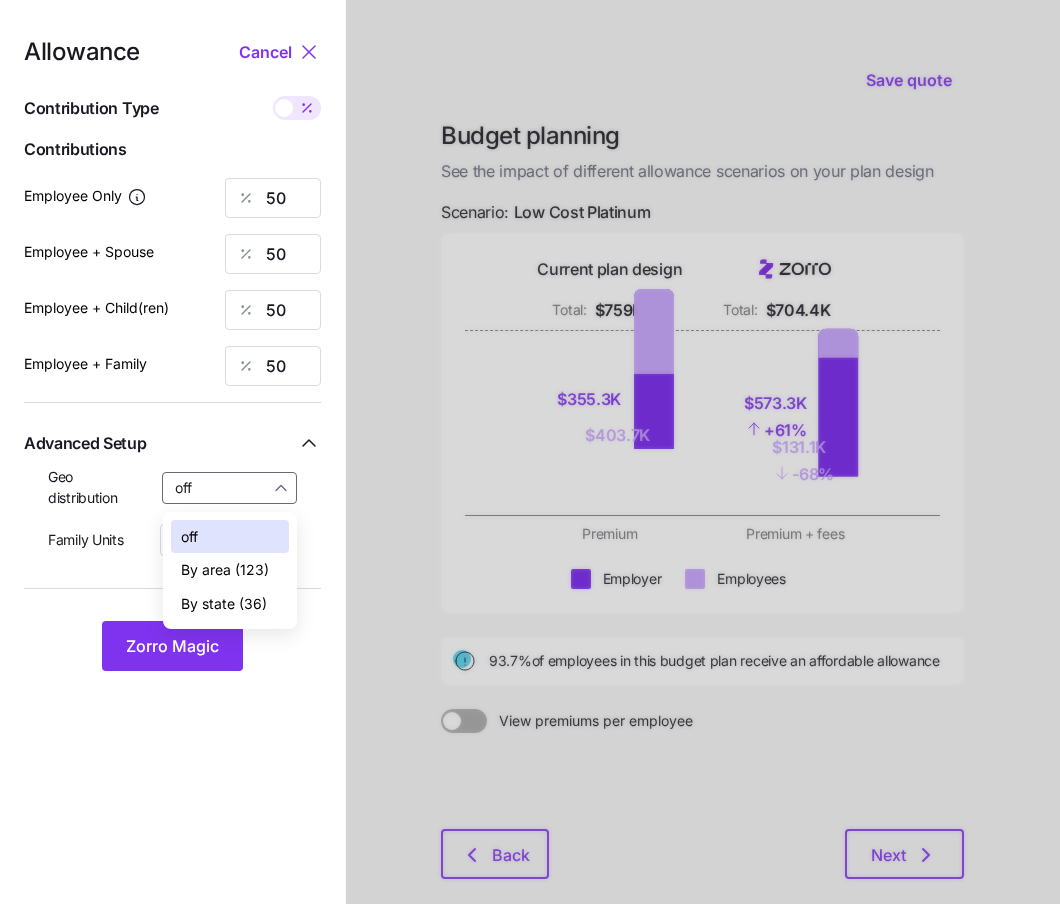 click on "By state (36)" at bounding box center (224, 604) 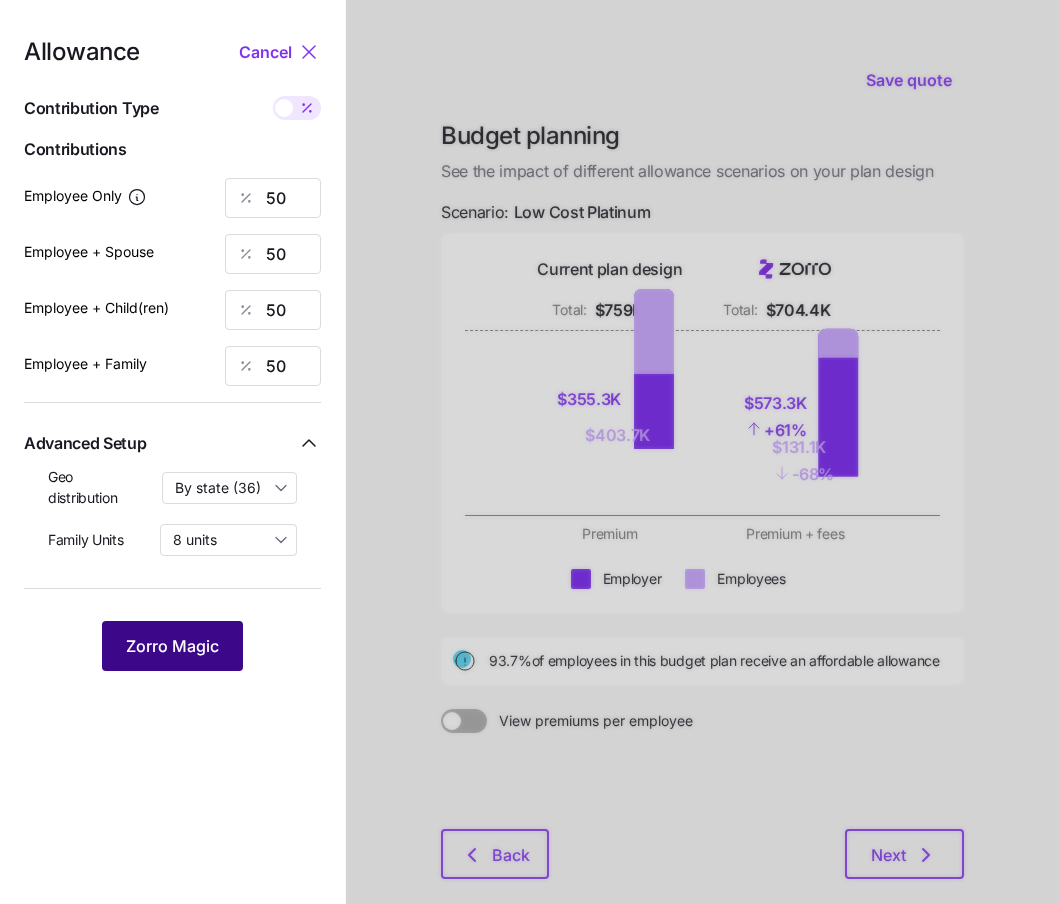 click on "Zorro Magic" at bounding box center (172, 646) 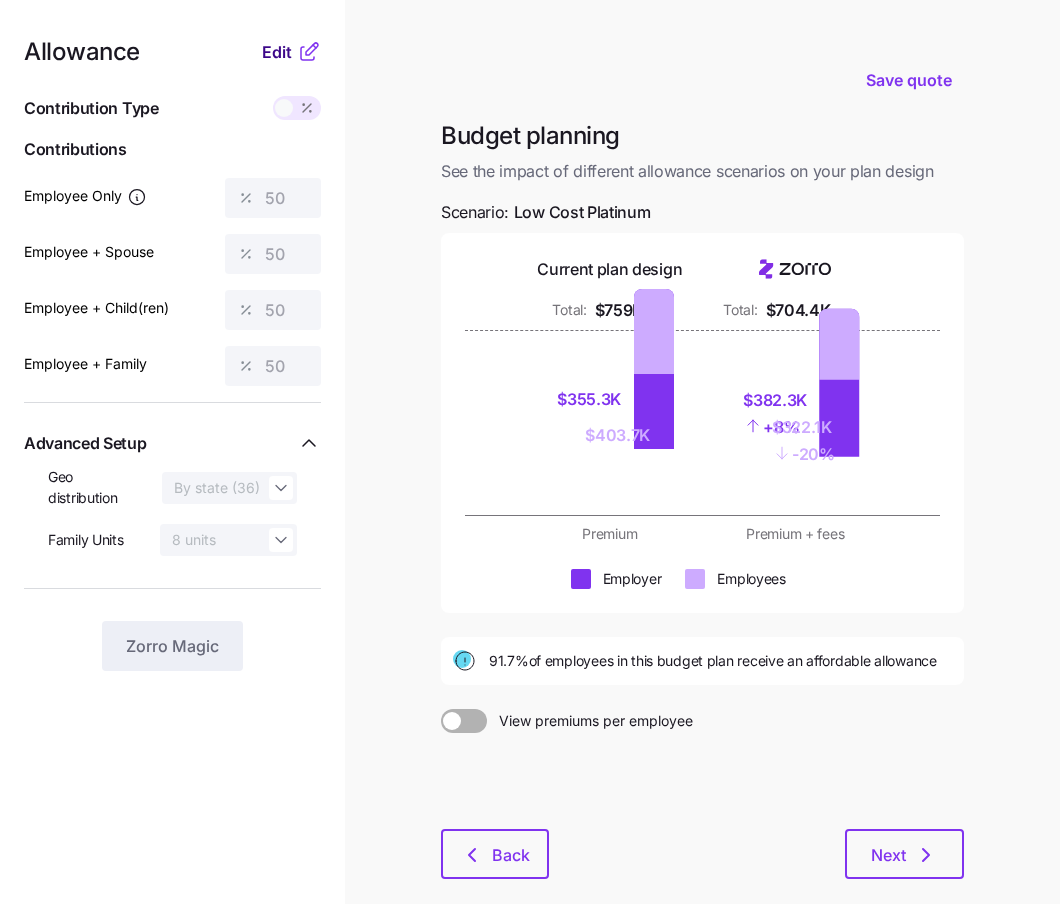 click on "Edit" at bounding box center [277, 52] 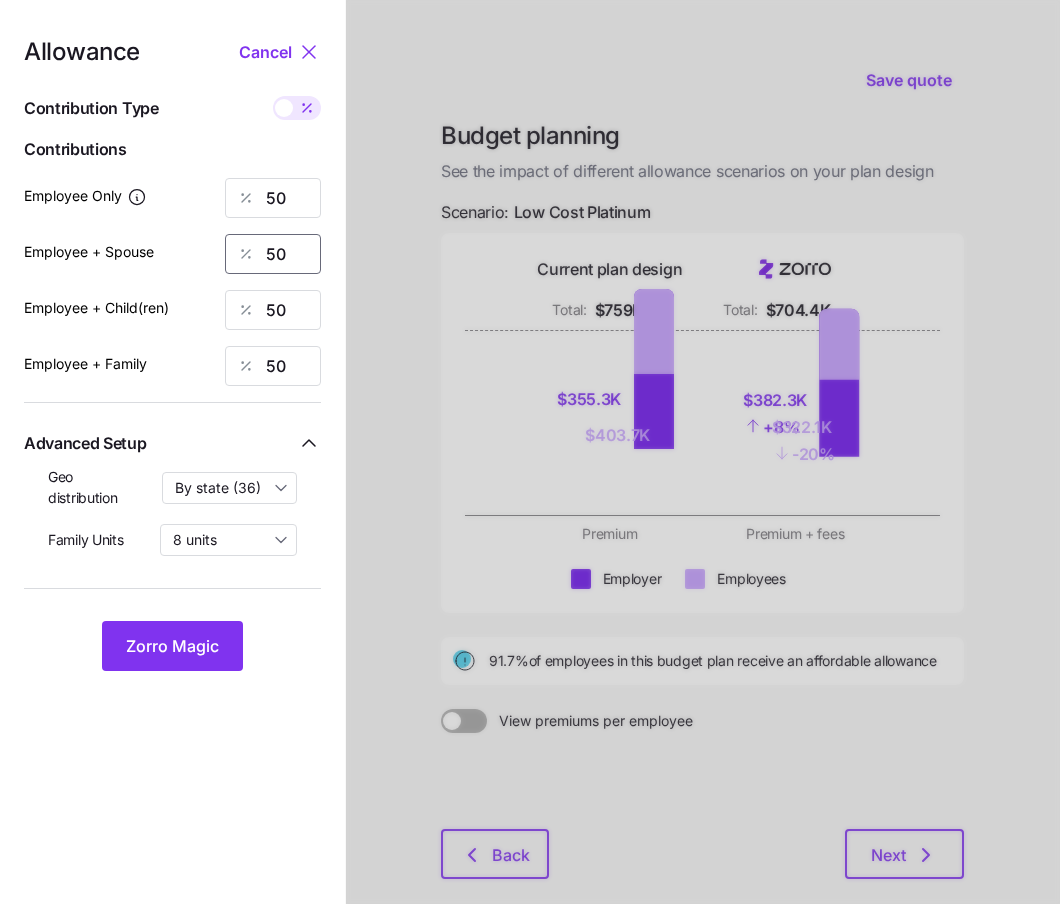click on "50" at bounding box center (273, 254) 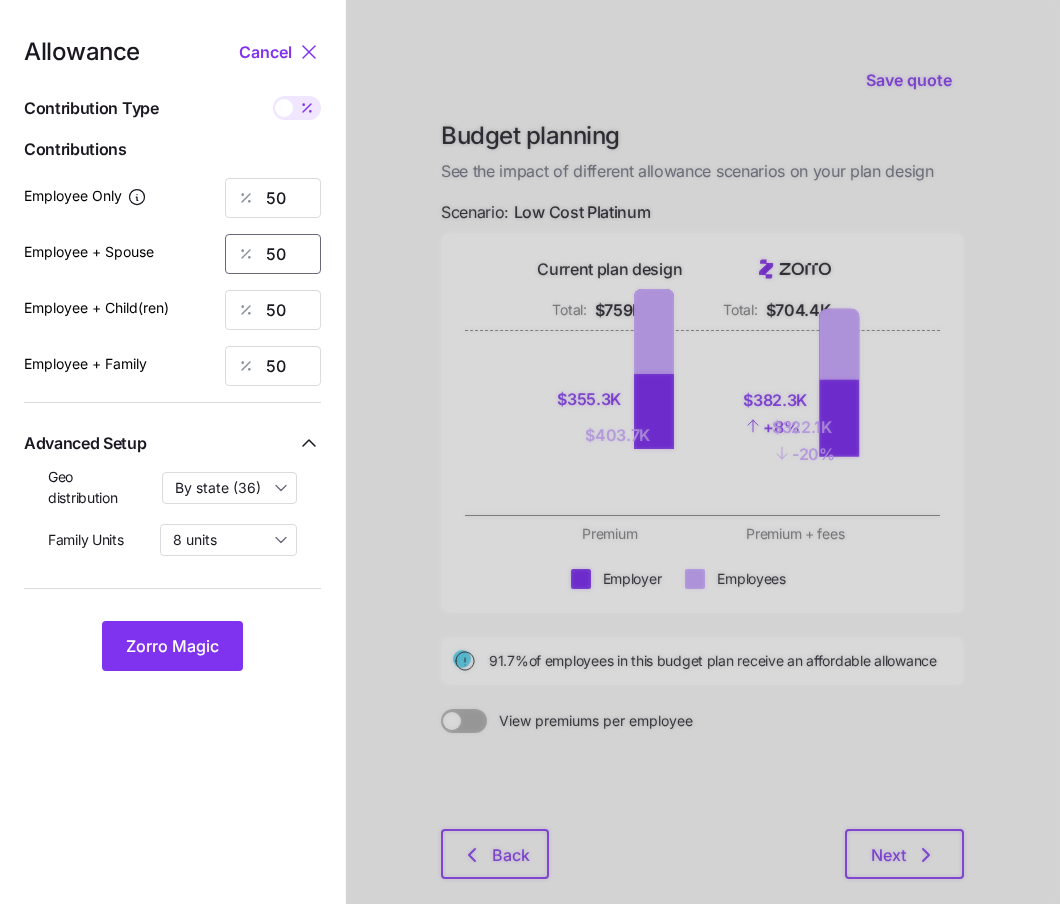 click on "50" at bounding box center [273, 254] 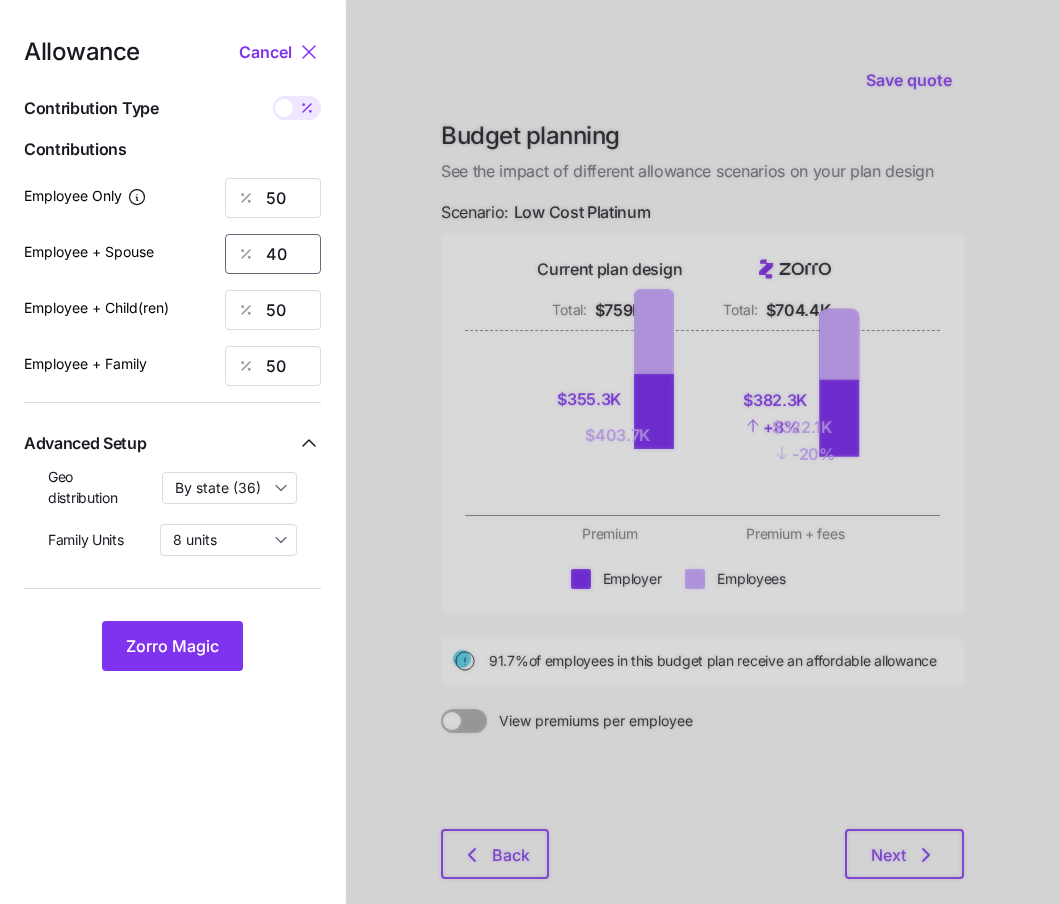 type on "40" 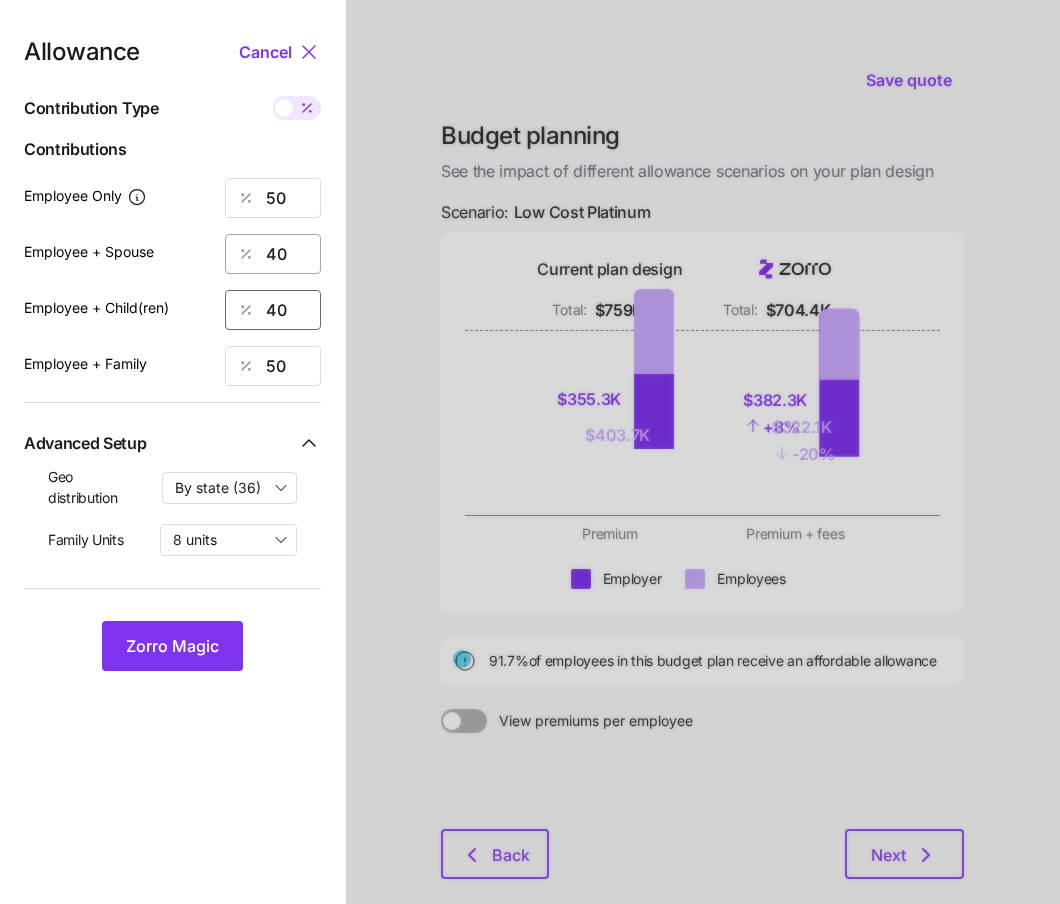 type on "40" 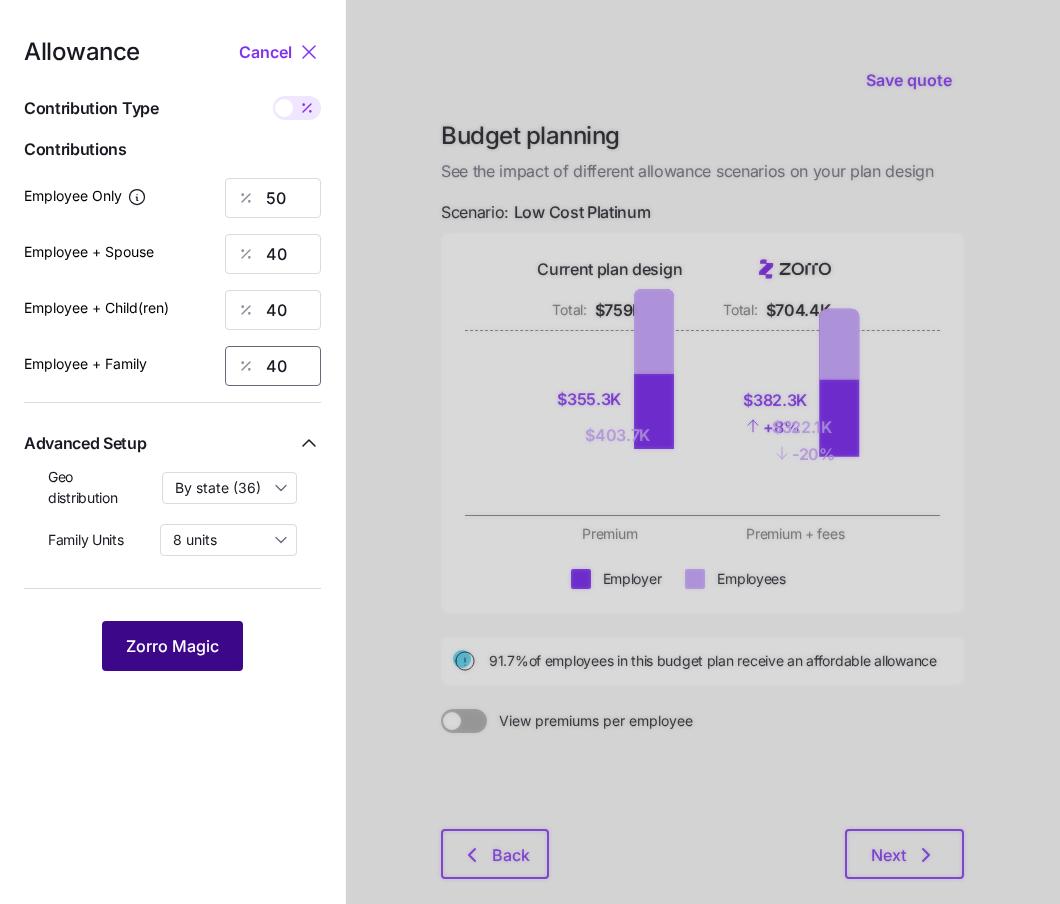 type on "40" 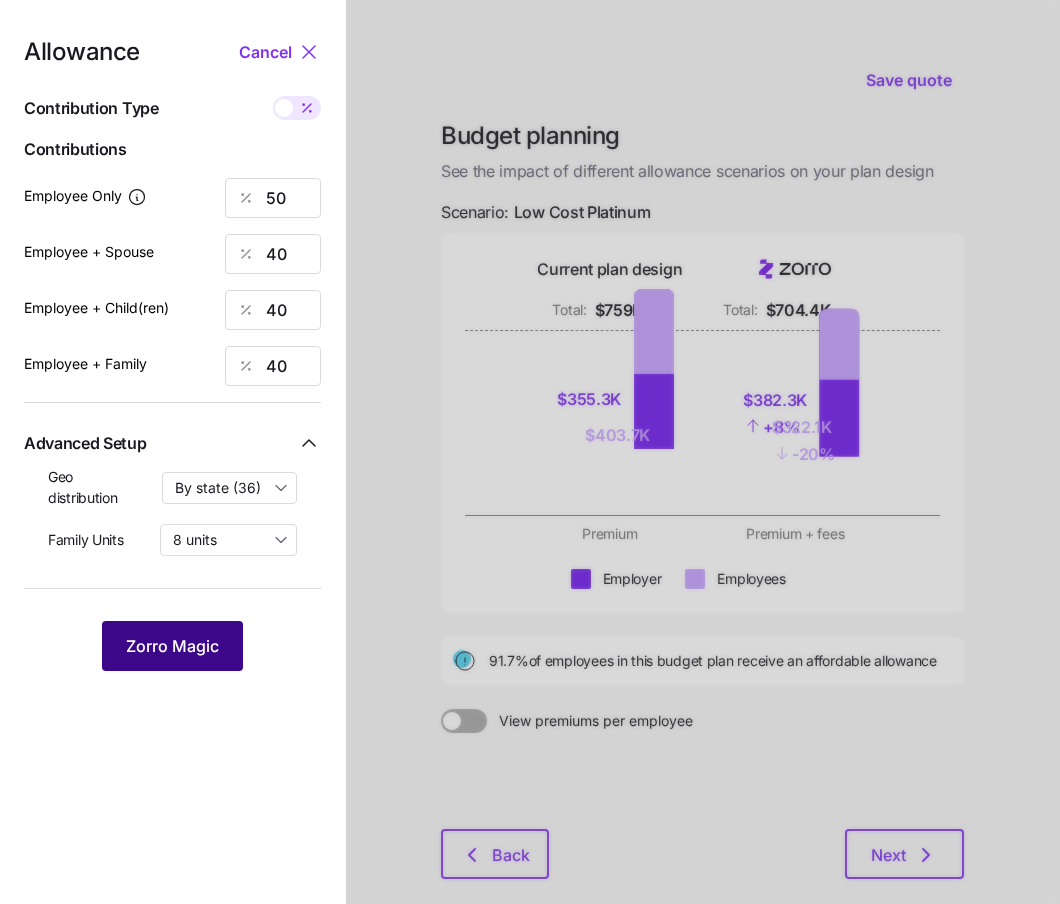 click on "Zorro Magic" at bounding box center [172, 646] 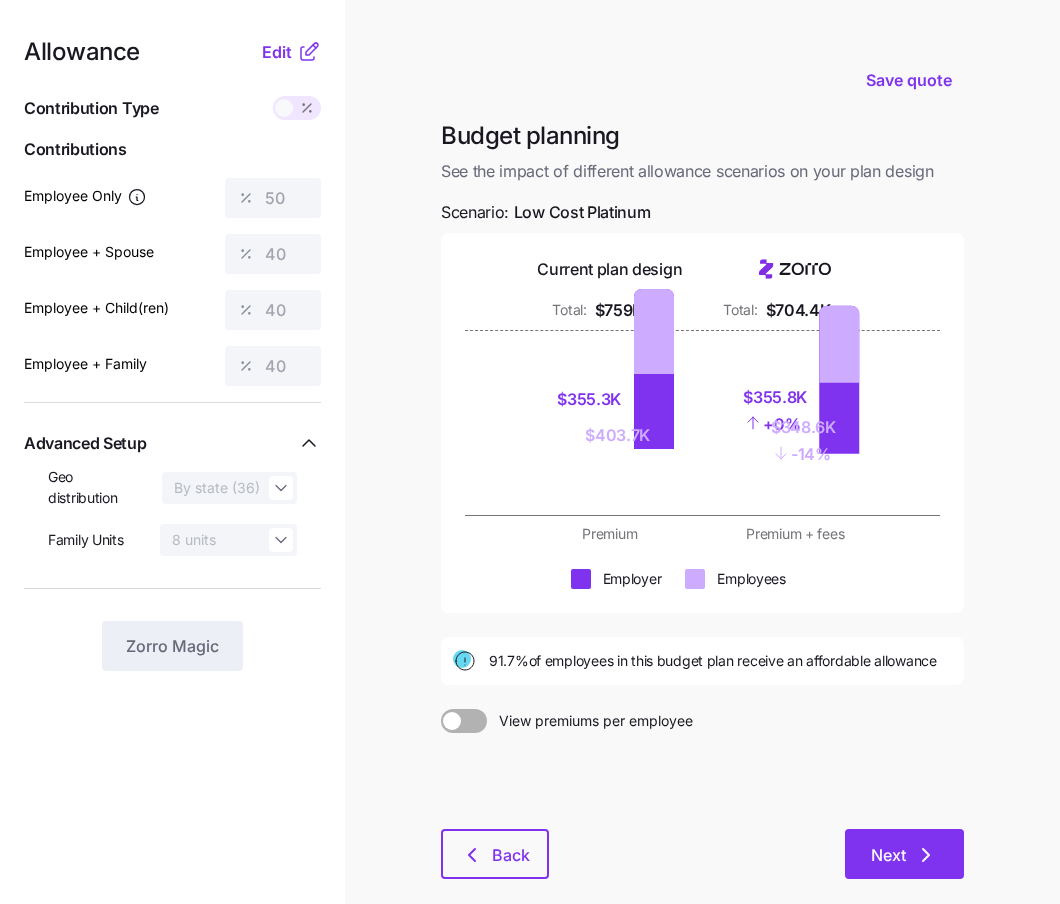click on "Next" at bounding box center (904, 854) 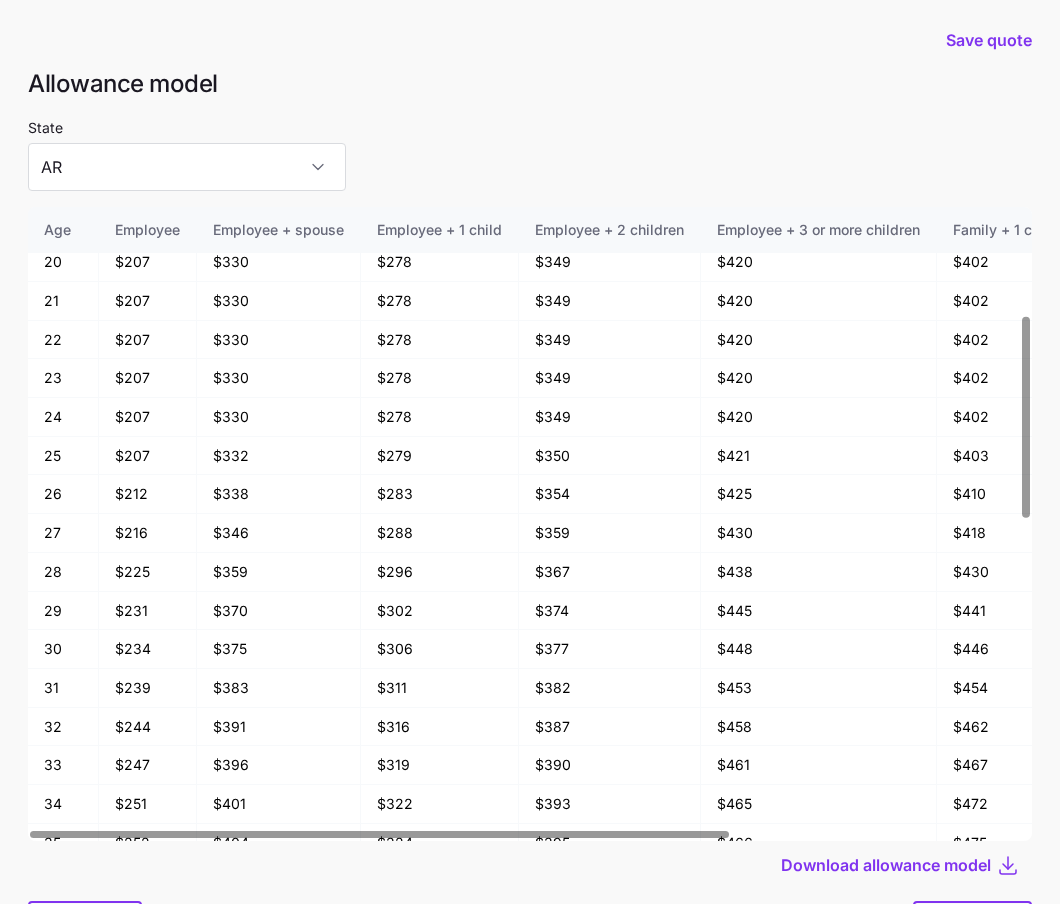 scroll, scrollTop: 354, scrollLeft: 0, axis: vertical 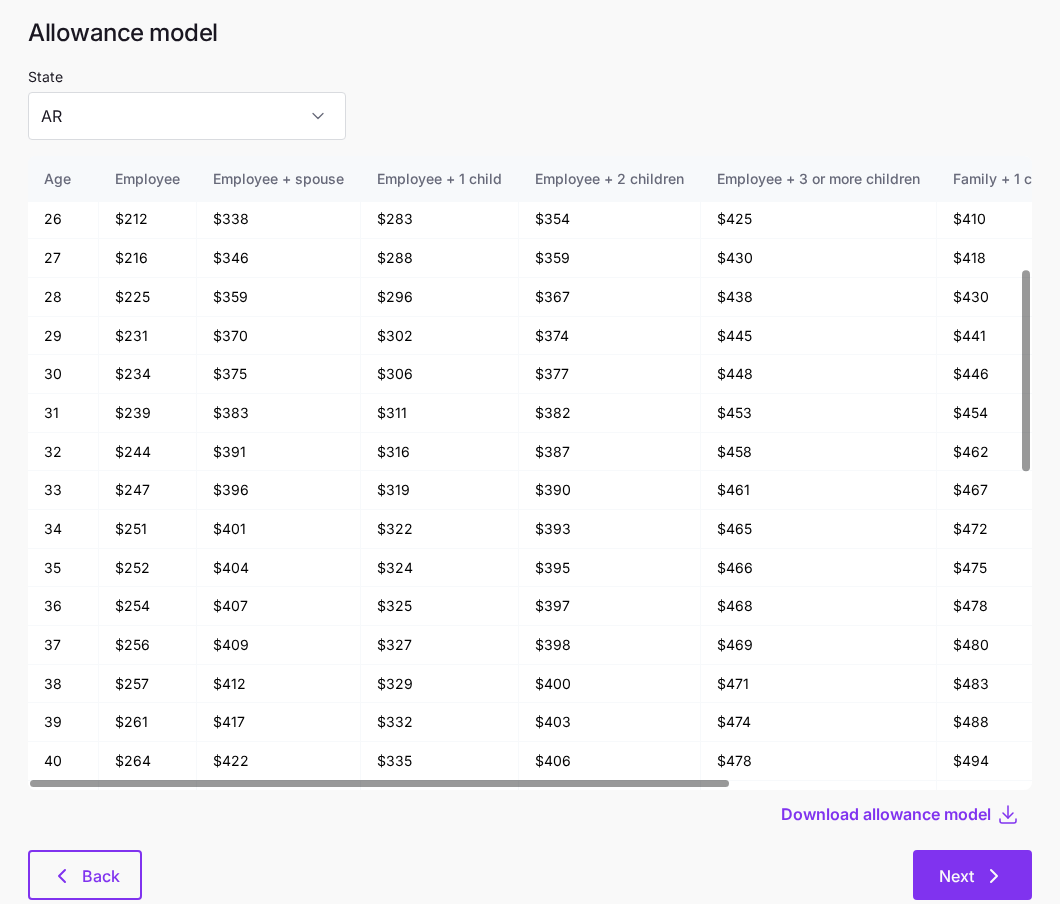 click on "Next" at bounding box center [972, 876] 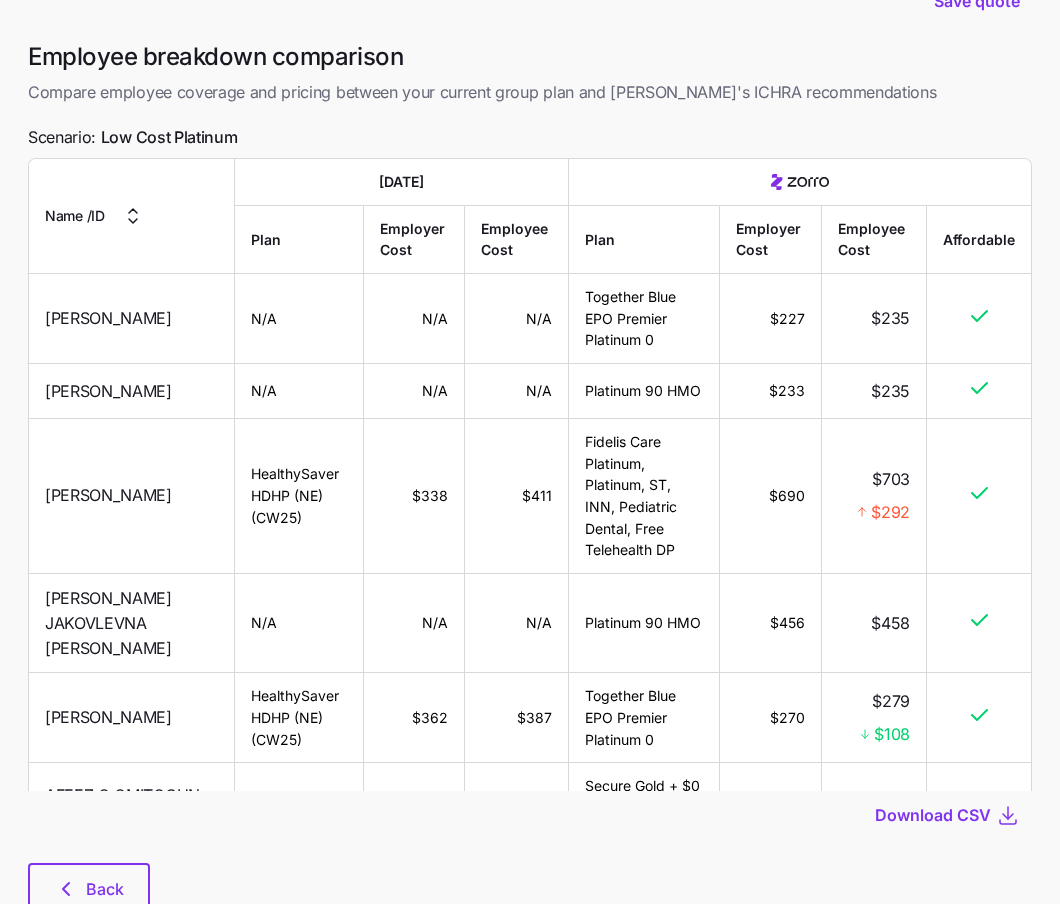 scroll, scrollTop: 0, scrollLeft: 0, axis: both 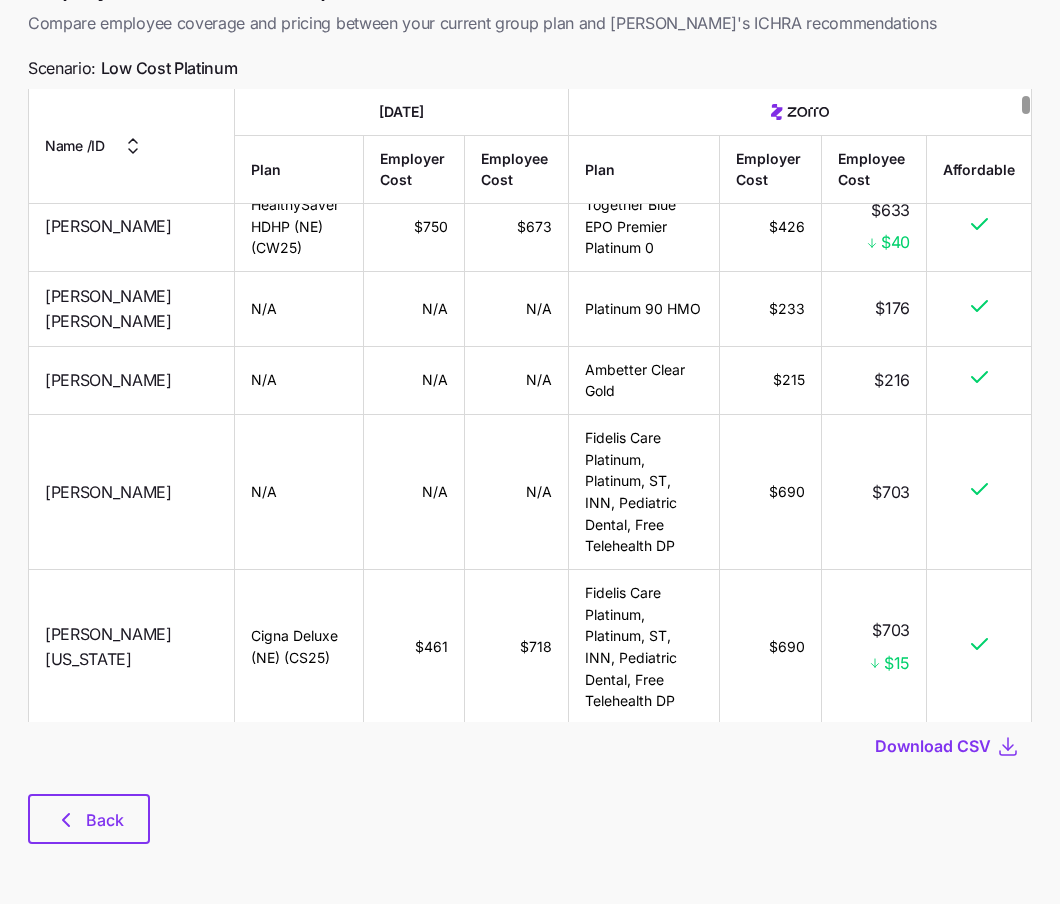 click 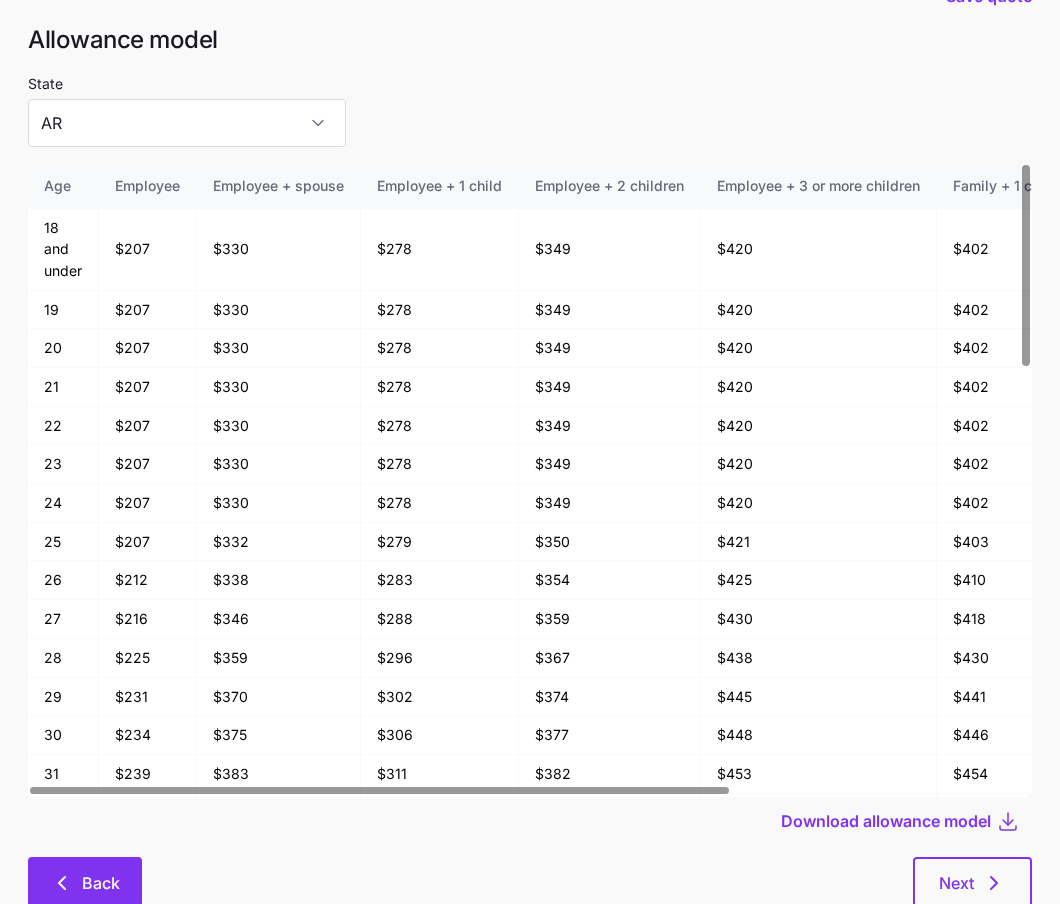 scroll, scrollTop: 107, scrollLeft: 0, axis: vertical 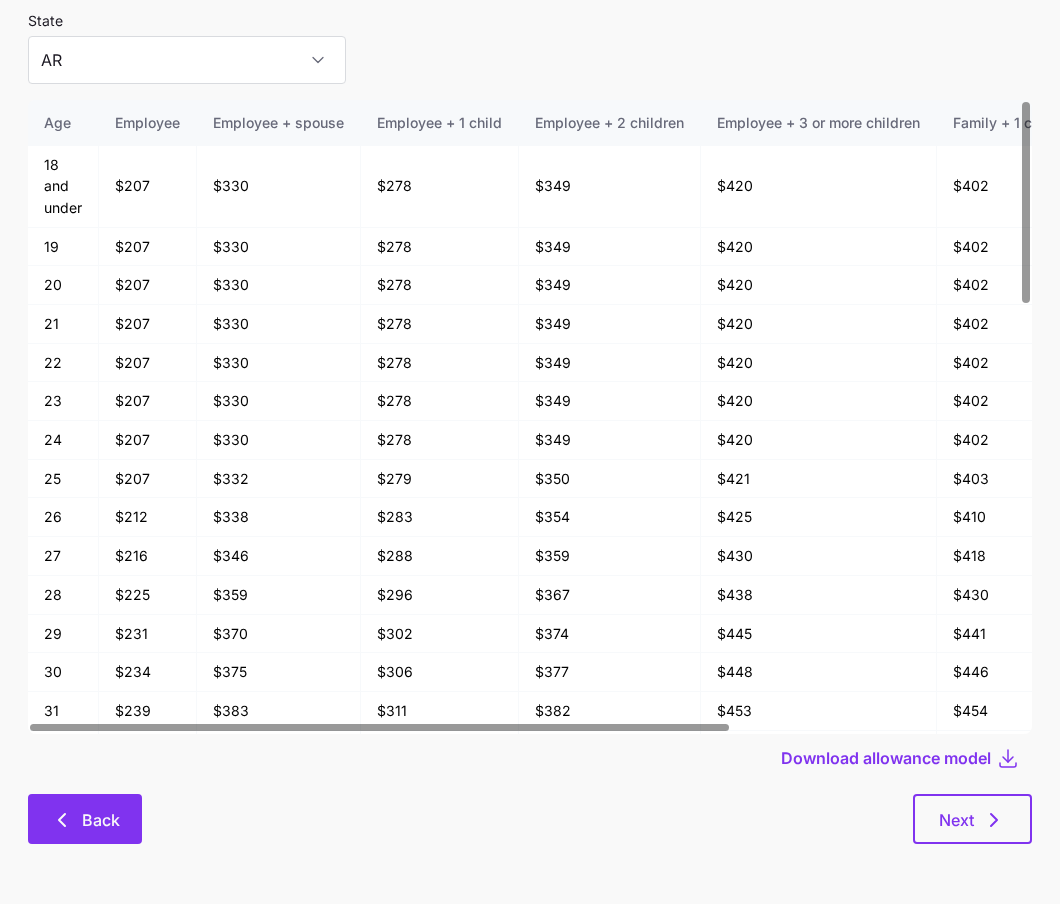 click on "Back" at bounding box center [101, 820] 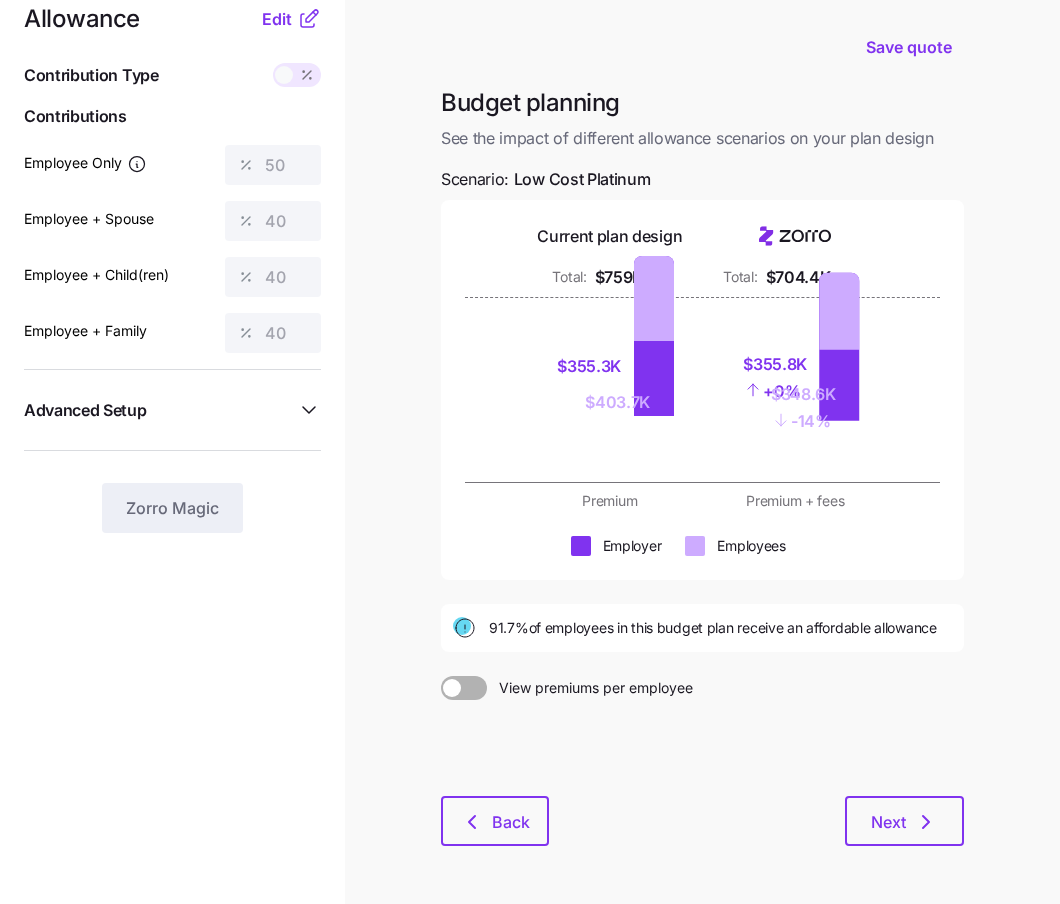 scroll, scrollTop: 103, scrollLeft: 0, axis: vertical 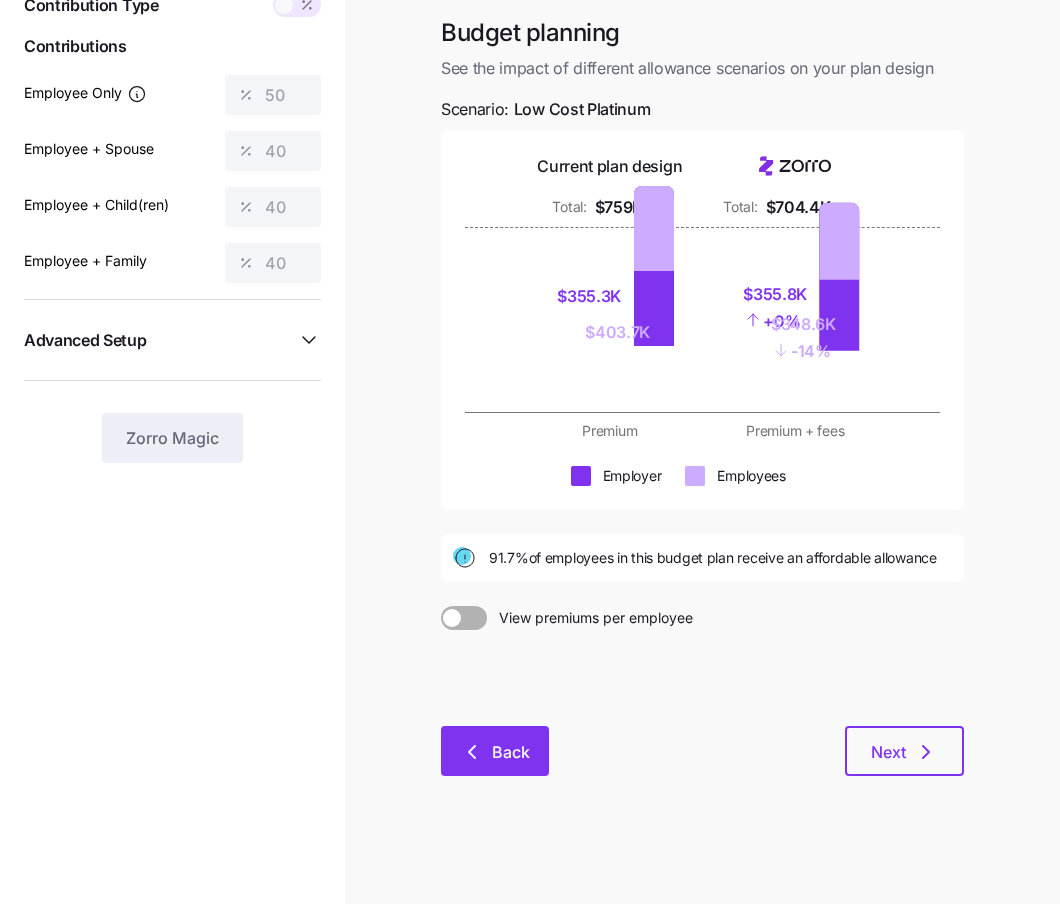 click on "Back" at bounding box center (495, 752) 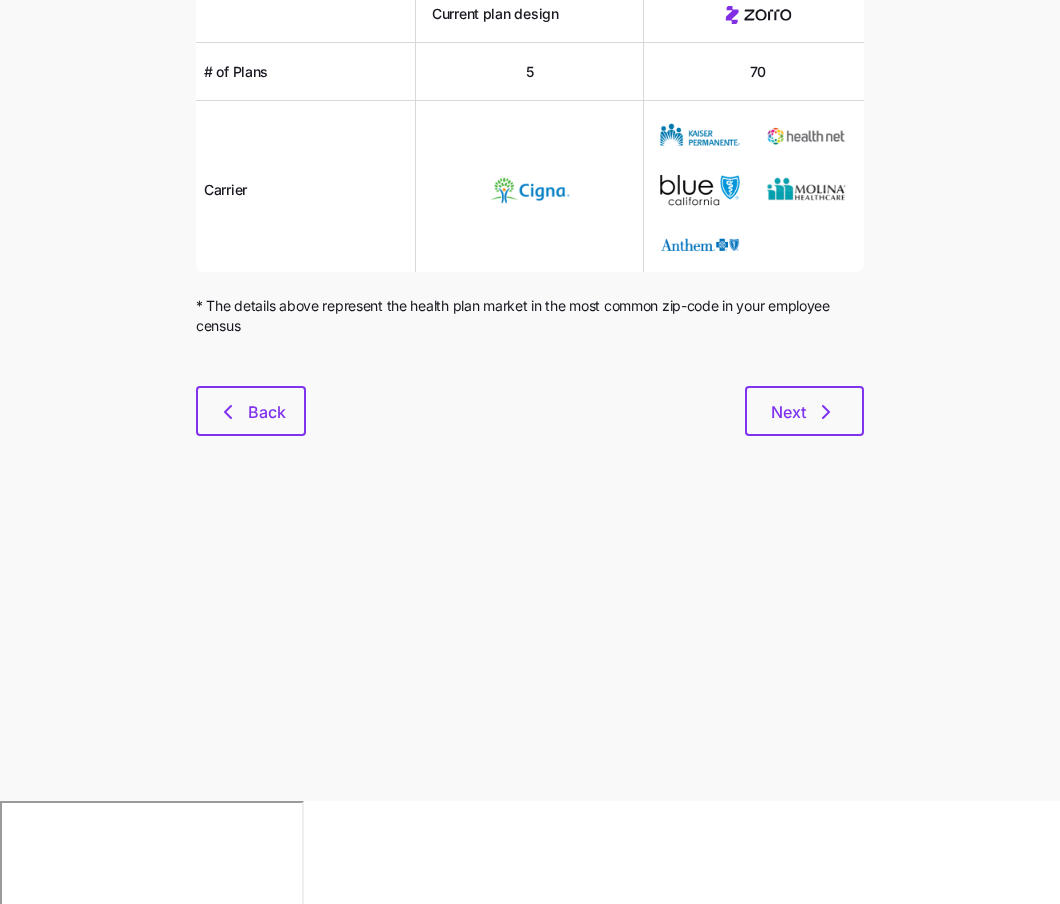 scroll, scrollTop: 0, scrollLeft: 0, axis: both 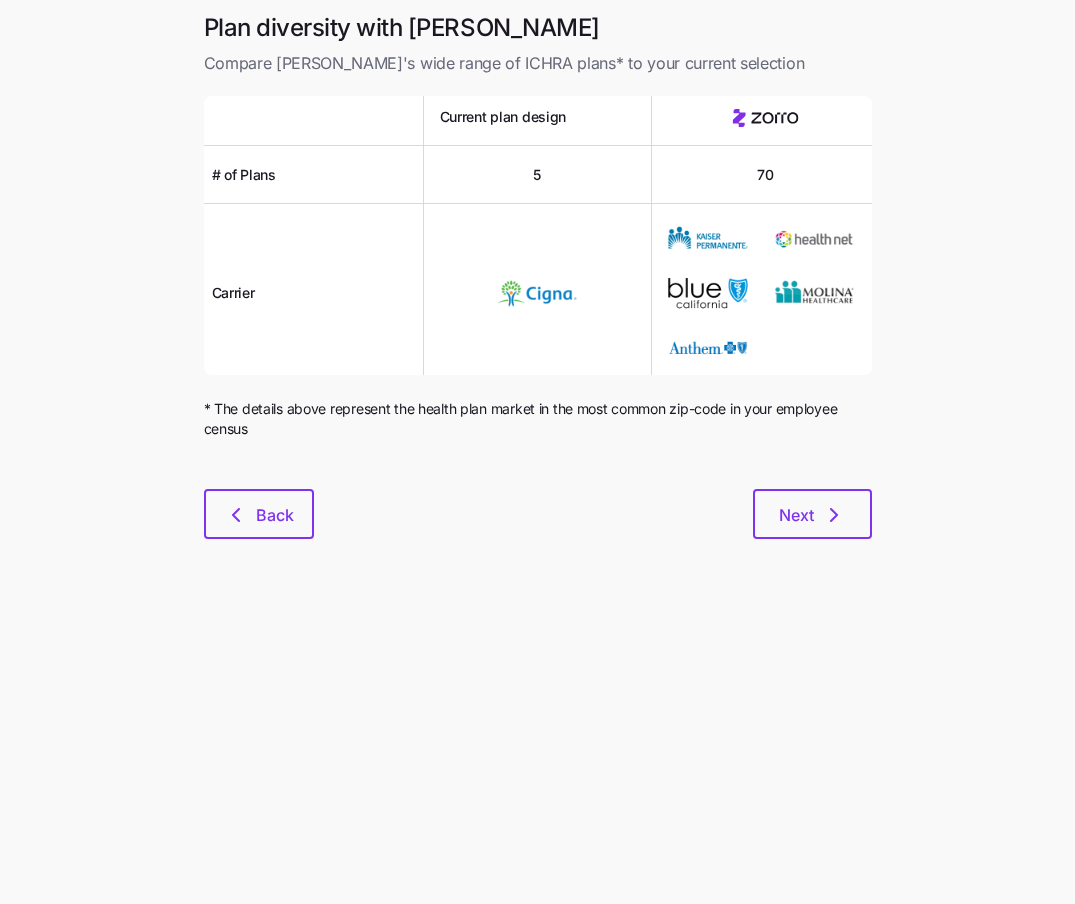 click at bounding box center [538, 477] 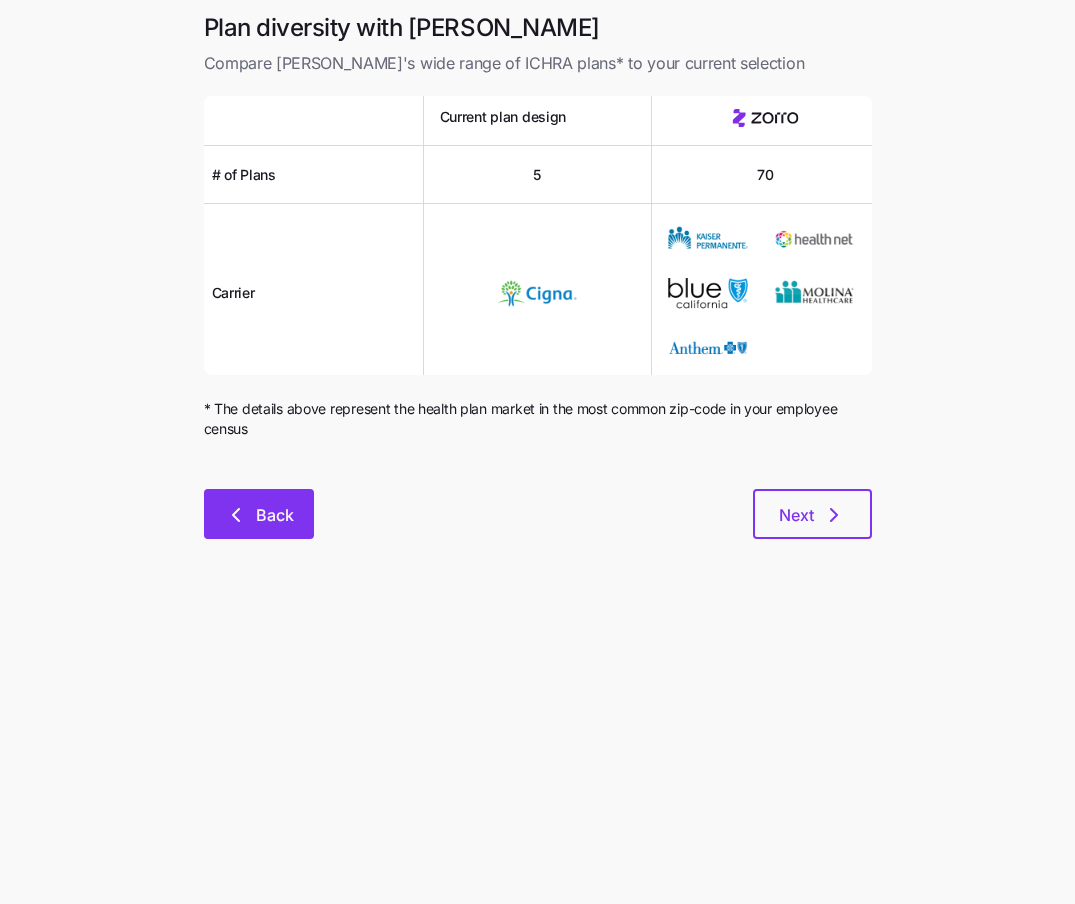 click on "Back" at bounding box center [259, 514] 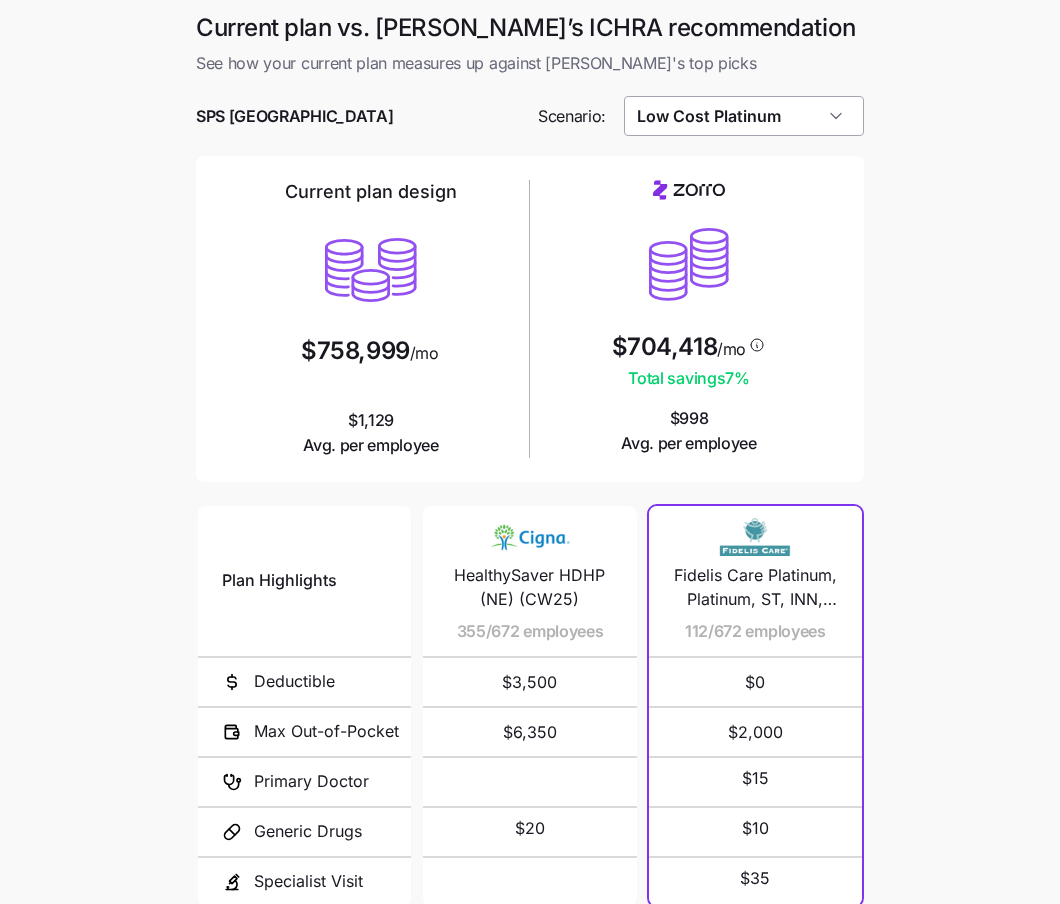 click on "Low Cost Platinum" at bounding box center [744, 116] 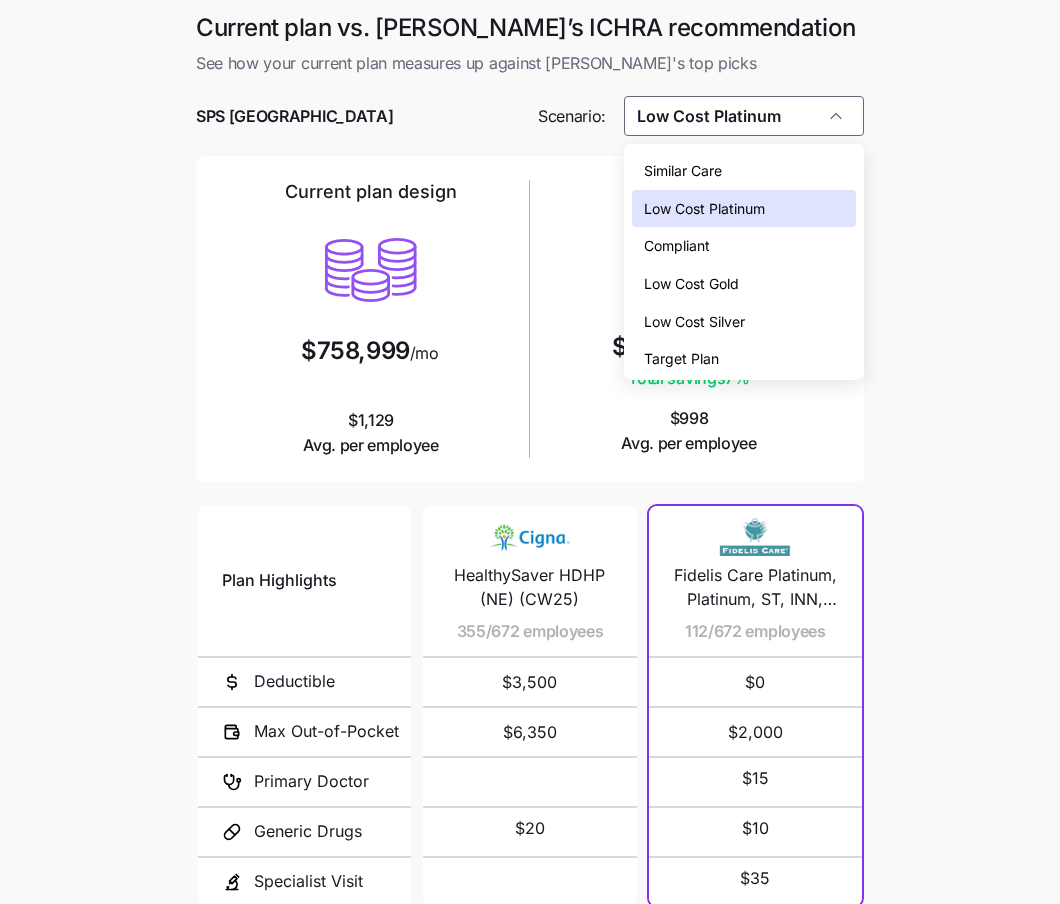 click on "Low Cost Gold" at bounding box center (744, 284) 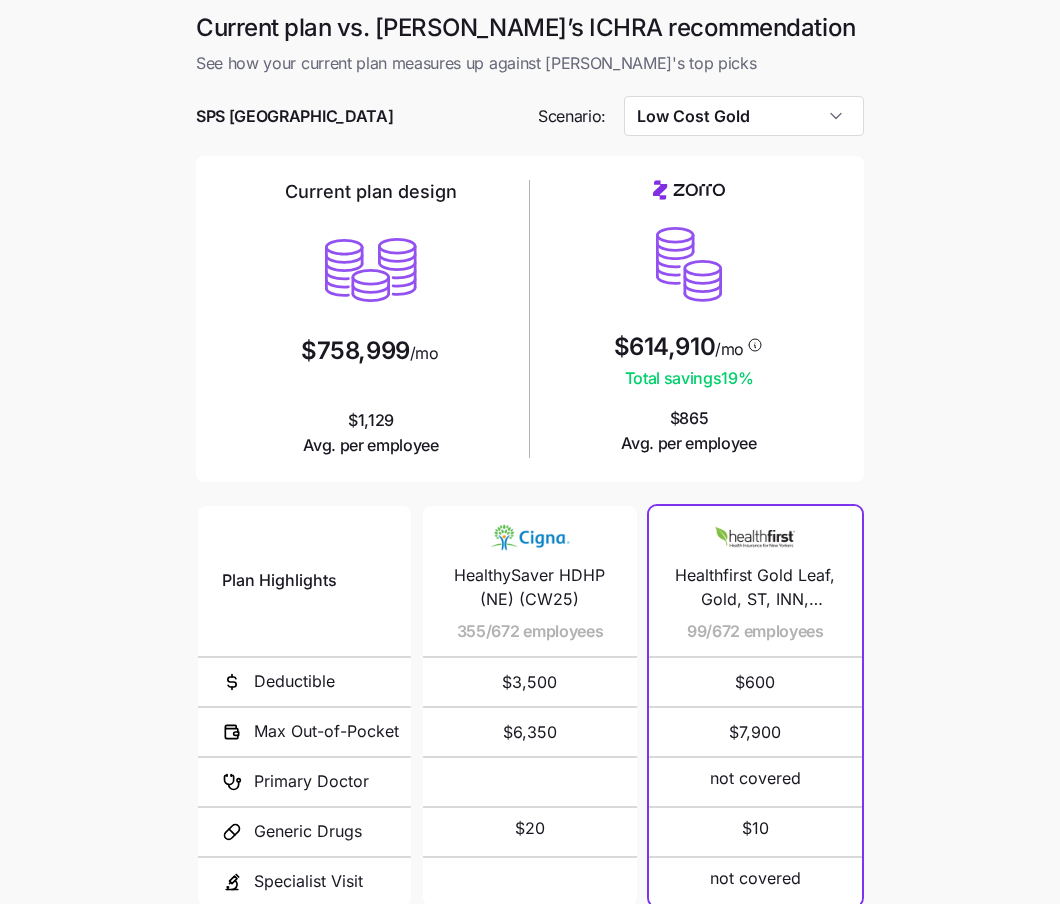 click on "Current plan vs. Zorro’s ICHRA recommendation See how your current plan measures up against Zorro's top picks SPS North America Scenario: Low Cost Gold Current plan design $758,999 /mo $1,129 Avg. per employee $614,910 /mo Total savings  19 % $865 Avg. per employee Plan Highlights Deductible Max Out-of-Pocket Primary Doctor Generic Drugs Specialist Visit HealthySaver HDHP (NE) (CW25) 355/672 employees $3,500 $6,350 $20 Cigna Deluxe (NE) (CS25) 162/672 employees $0 $6,600 $25 $20 $40 HealthySaver HDHP (EX) (CE25) 67/672 employees $3,500 $6,350 $20 Cigna OAP Premium (CP25) 51/672 employees $1,000 $3,000 $20 $20 $40 Cigna OAP In Network (CI25) 37/672 employees $750 $6,350 $20 $20 $40 Healthfirst Gold Leaf, Gold, ST, INN, Pediatric Dental, Fitness & Wellness Rewards FP 99/672 employees $600 $7,900 not covered $10 not covered Ambetter Clear Gold 62/672 employees $900 $8,400 $25 $3 $60 UPMC Advantage + Partner Network + Gold $2,500 + EPO + HSA Eligible 60/672 employees $2,500 $6,000 not covered not covered $1,500" at bounding box center (530, 546) 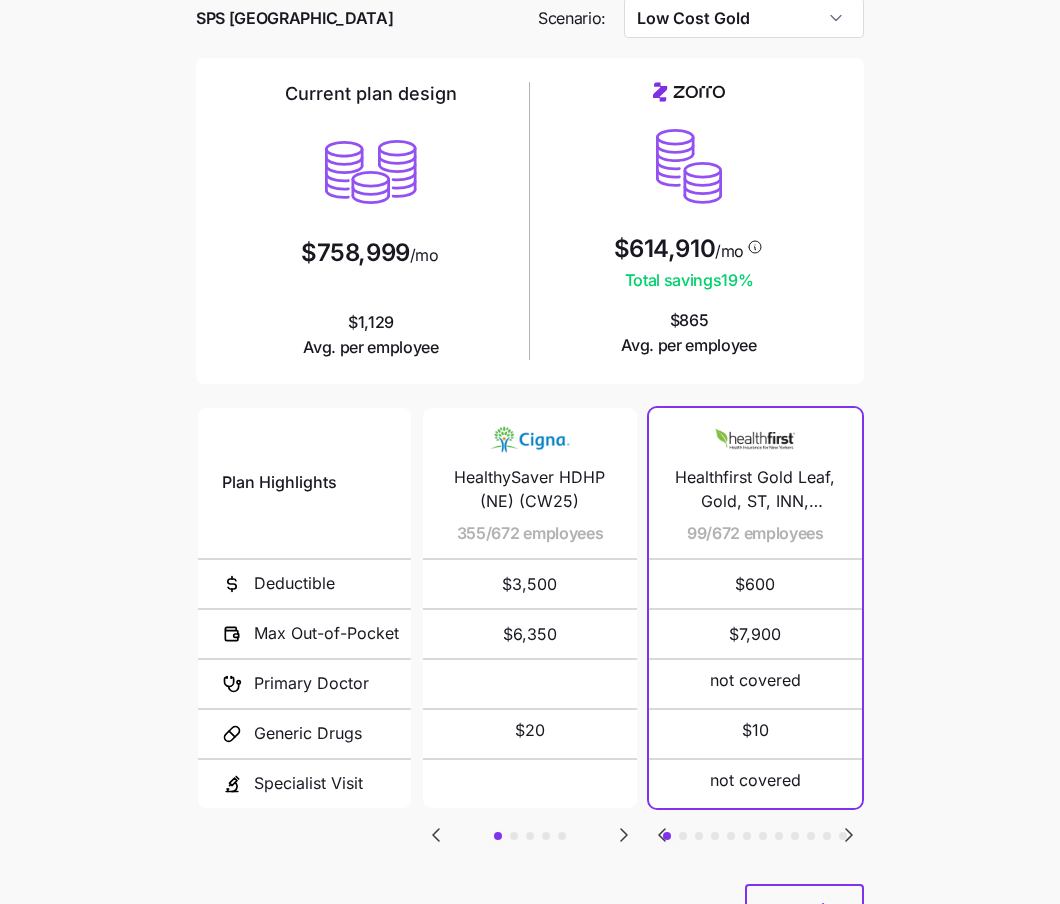 scroll, scrollTop: 88, scrollLeft: 0, axis: vertical 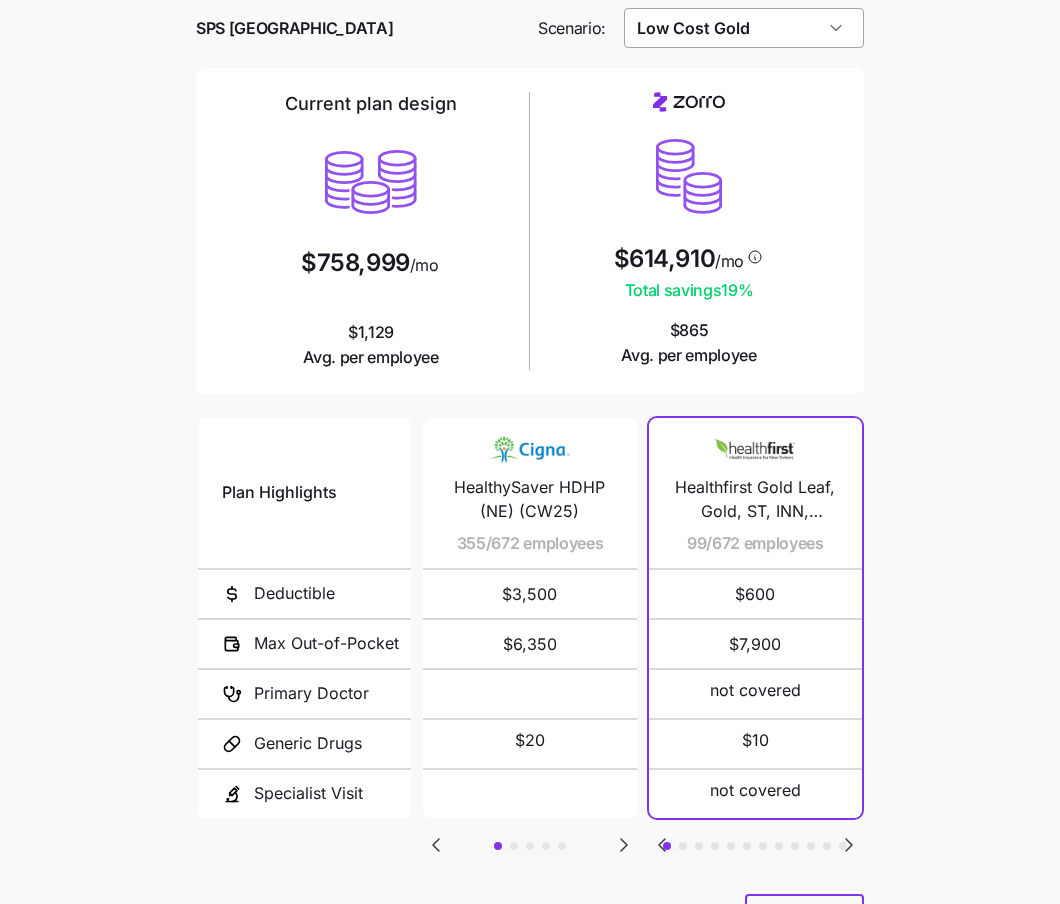 click on "Low Cost Gold" at bounding box center [744, 28] 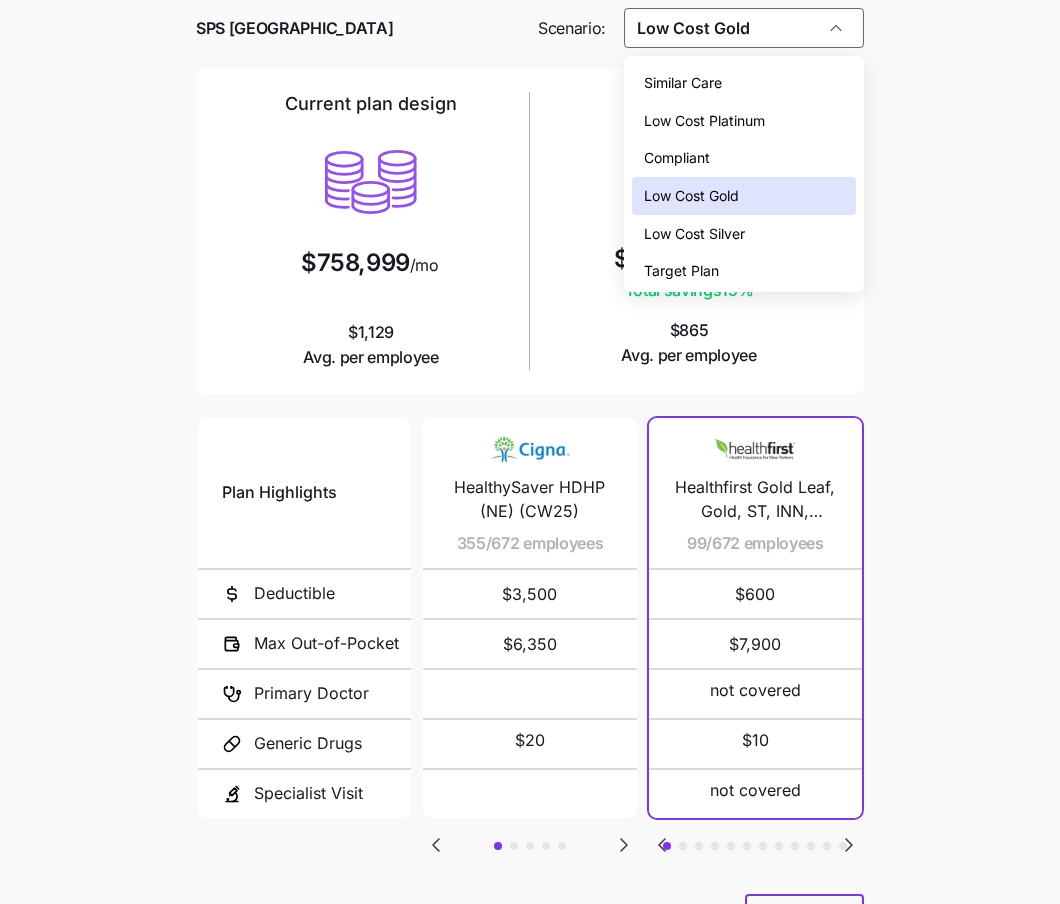 click on "Similar Care" at bounding box center [744, 83] 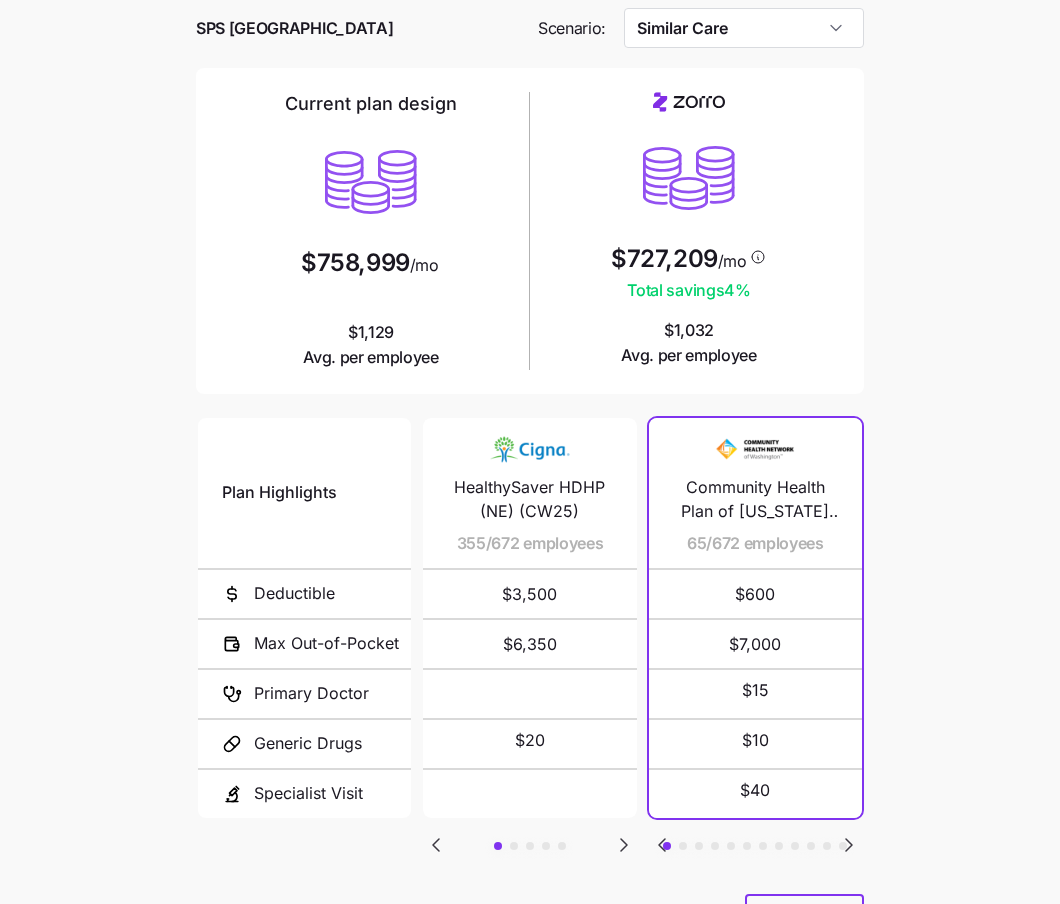 click at bounding box center (530, 58) 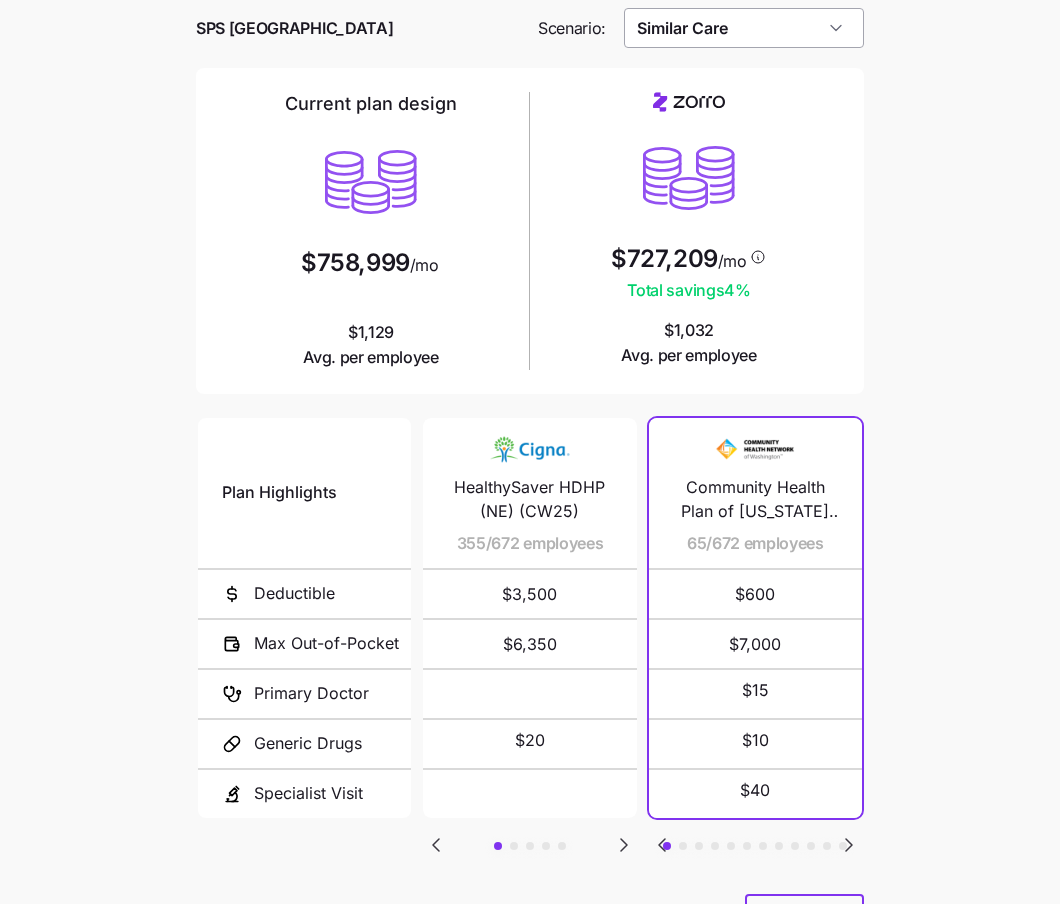click on "Similar Care" at bounding box center (744, 28) 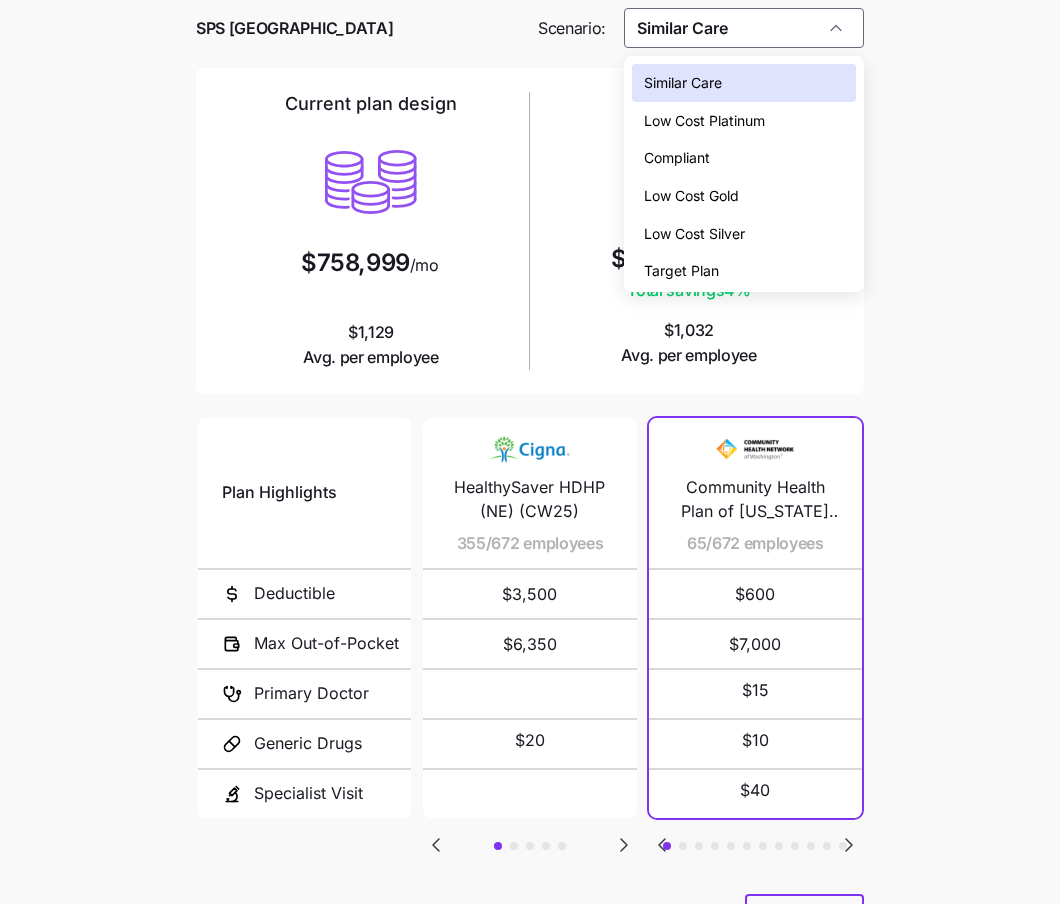 click on "Low Cost Platinum" at bounding box center (704, 121) 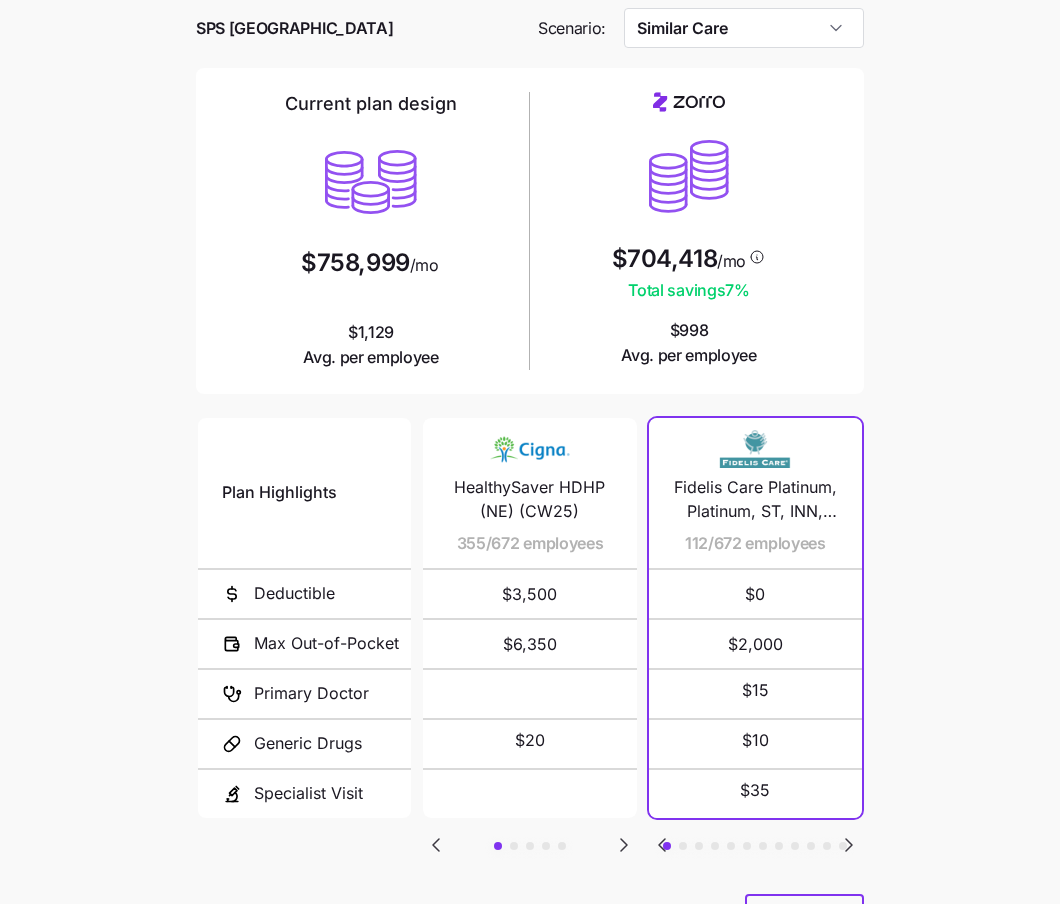 type on "Low Cost Platinum" 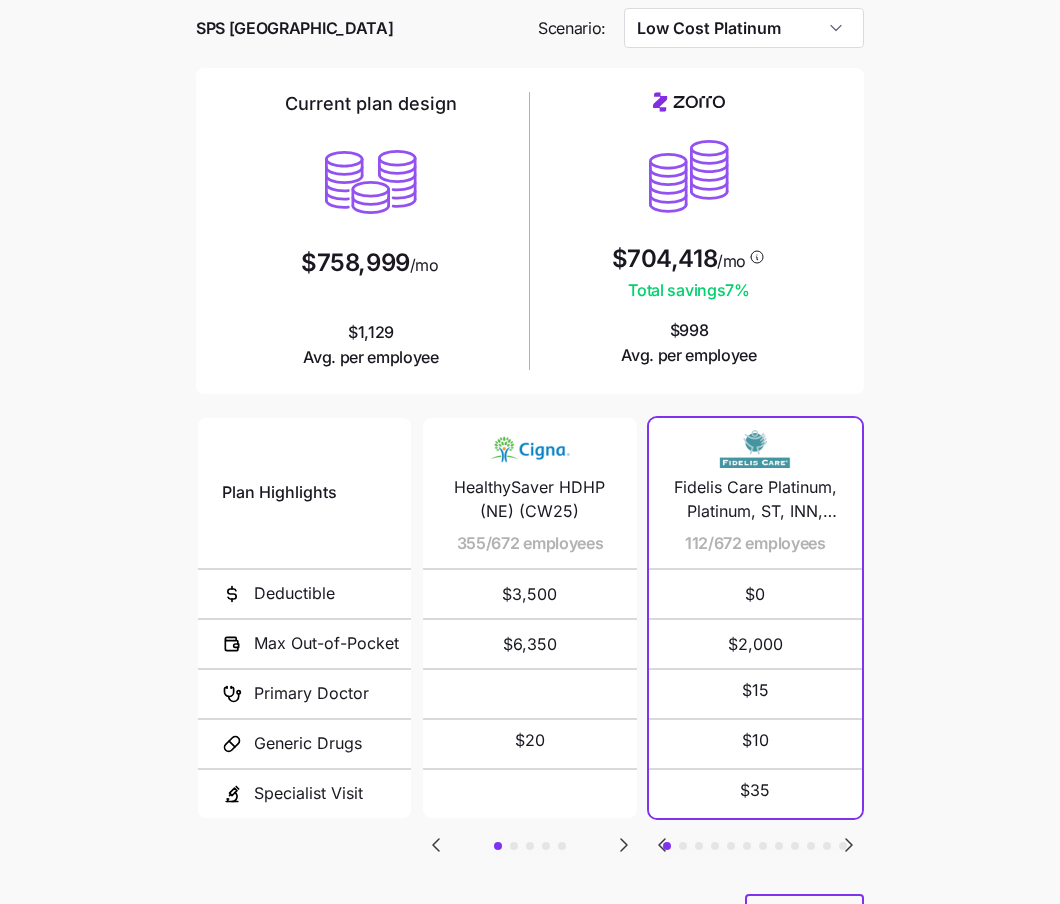 click on "Current plan vs. Zorro’s ICHRA recommendation See how your current plan measures up against Zorro's top picks SPS North America Scenario: Low Cost Platinum Current plan design $758,999 /mo $1,129 Avg. per employee $704,418 /mo Total savings  7 % $998 Avg. per employee Plan Highlights Deductible Max Out-of-Pocket Primary Doctor Generic Drugs Specialist Visit HealthySaver HDHP (NE) (CW25) 355/672 employees $3,500 $6,350 $20 Cigna Deluxe (NE) (CS25) 162/672 employees $0 $6,600 $25 $20 $40 HealthySaver HDHP (EX) (CE25) 67/672 employees $3,500 $6,350 $20 Cigna OAP Premium (CP25) 51/672 employees $1,000 $3,000 $20 $20 $40 Cigna OAP In Network (CI25) 37/672 employees $750 $6,350 $20 $20 $40 Fidelis Care Platinum, Platinum, ST, INN, Pediatric Dental, Free Telehealth DP 112/672 employees $0 $2,000 $15 $10 $35 Ambetter Clear Gold 62/672 employees $900 $8,400 $25 $3 $60 Together Blue EPO Premier Platinum 0 60/672 employees $0 $5,000 $0 $0 $0 Standard Gold 54/672 employees $1,500 $7,800 $30 $15 $60 Platinum 90 HMO $0" at bounding box center (530, 458) 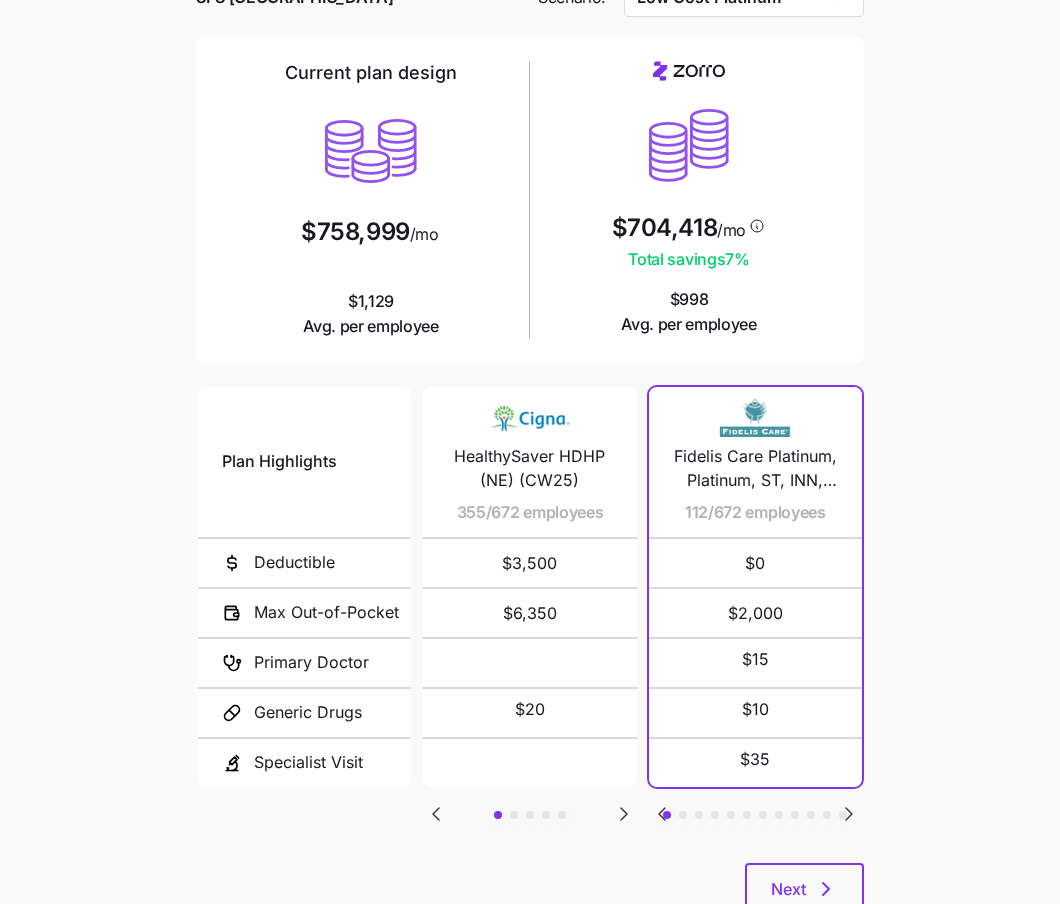 scroll, scrollTop: 115, scrollLeft: 0, axis: vertical 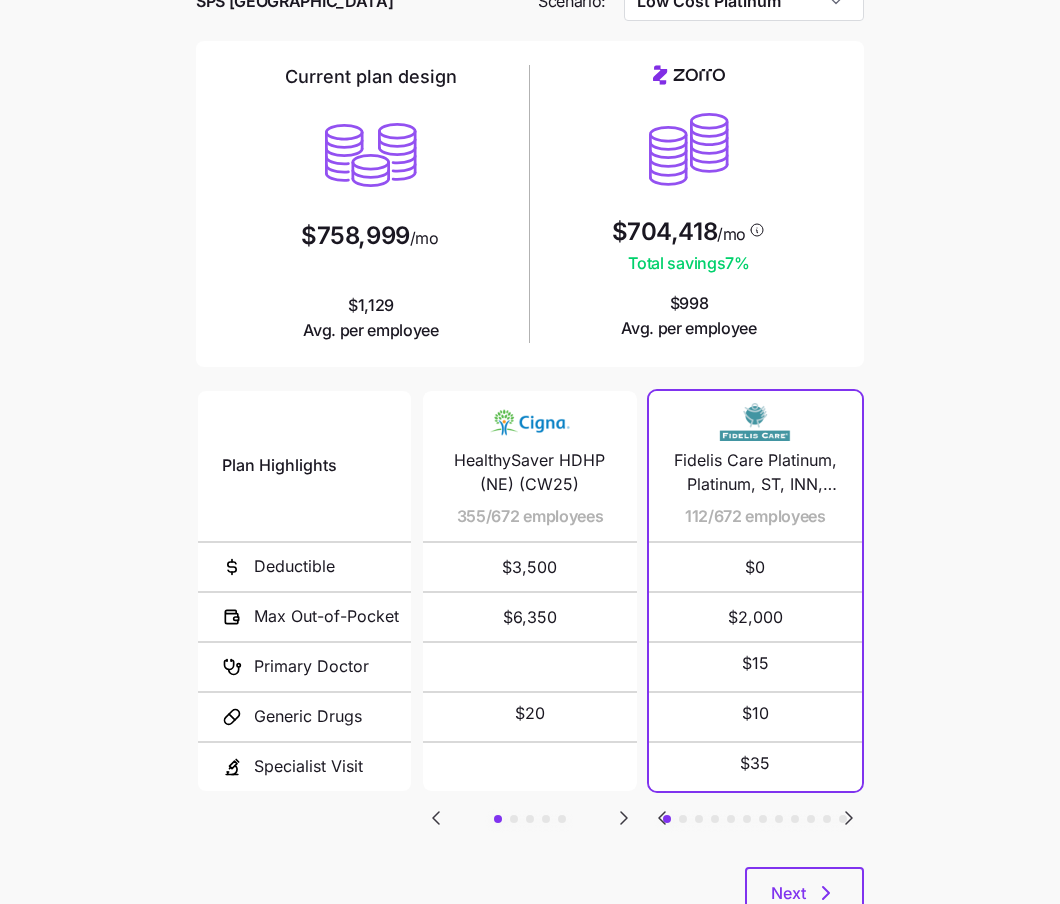 click on "Current plan vs. Zorro’s ICHRA recommendation See how your current plan measures up against Zorro's top picks SPS North America Scenario: Low Cost Platinum Current plan design $758,999 /mo $1,129 Avg. per employee $704,418 /mo Total savings  7 % $998 Avg. per employee Plan Highlights Deductible Max Out-of-Pocket Primary Doctor Generic Drugs Specialist Visit HealthySaver HDHP (NE) (CW25) 355/672 employees $3,500 $6,350 $20 Cigna Deluxe (NE) (CS25) 162/672 employees $0 $6,600 $25 $20 $40 HealthySaver HDHP (EX) (CE25) 67/672 employees $3,500 $6,350 $20 Cigna OAP Premium (CP25) 51/672 employees $1,000 $3,000 $20 $20 $40 Cigna OAP In Network (CI25) 37/672 employees $750 $6,350 $20 $20 $40 Fidelis Care Platinum, Platinum, ST, INN, Pediatric Dental, Free Telehealth DP 112/672 employees $0 $2,000 $15 $10 $35 Ambetter Clear Gold 62/672 employees $900 $8,400 $25 $3 $60 Together Blue EPO Premier Platinum 0 60/672 employees $0 $5,000 $0 $0 $0 Standard Gold 54/672 employees $1,500 $7,800 $30 $15 $60 Platinum 90 HMO $0" at bounding box center [530, 431] 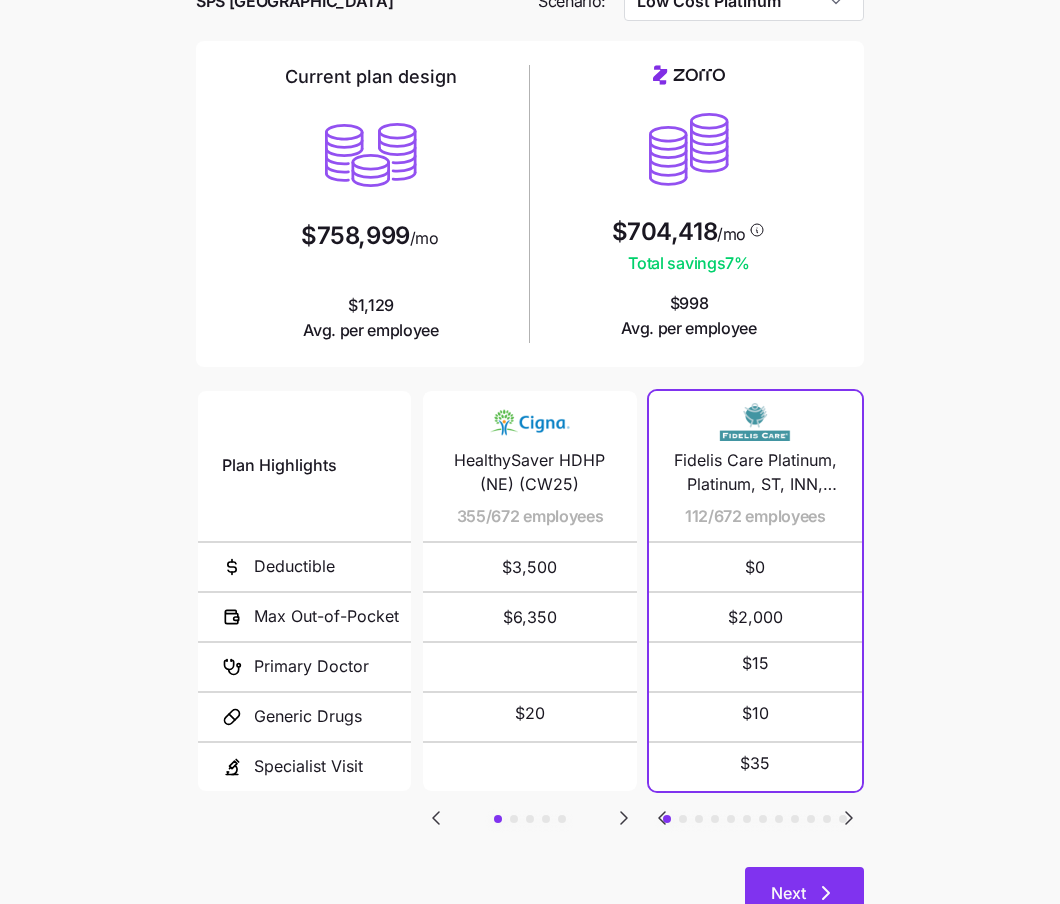 click 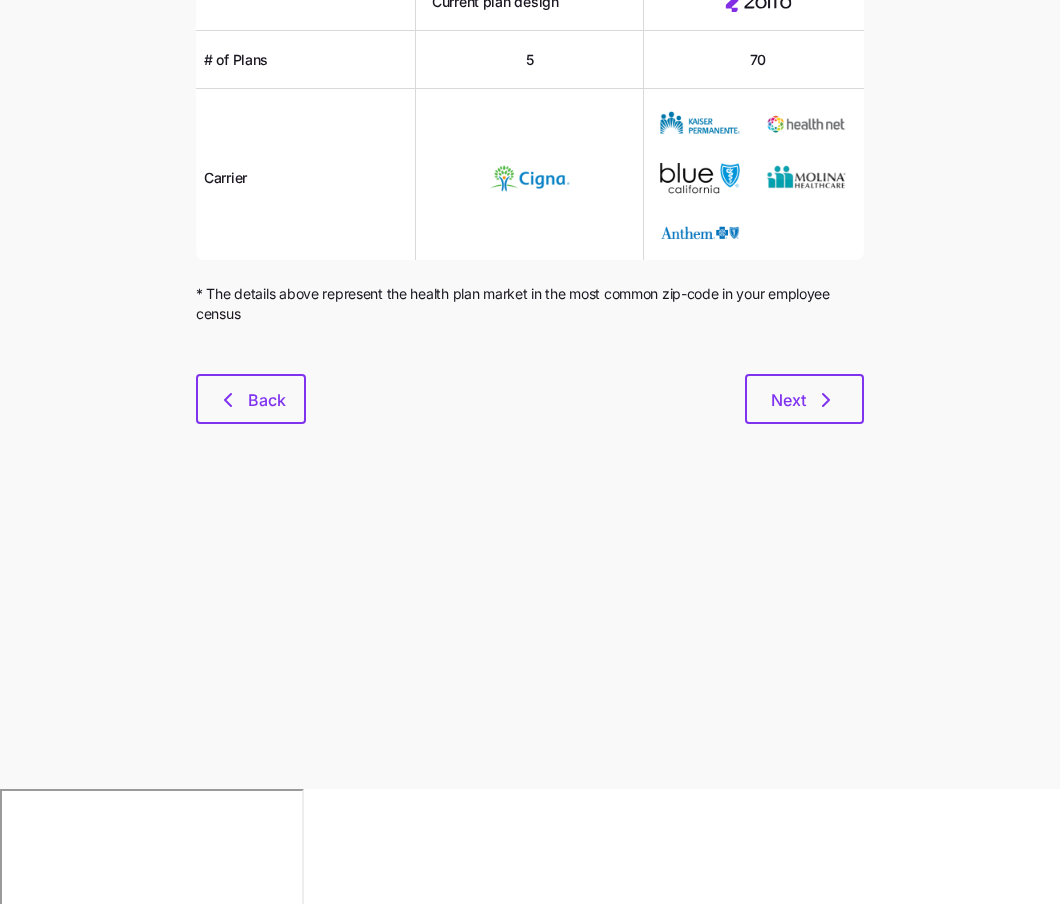 scroll, scrollTop: 0, scrollLeft: 0, axis: both 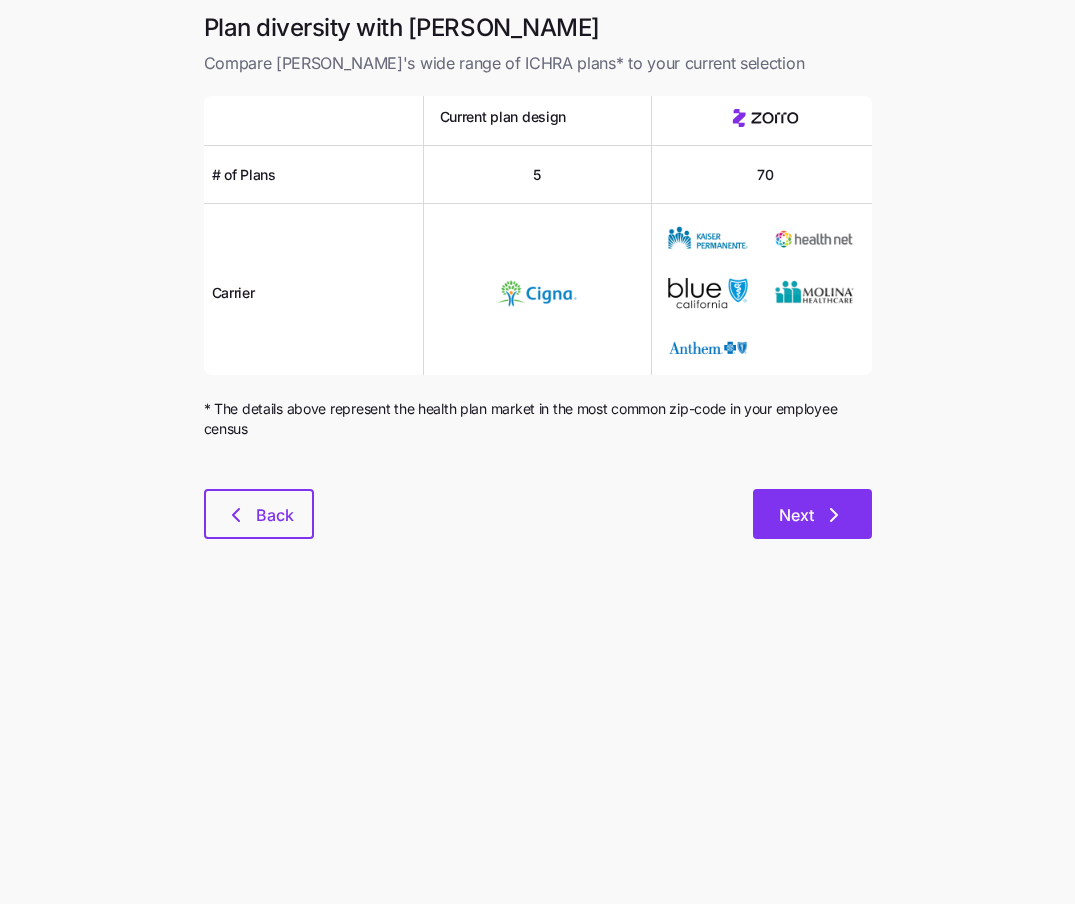 click on "Next" at bounding box center (812, 514) 